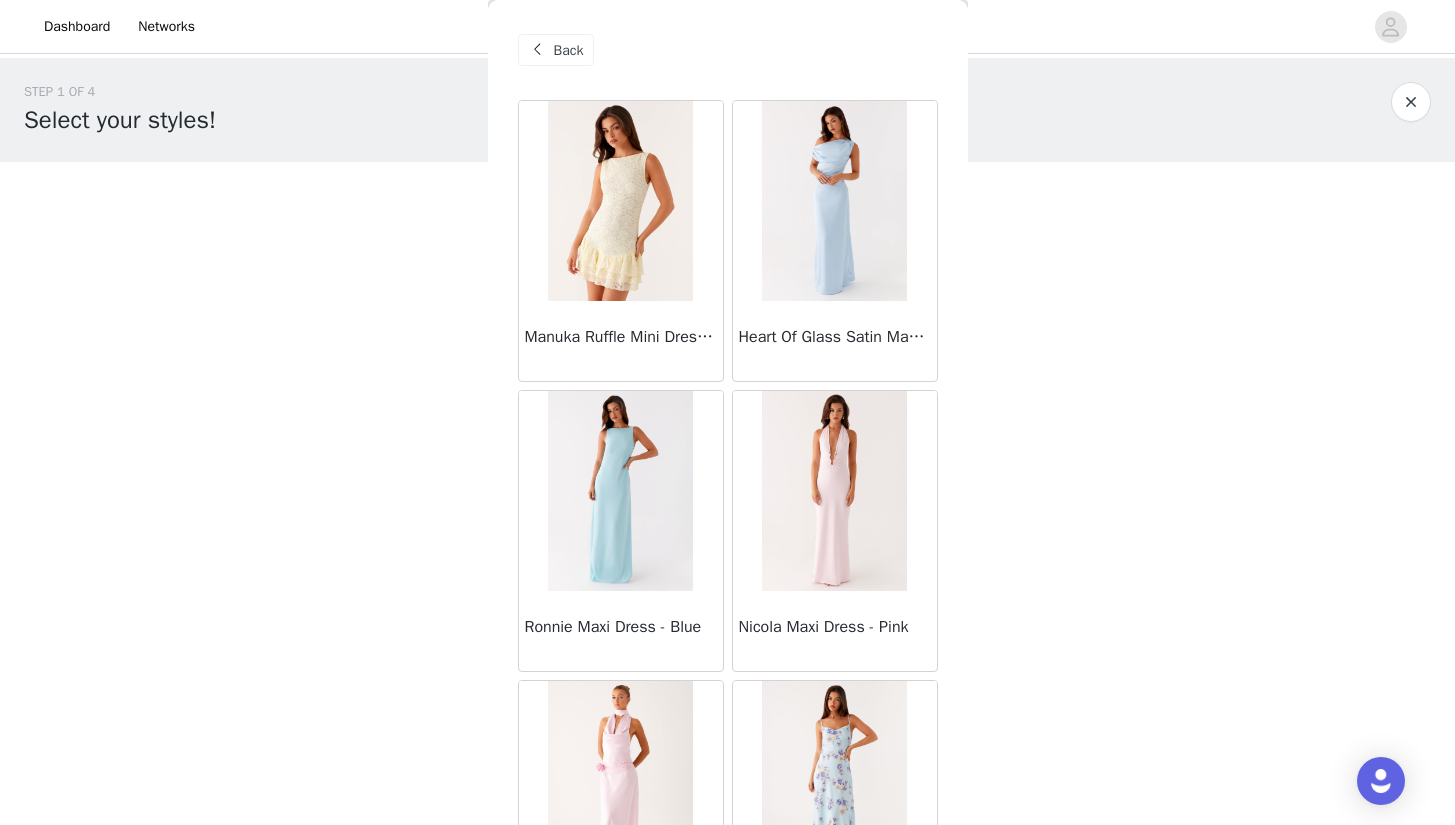 scroll, scrollTop: 693, scrollLeft: 436, axis: both 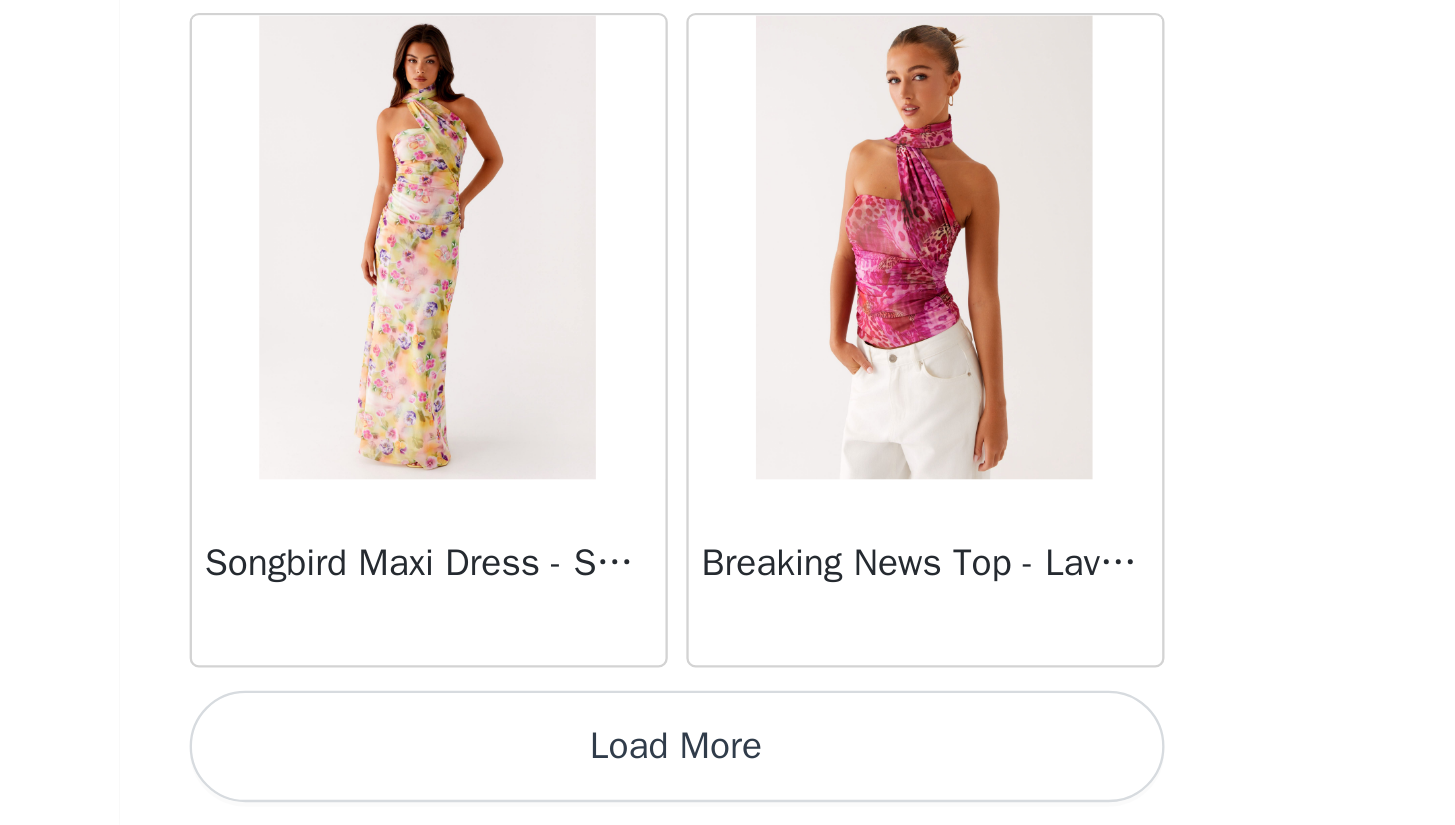 click on "Load More" at bounding box center (728, 791) 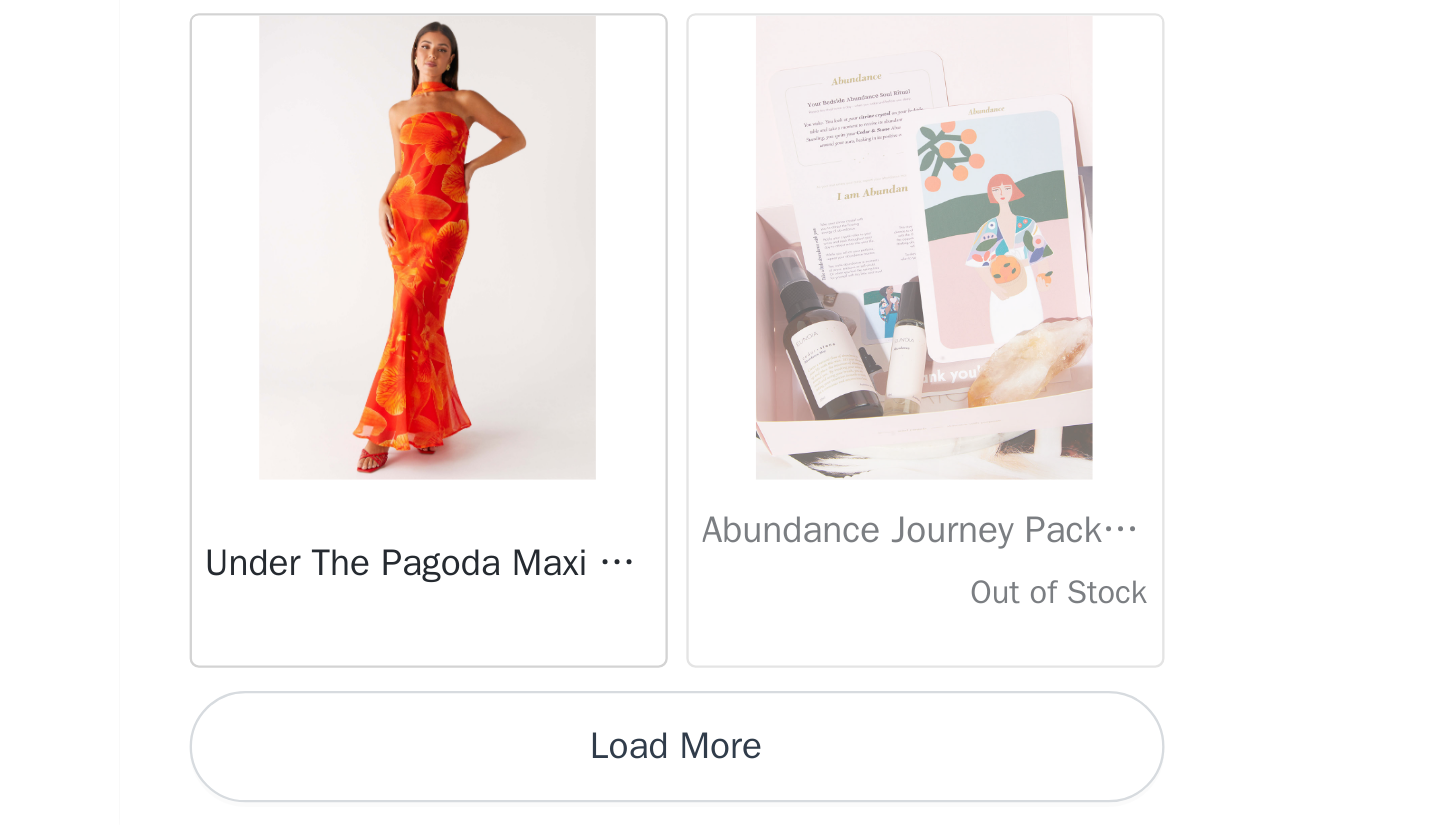 scroll, scrollTop: 68935, scrollLeft: 0, axis: vertical 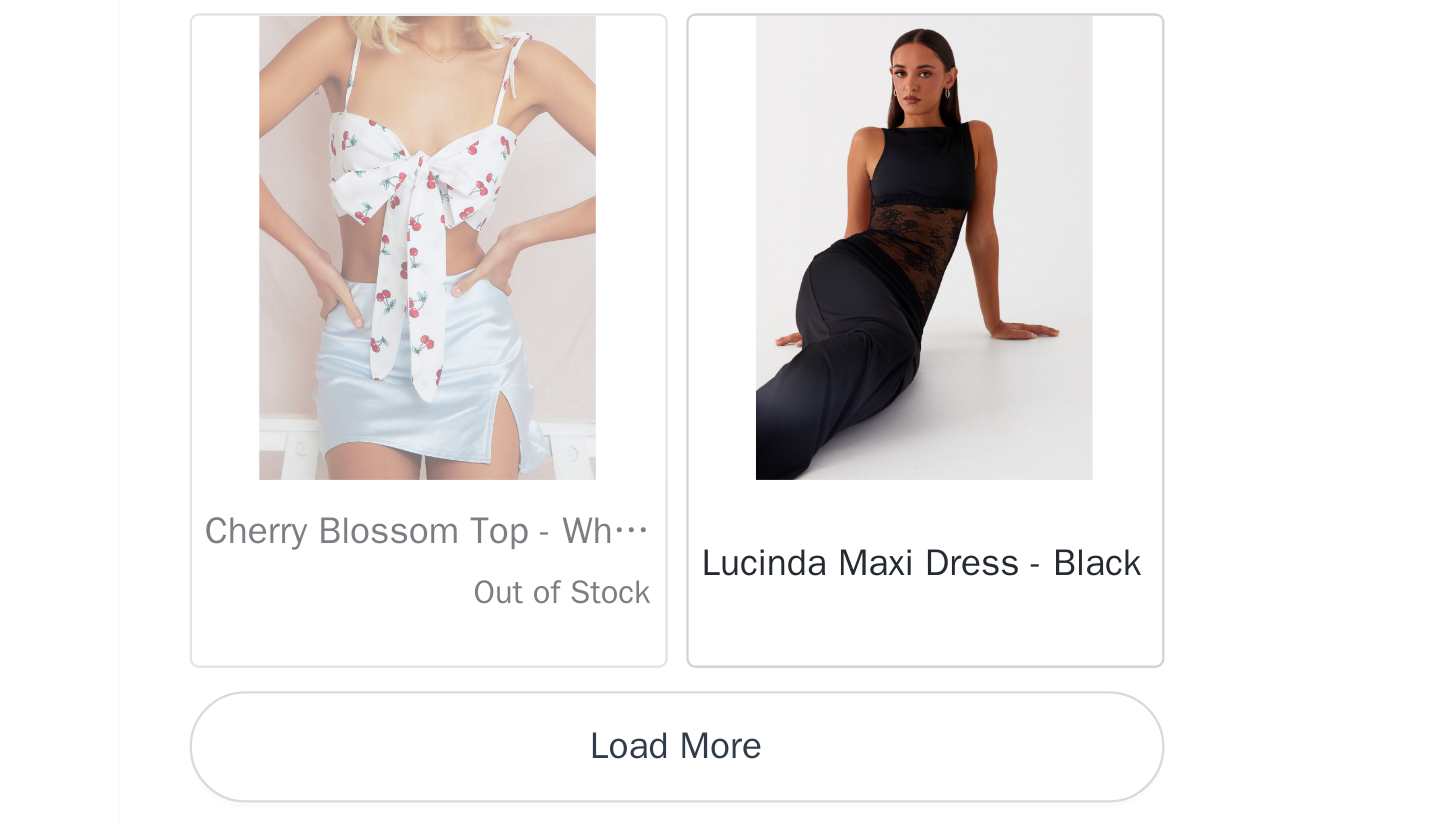 click on "Load More" at bounding box center (728, 791) 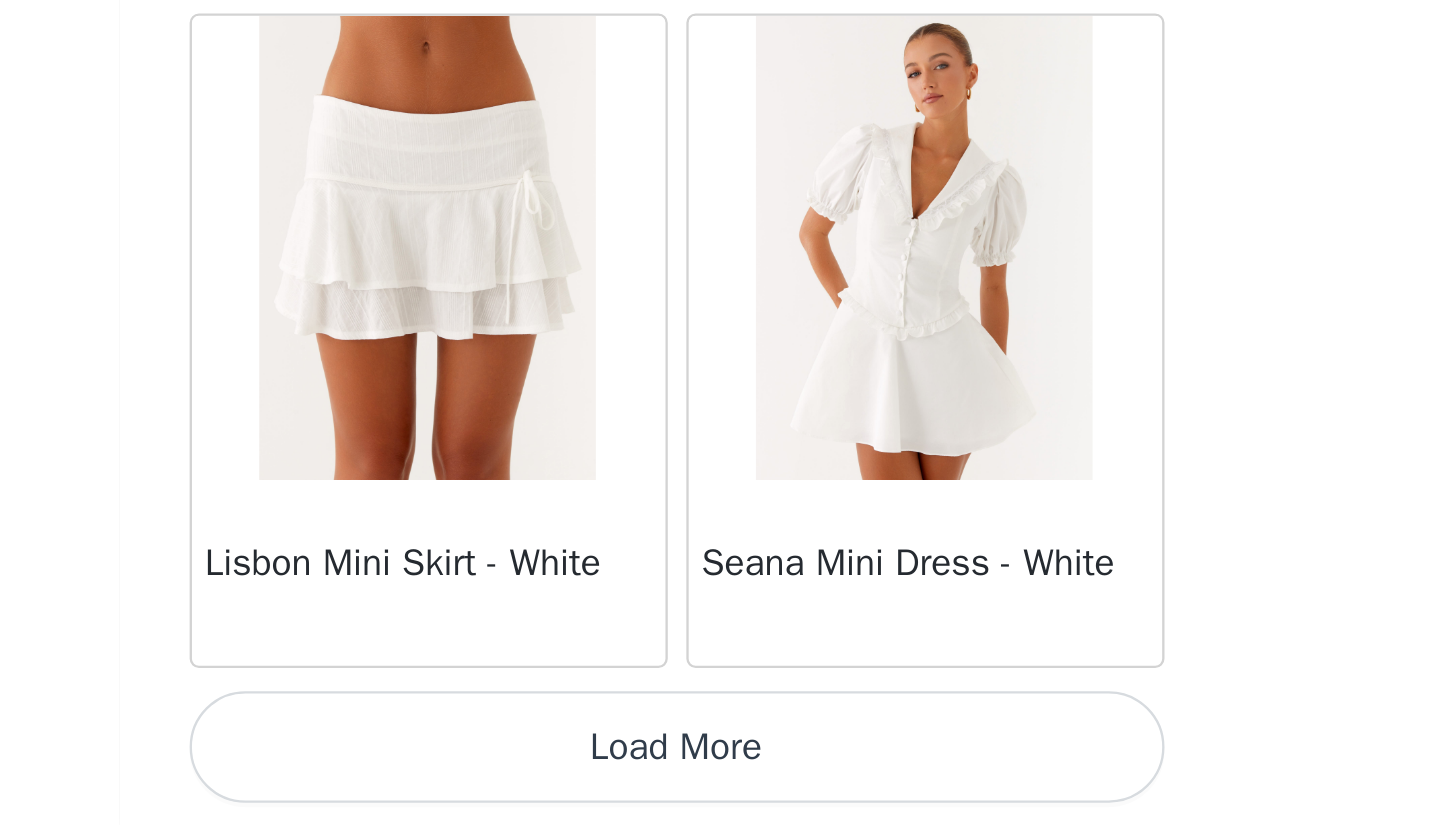 scroll, scrollTop: 74737, scrollLeft: 0, axis: vertical 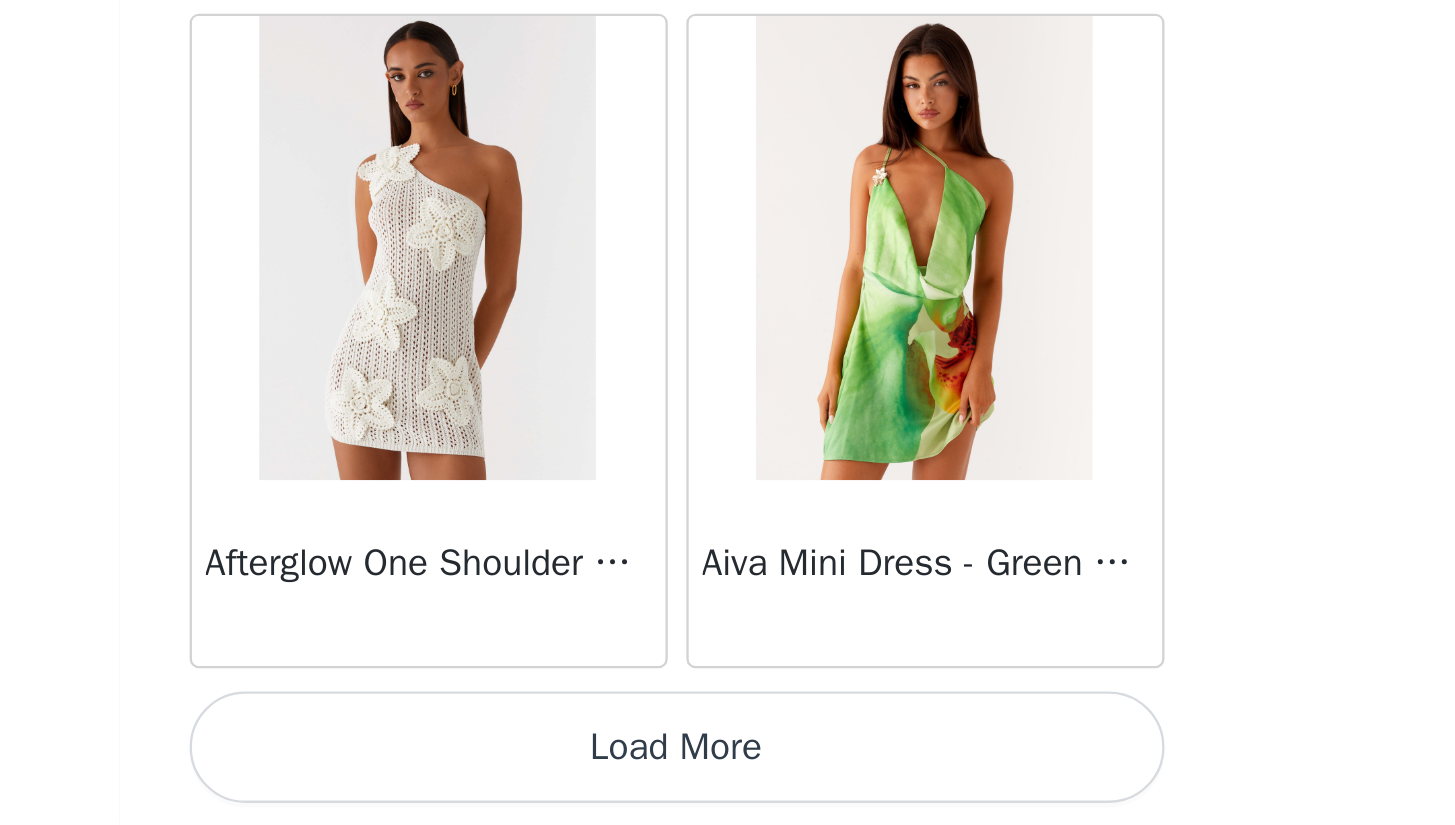 click on "Load More" at bounding box center [728, 791] 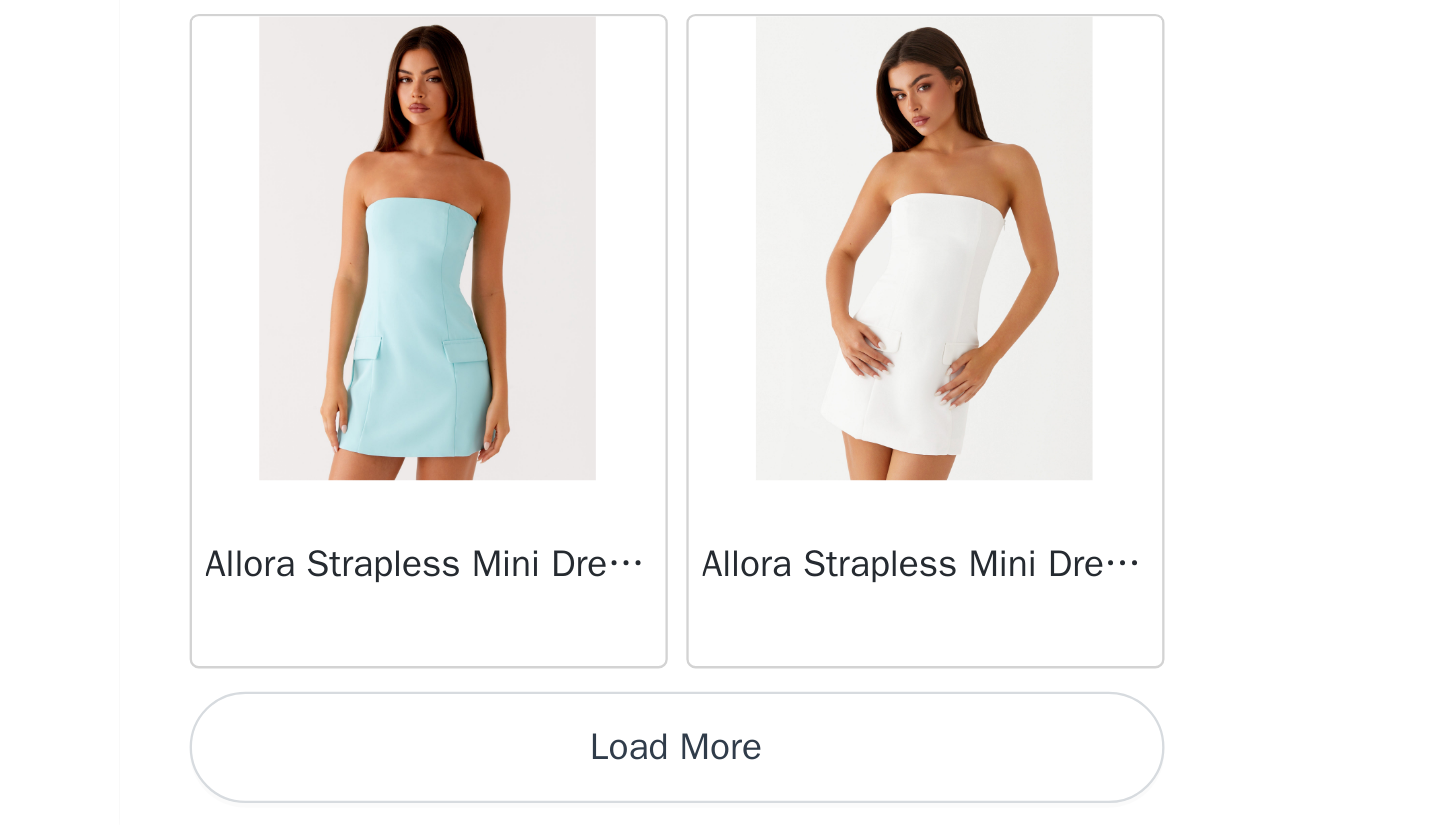 scroll, scrollTop: 80535, scrollLeft: 0, axis: vertical 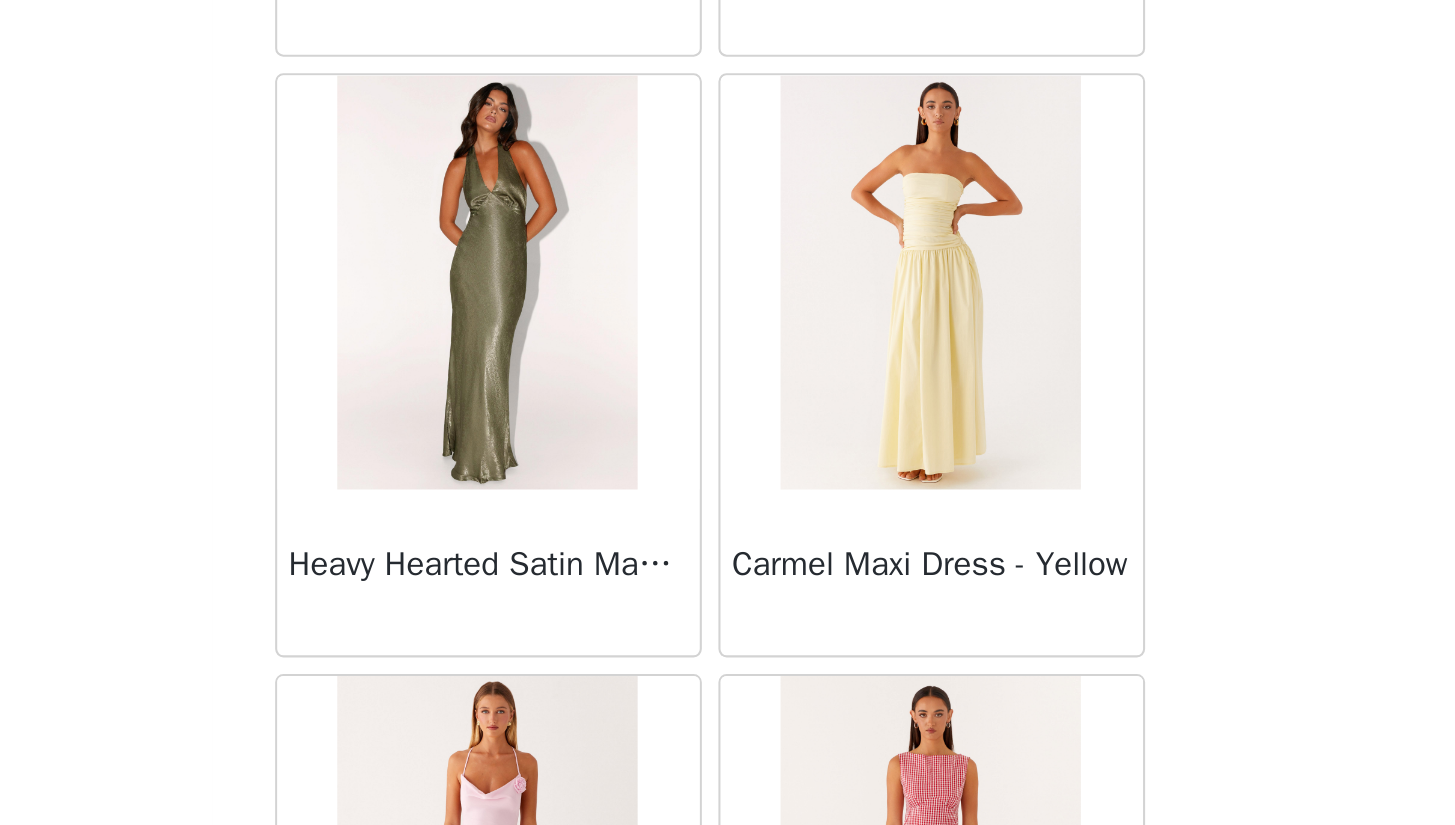 click at bounding box center [620, 473] 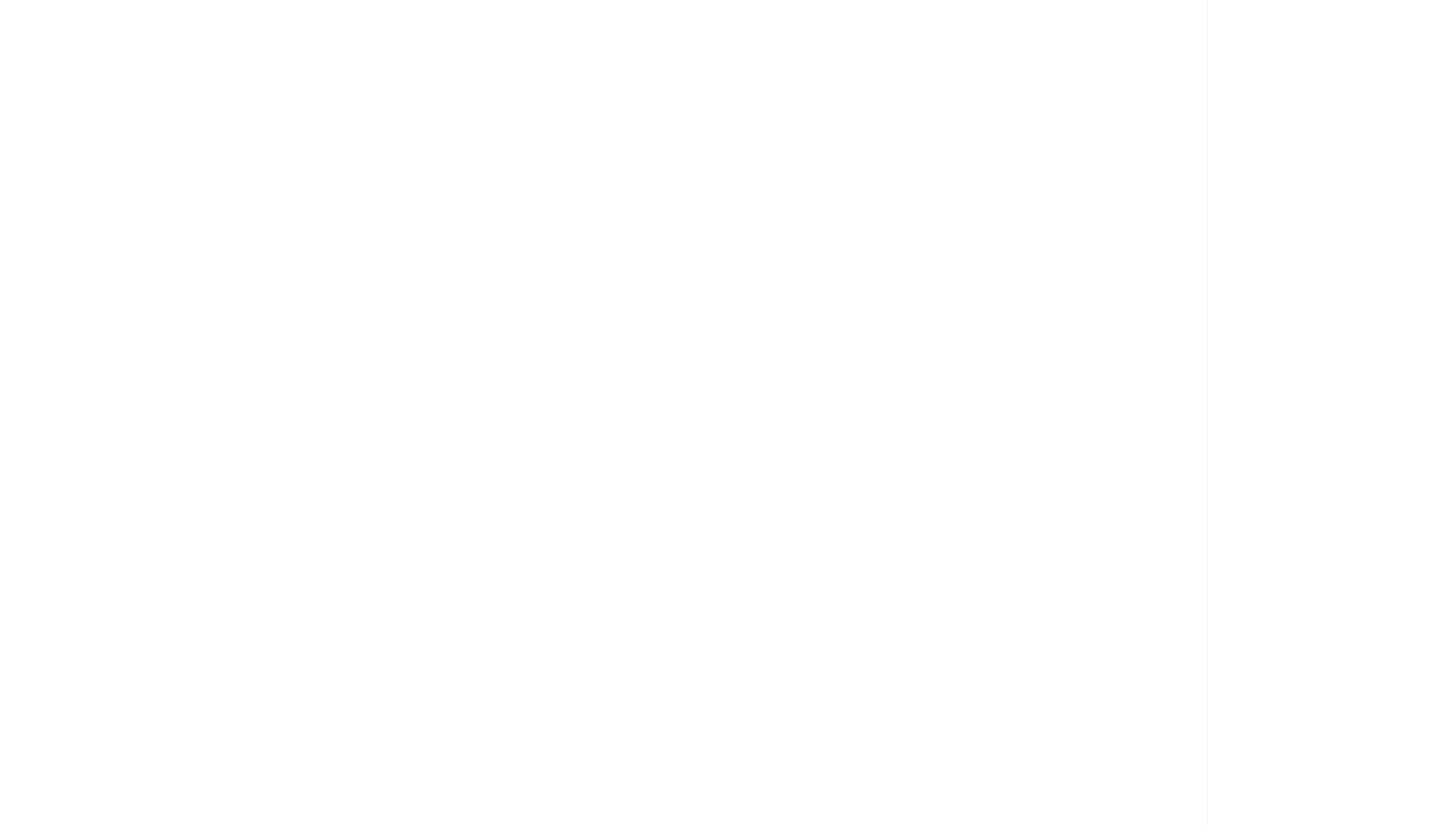 scroll, scrollTop: 0, scrollLeft: 0, axis: both 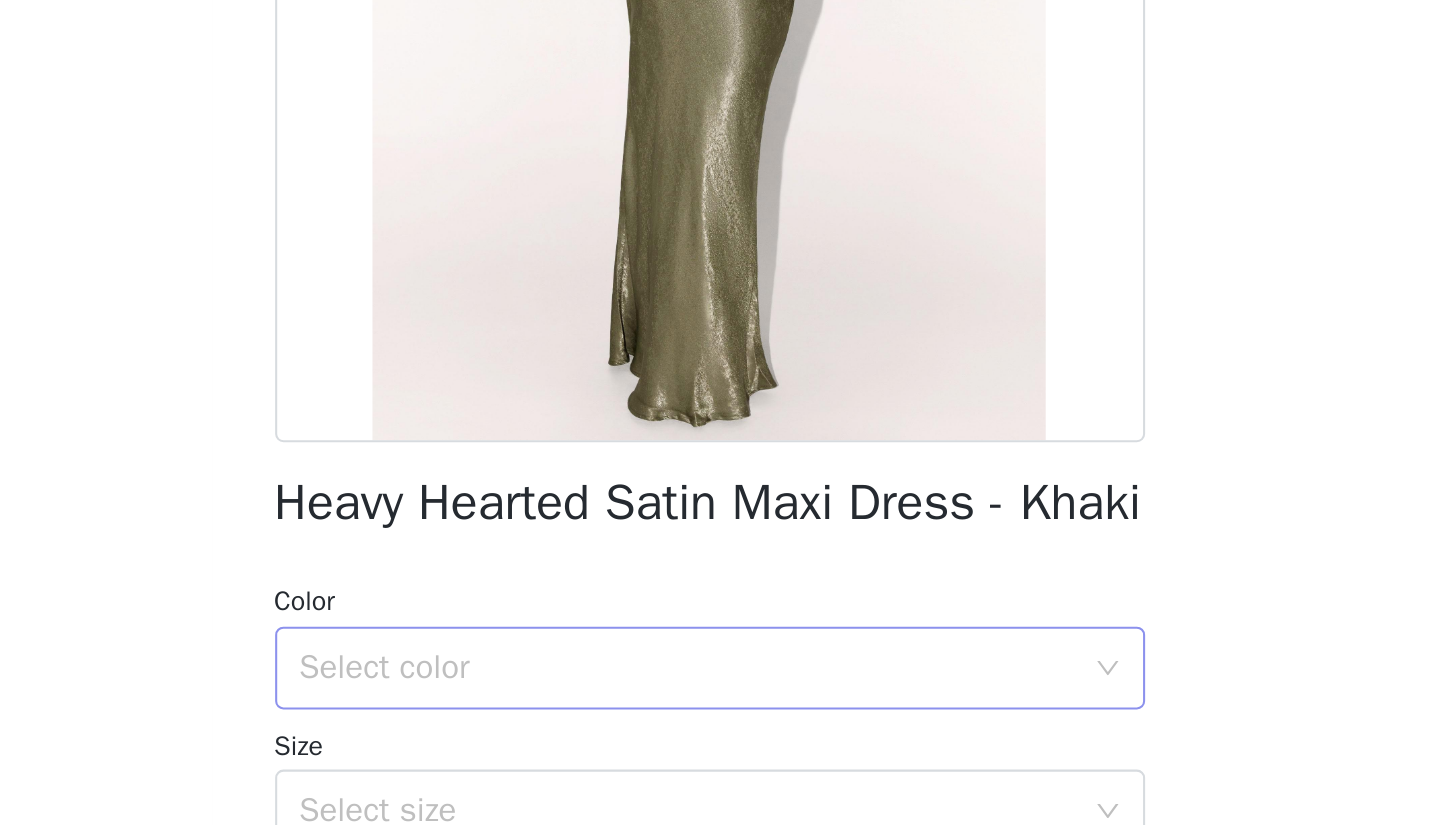 click on "Select color" at bounding box center [717, 659] 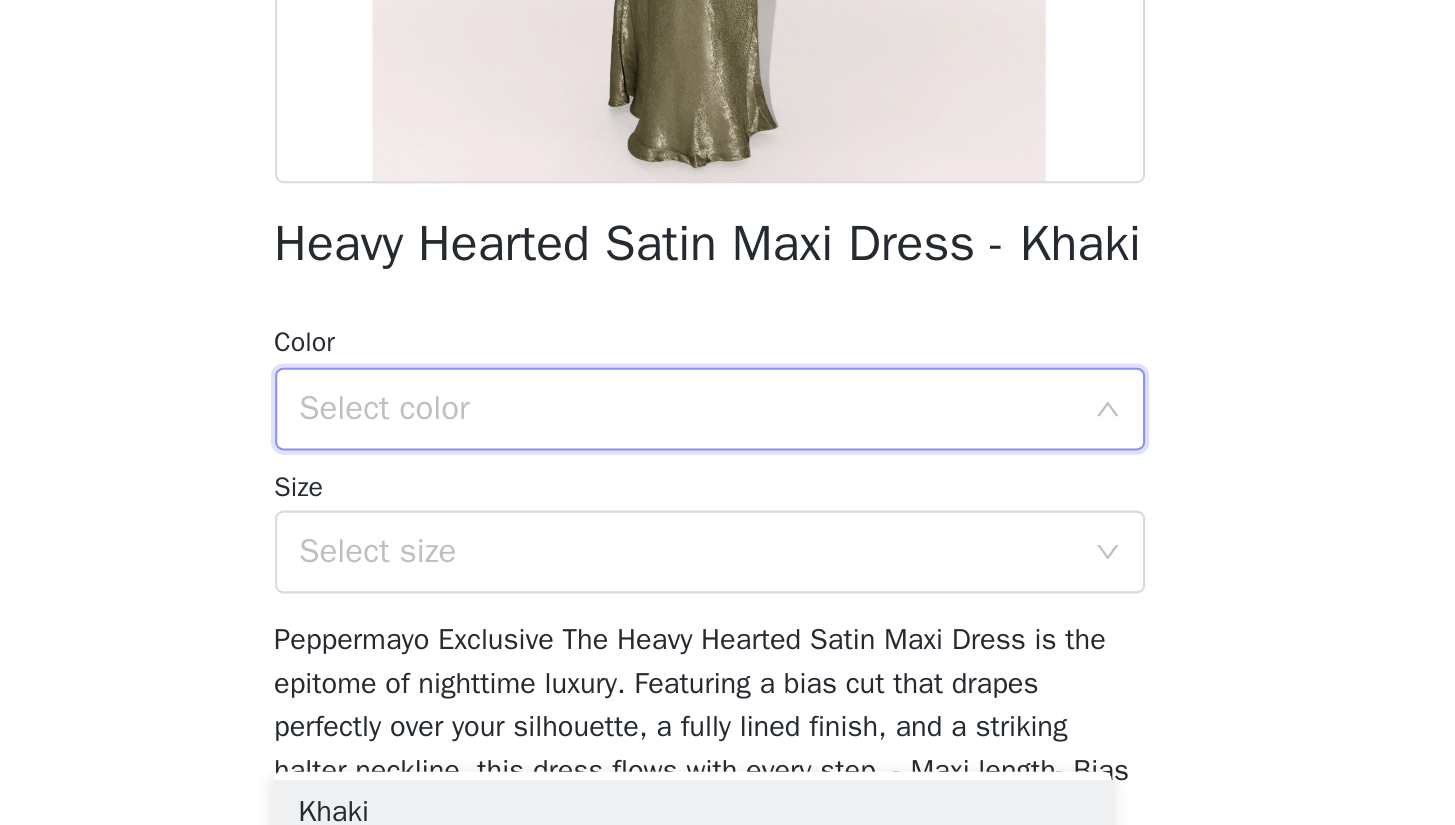 scroll, scrollTop: 129, scrollLeft: 0, axis: vertical 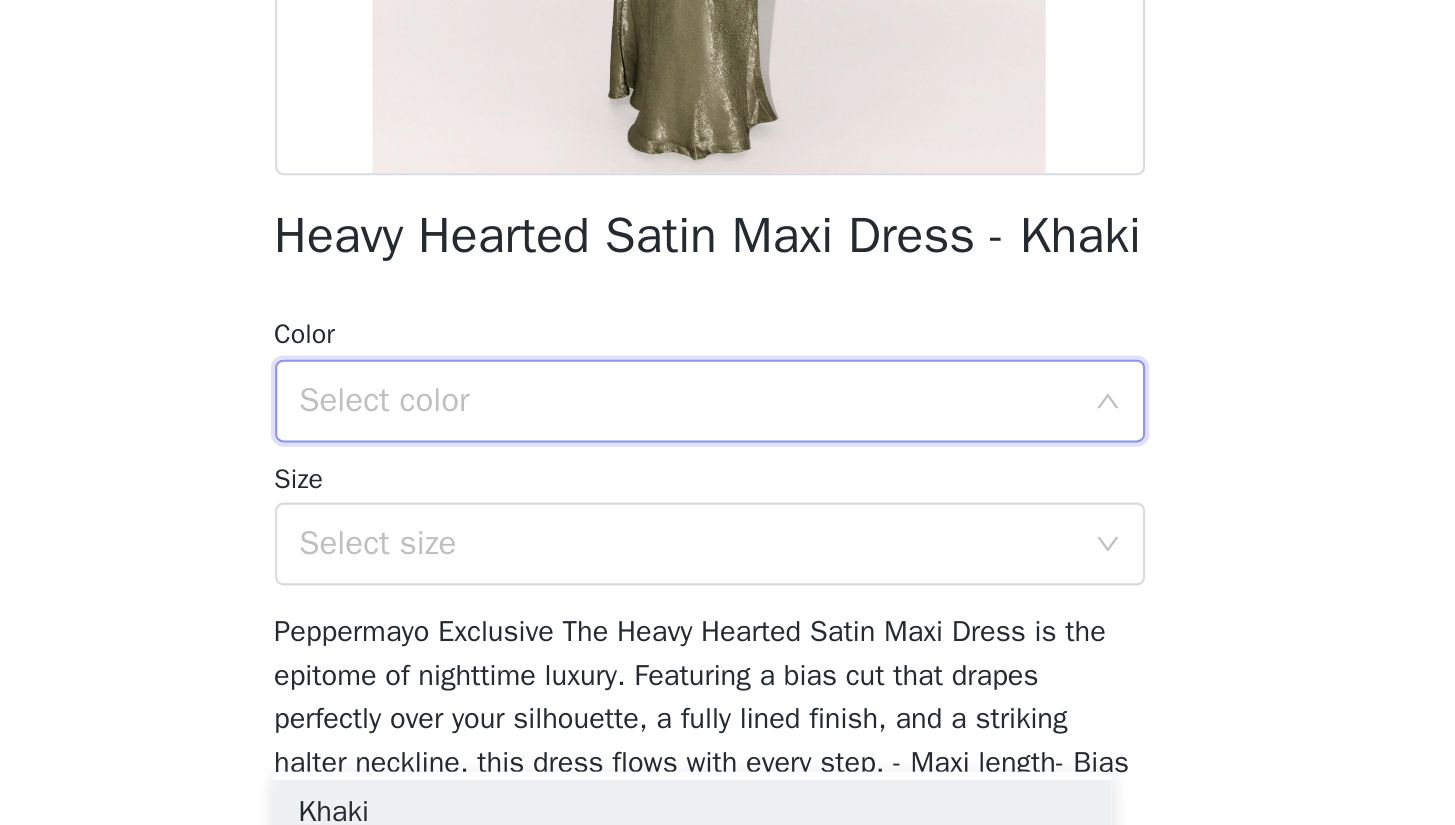 click on "Select color" at bounding box center (717, 530) 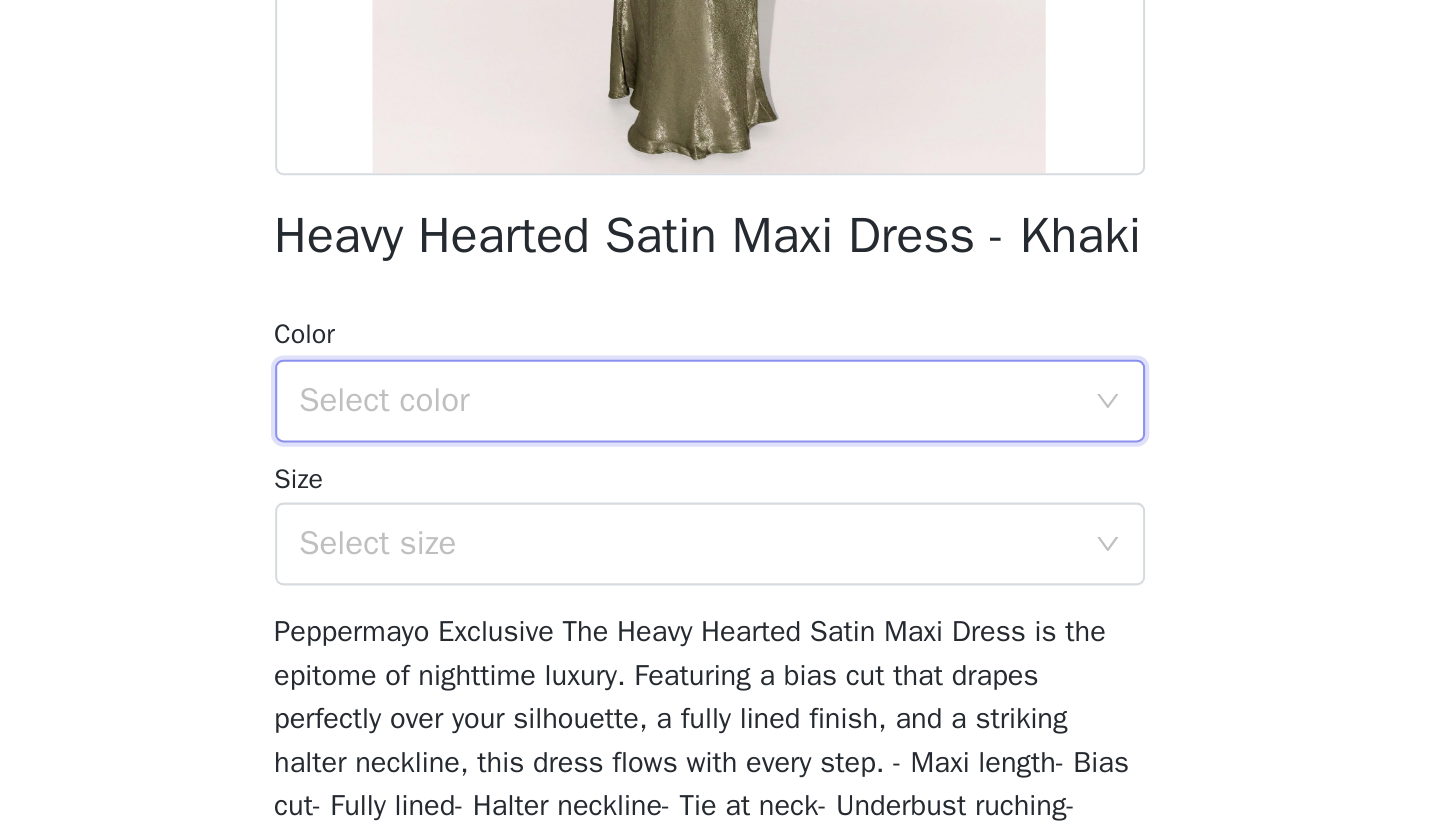 click on "Select color" at bounding box center (717, 530) 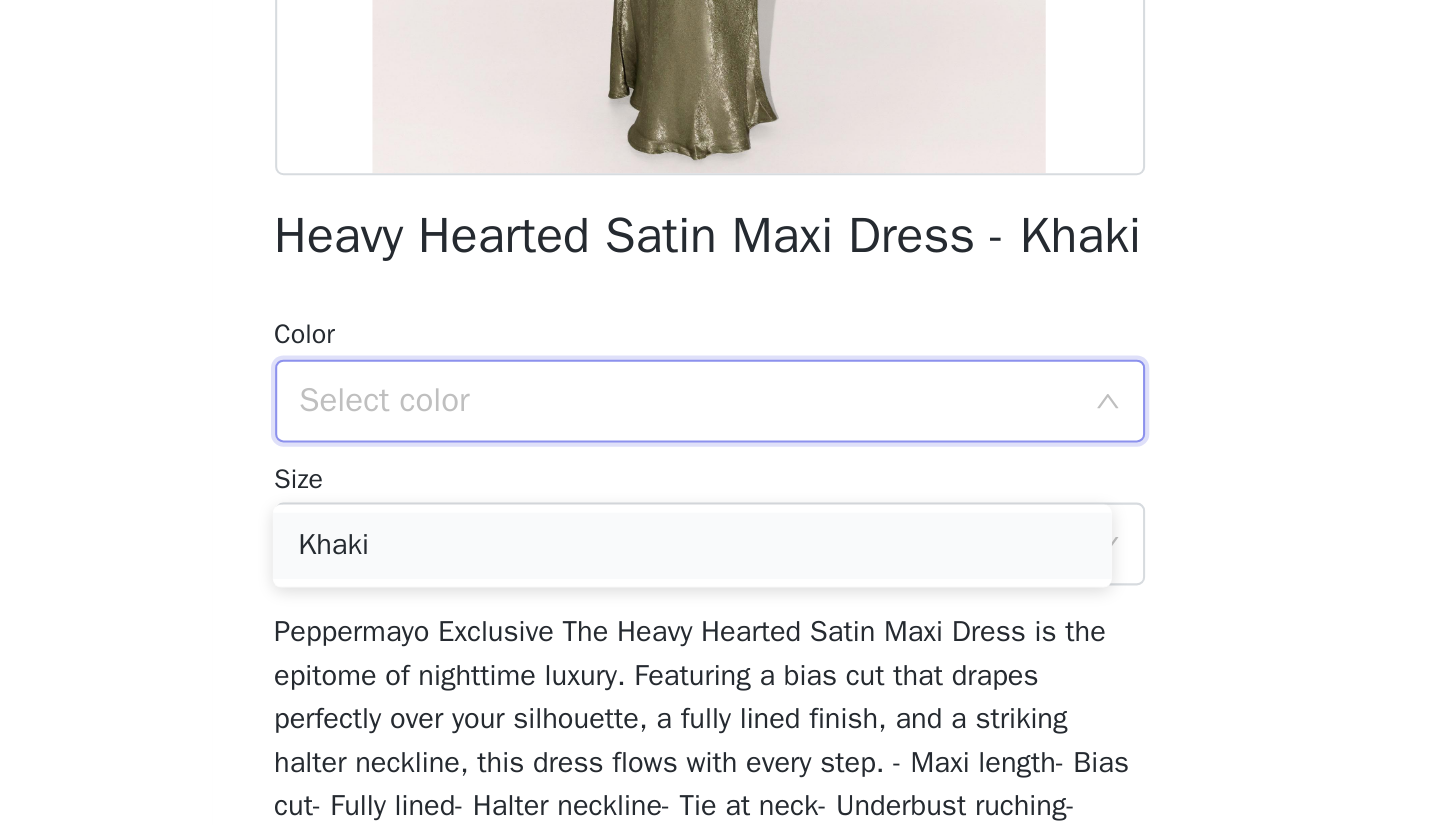 click on "Khaki" at bounding box center (719, 600) 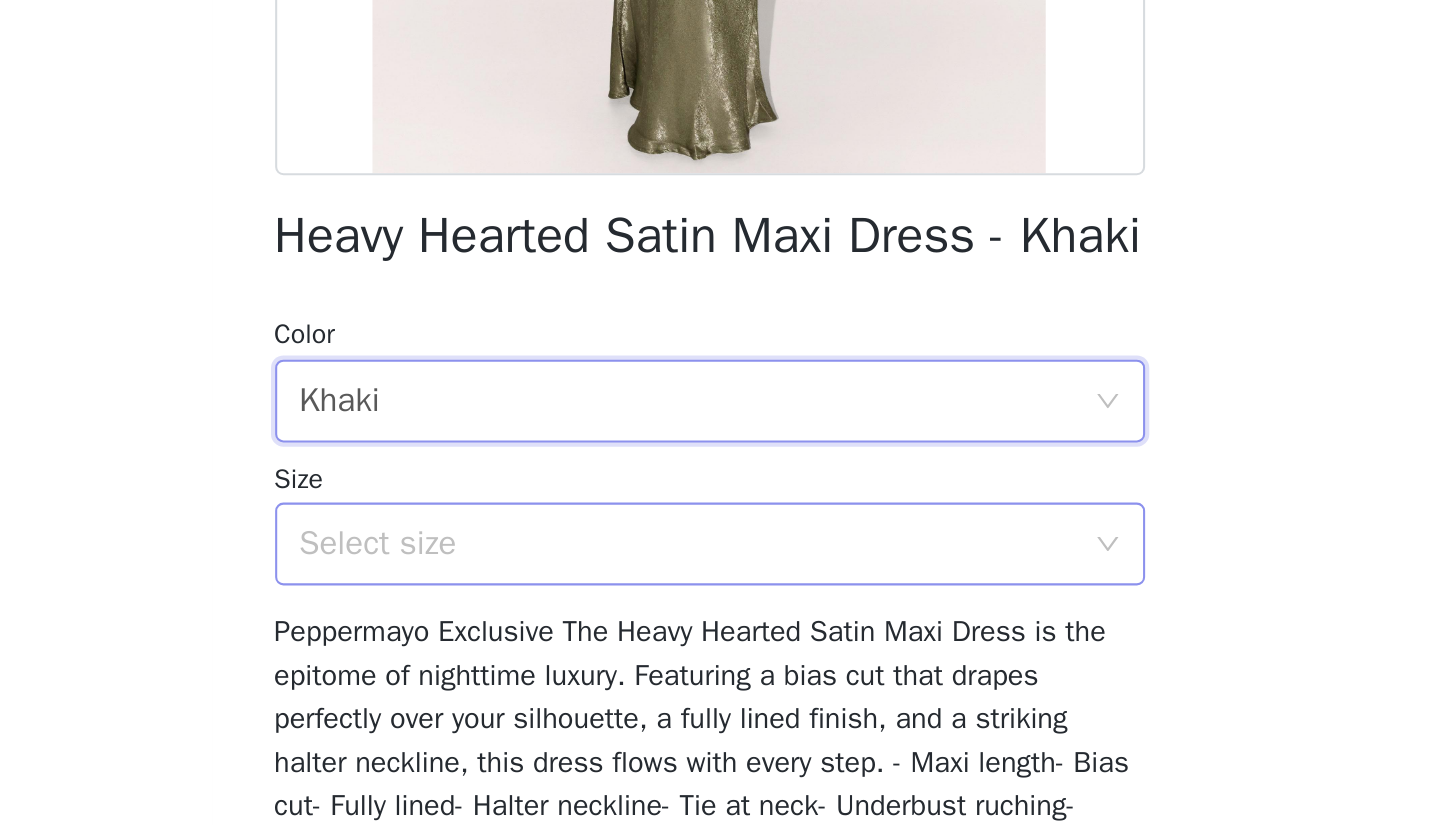 click on "Select size" at bounding box center [717, 599] 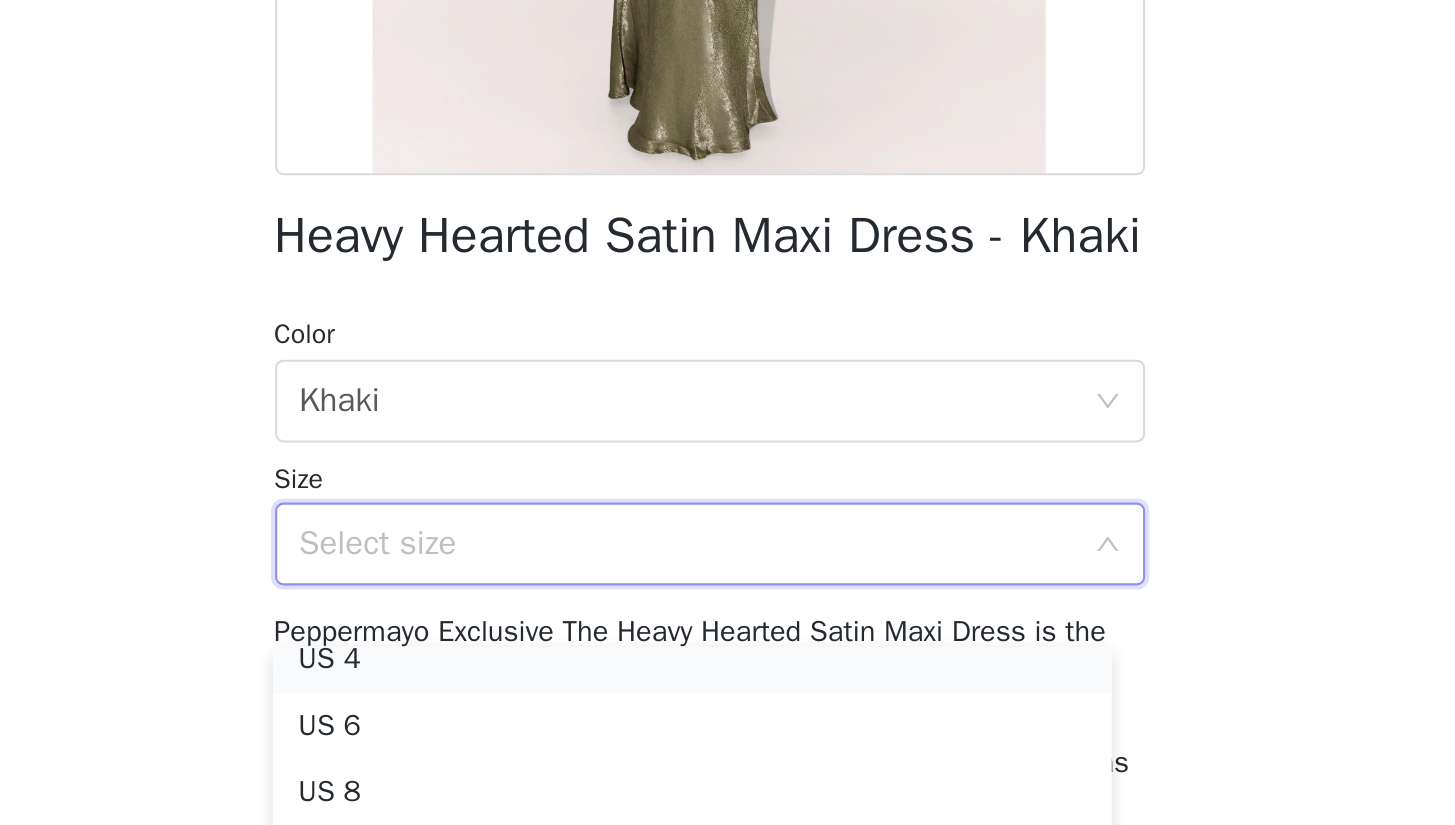 scroll, scrollTop: 78, scrollLeft: 0, axis: vertical 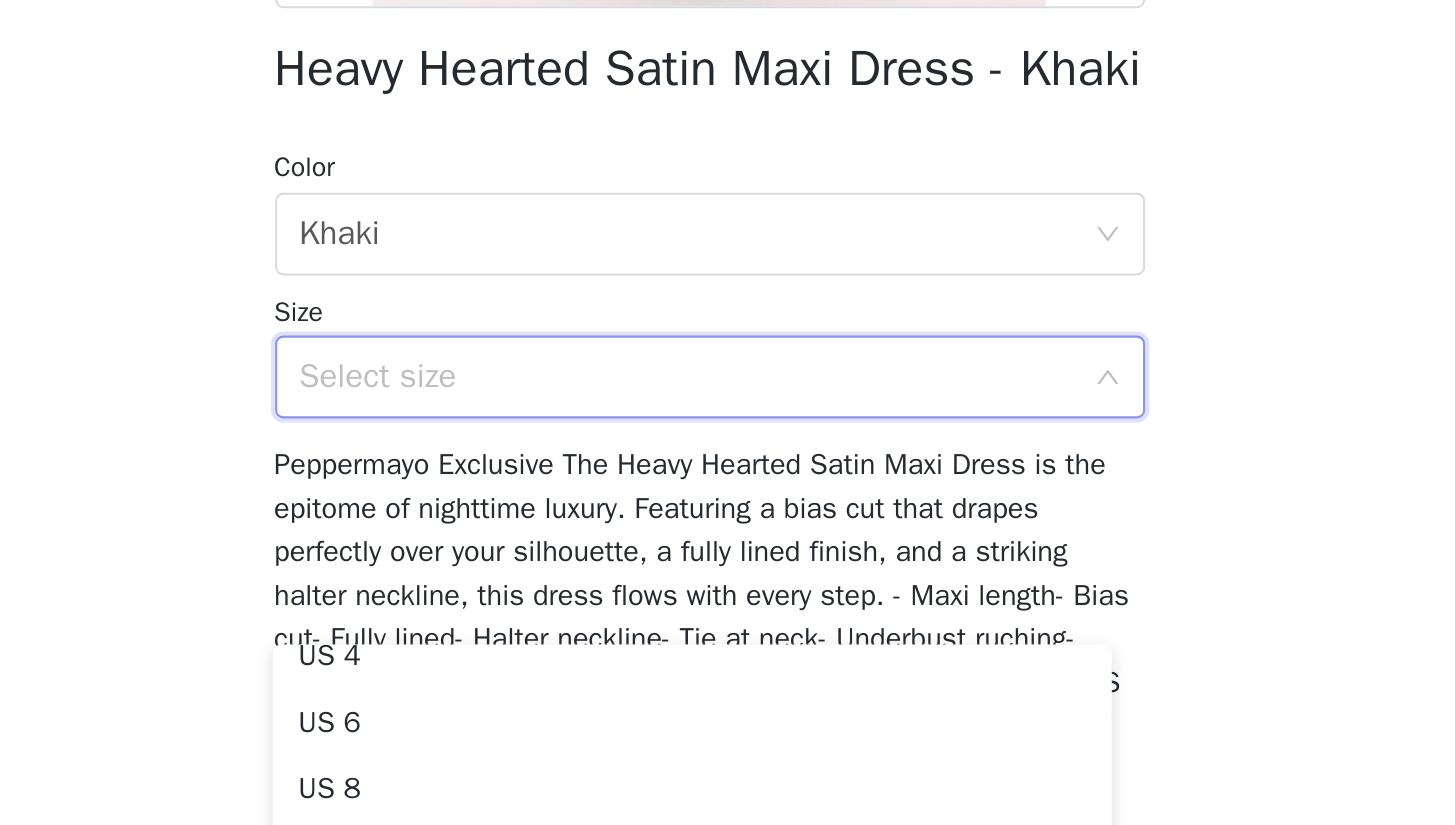 click on "Select size" at bounding box center (717, 520) 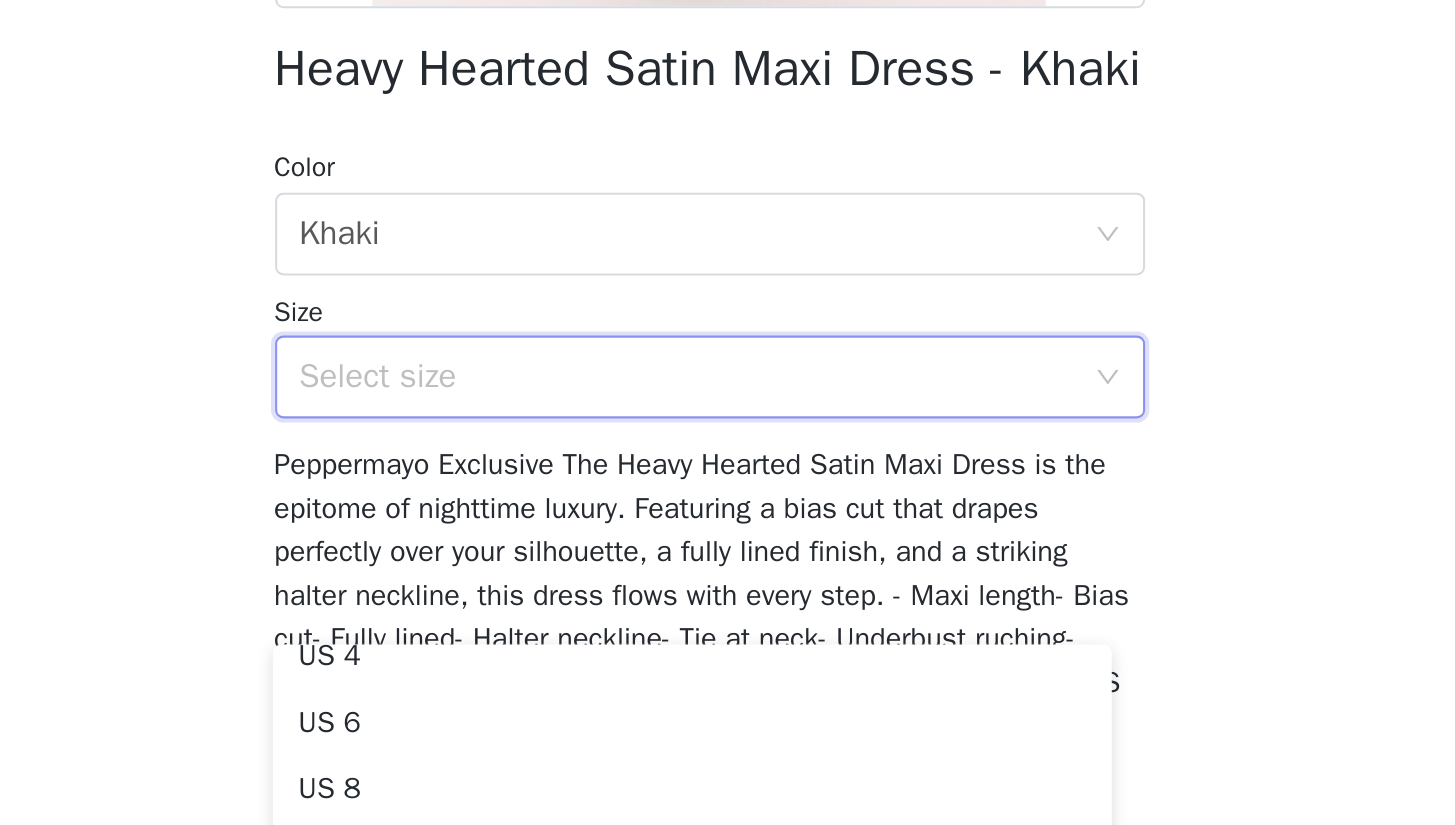 scroll, scrollTop: 4, scrollLeft: 0, axis: vertical 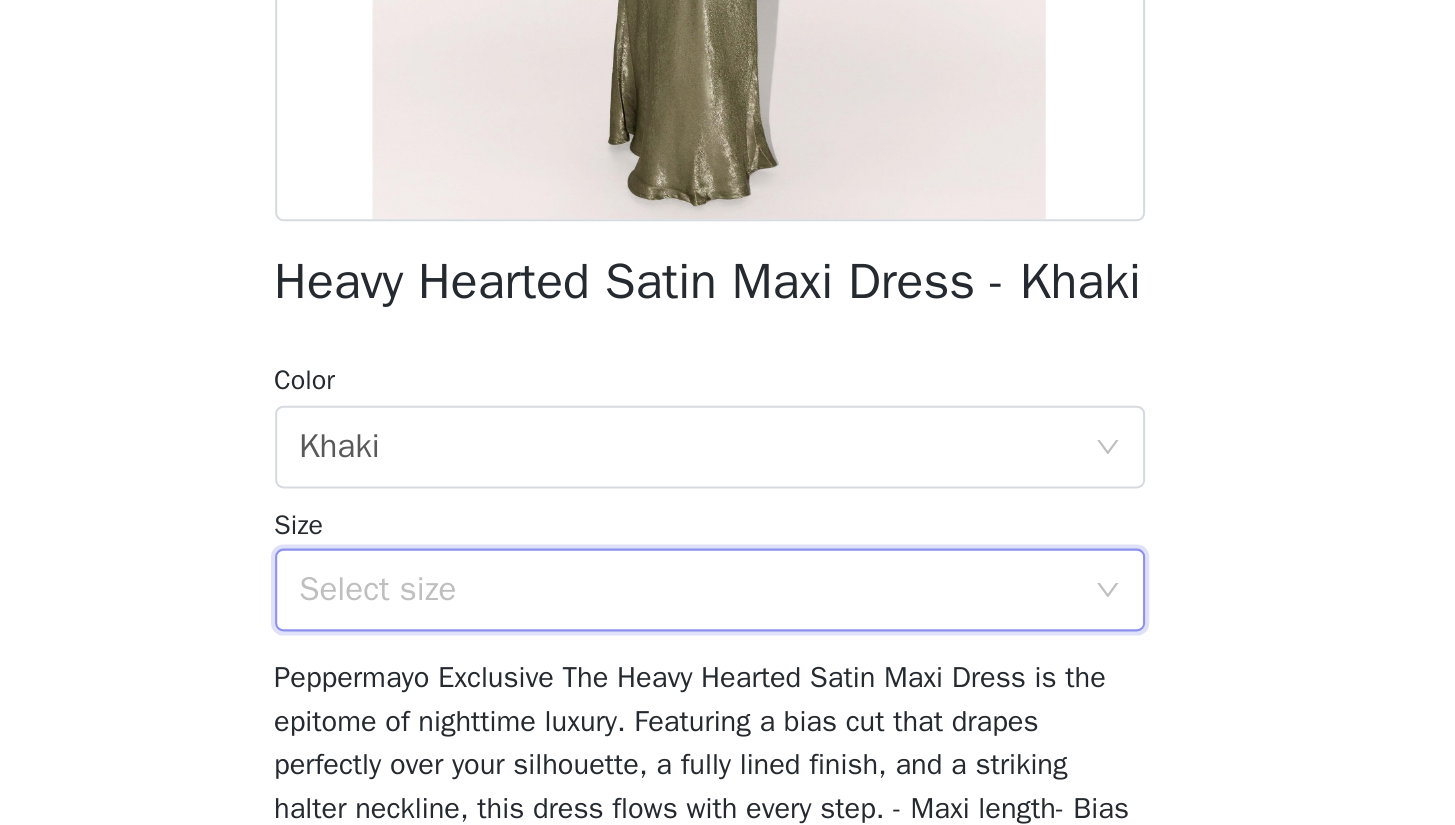 click on "Heavy Hearted Satin Maxi Dress - Khaki" at bounding box center (727, 474) 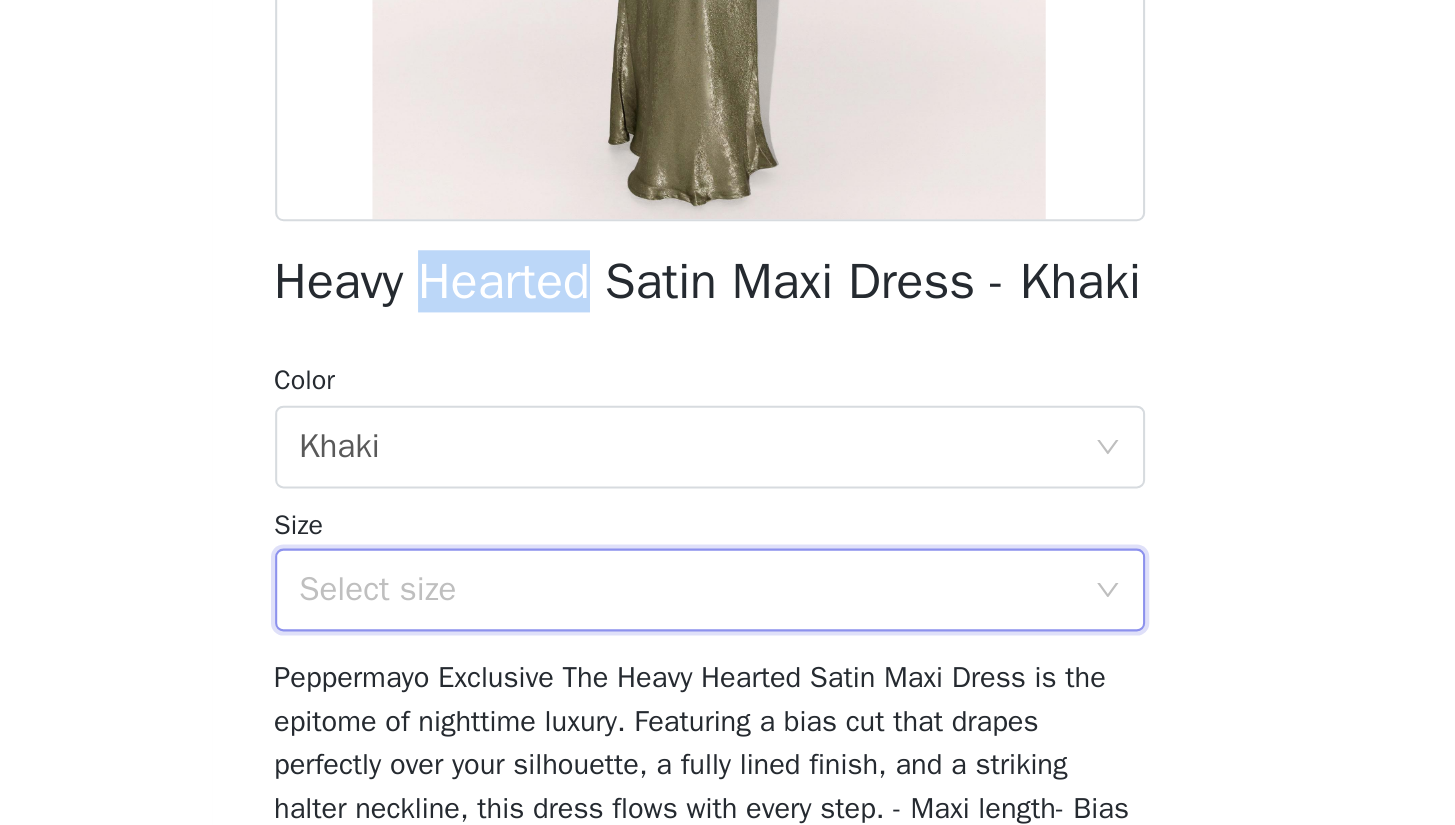 click on "Heavy Hearted Satin Maxi Dress - Khaki" at bounding box center [727, 474] 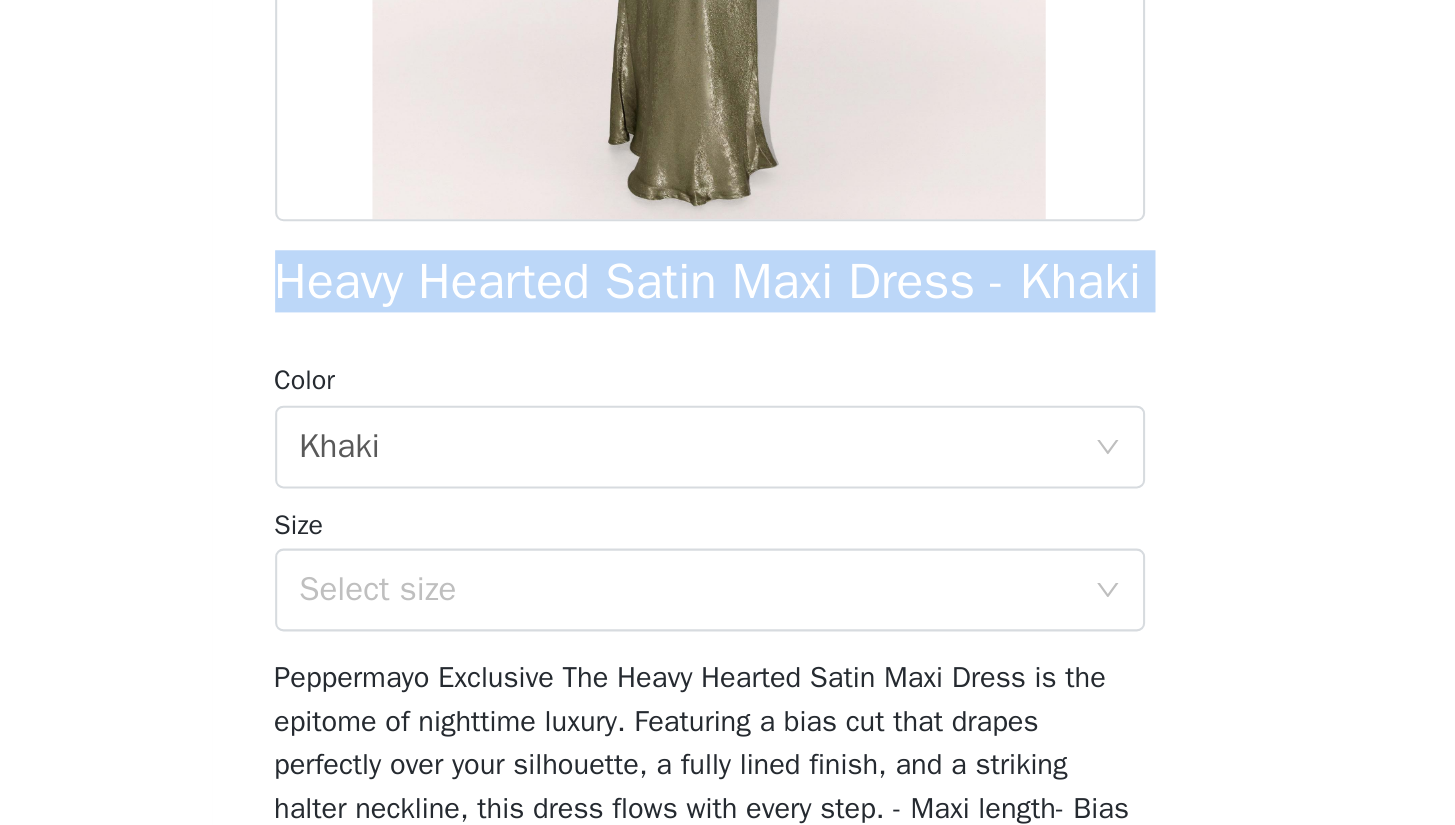click on "Heavy Hearted Satin Maxi Dress - Khaki" at bounding box center (727, 474) 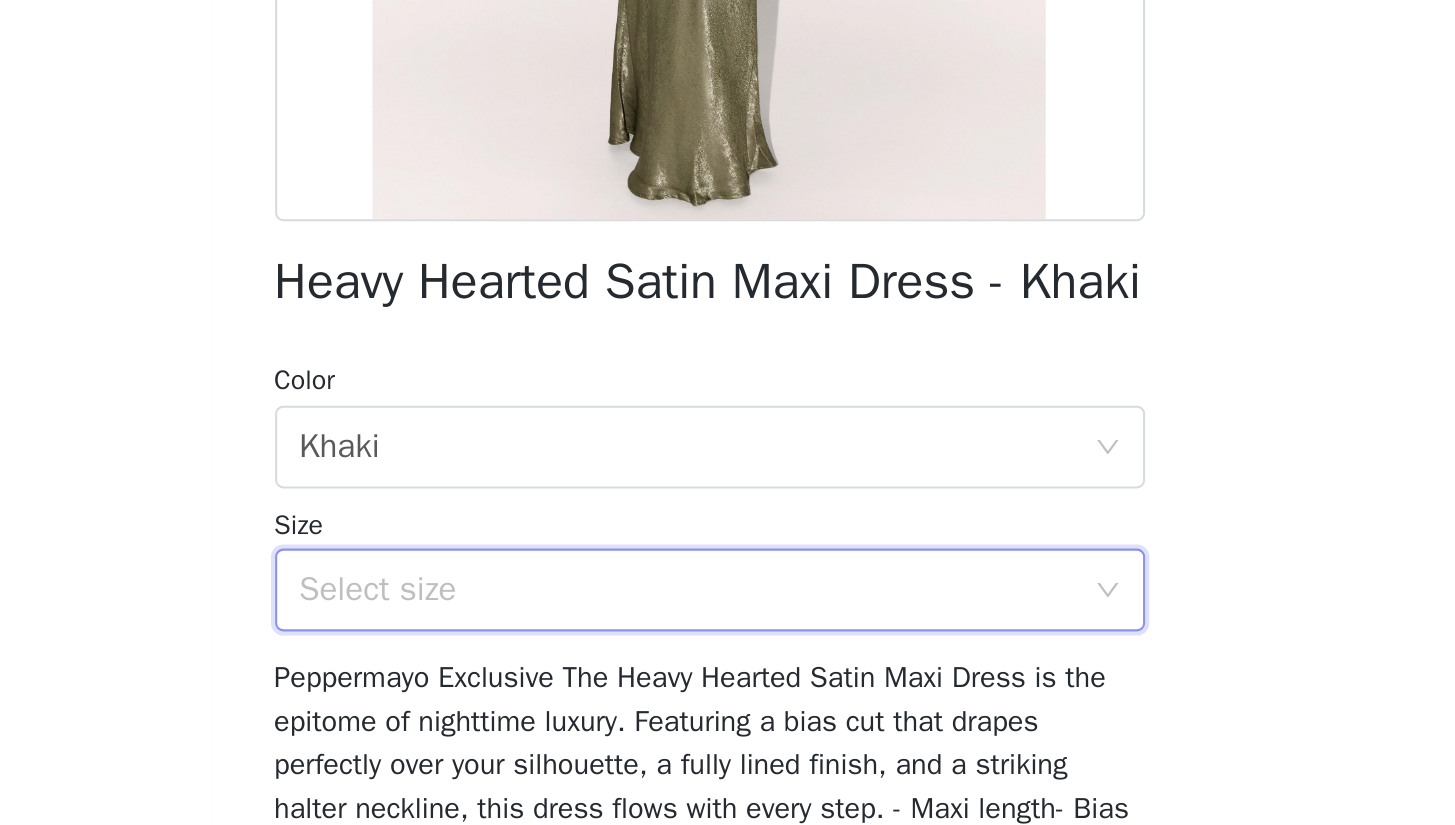 click on "Select size" at bounding box center (721, 623) 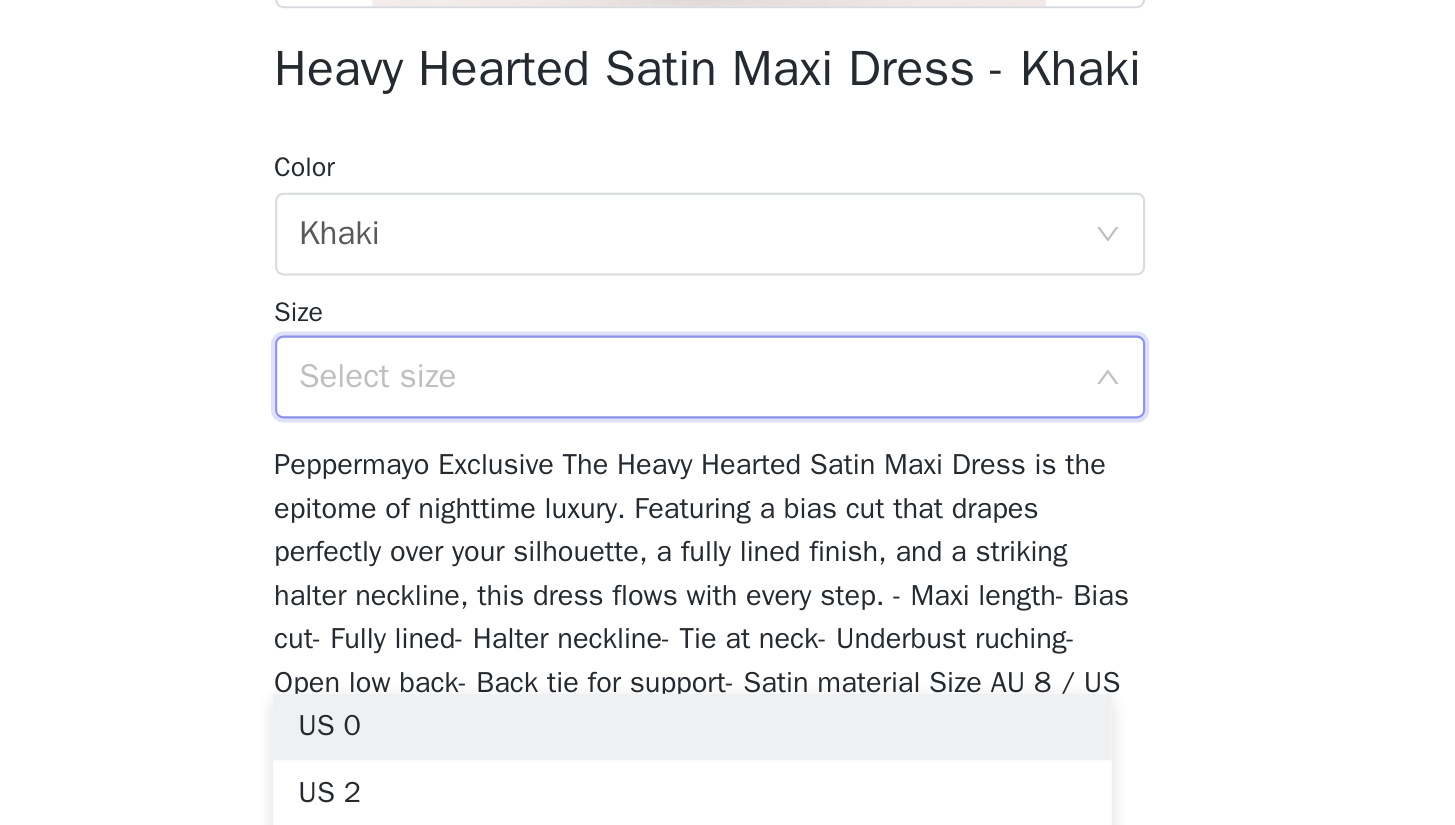 scroll, scrollTop: 255, scrollLeft: 0, axis: vertical 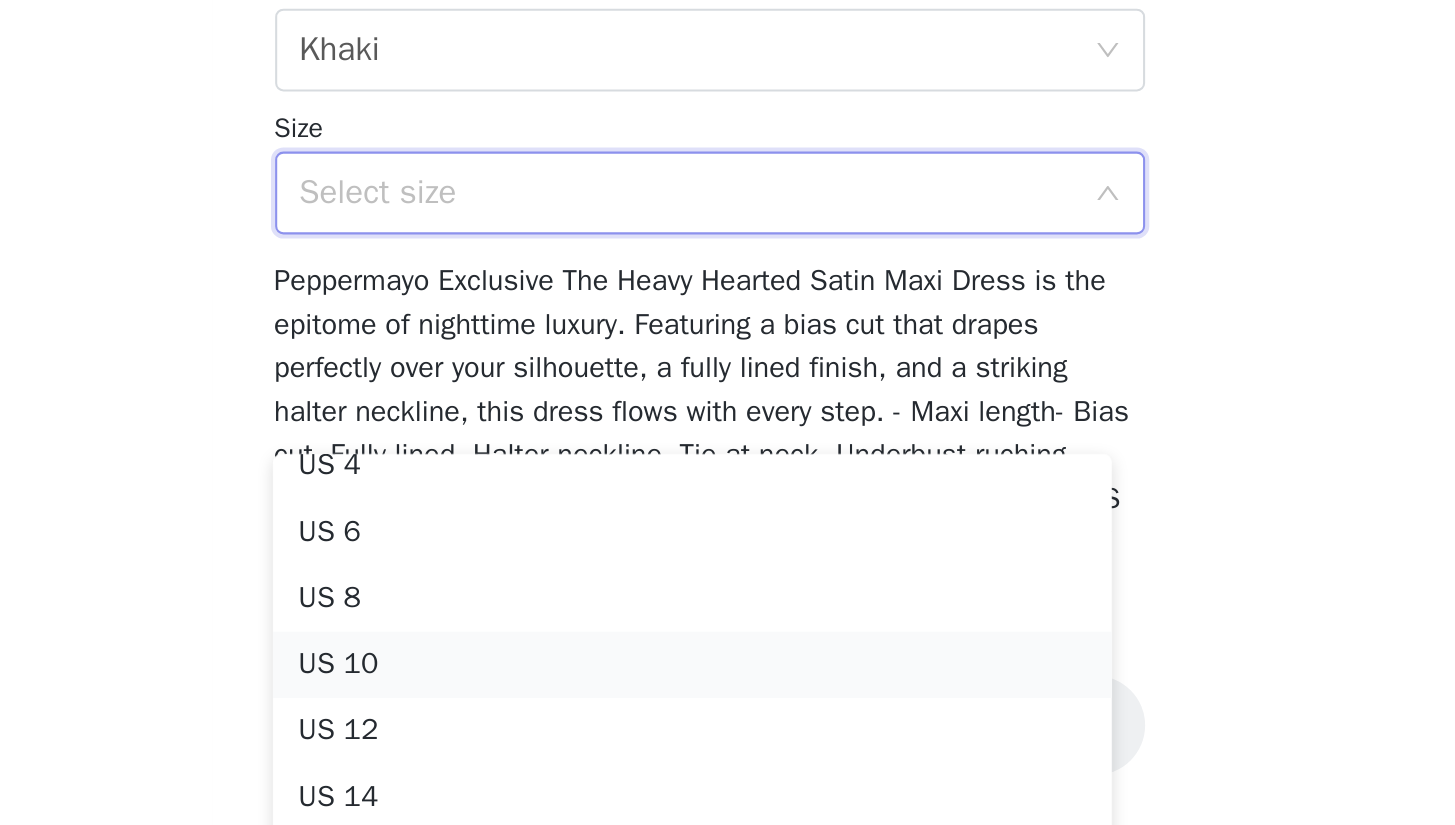 click on "US 10" at bounding box center [719, 748] 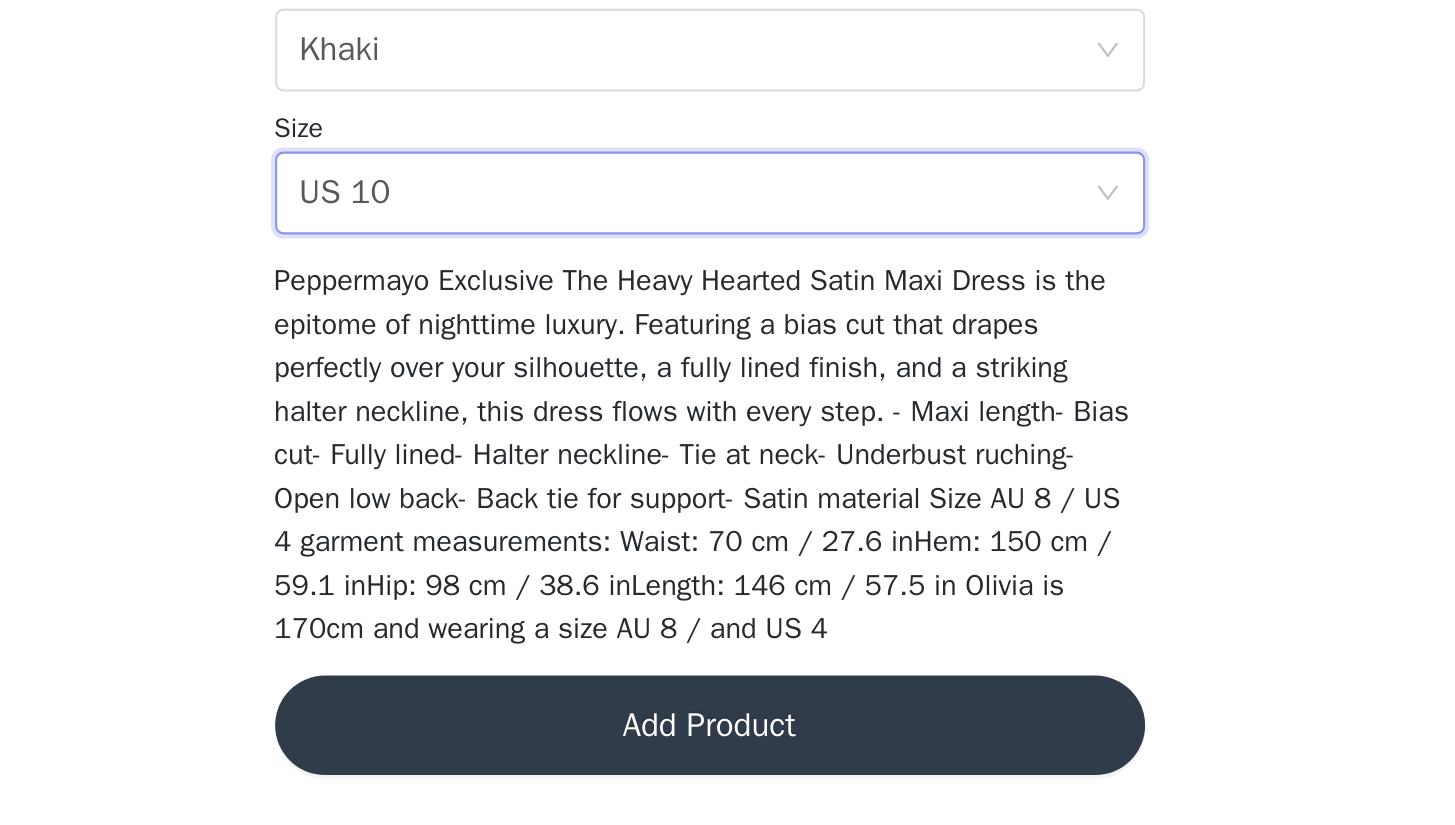 scroll, scrollTop: 224, scrollLeft: 0, axis: vertical 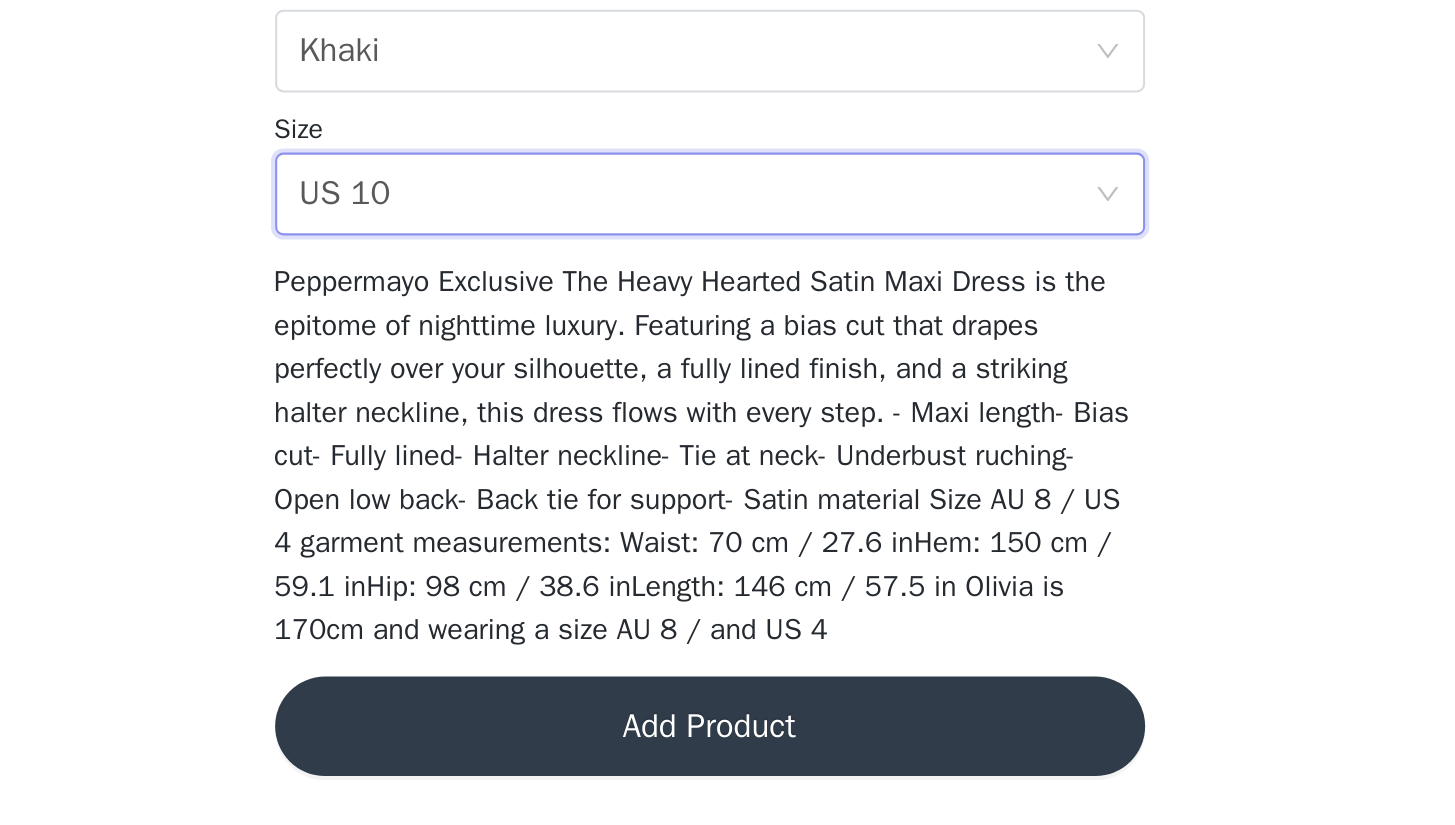 click on "Add Product" at bounding box center [728, 777] 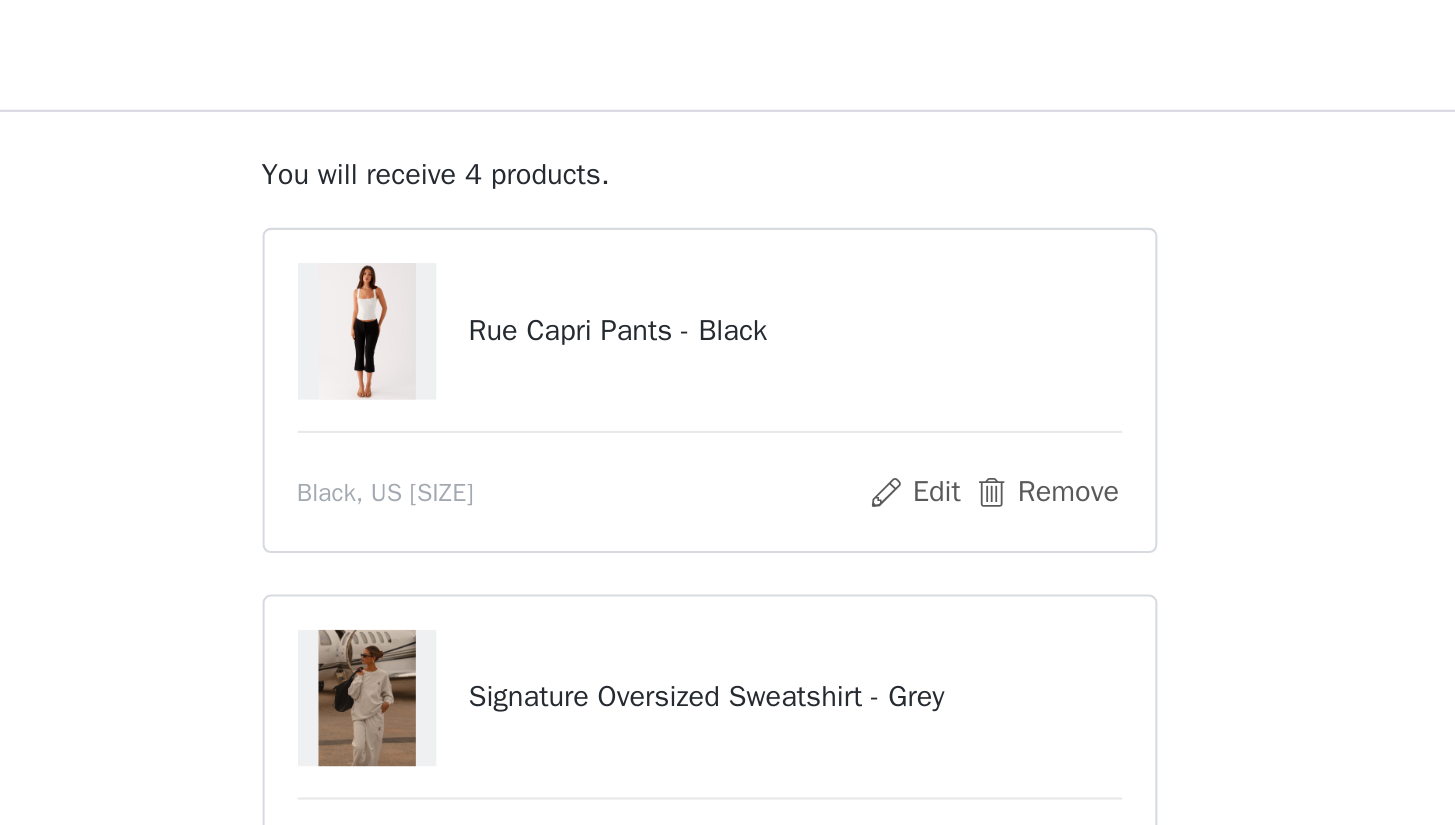 scroll, scrollTop: 112, scrollLeft: 0, axis: vertical 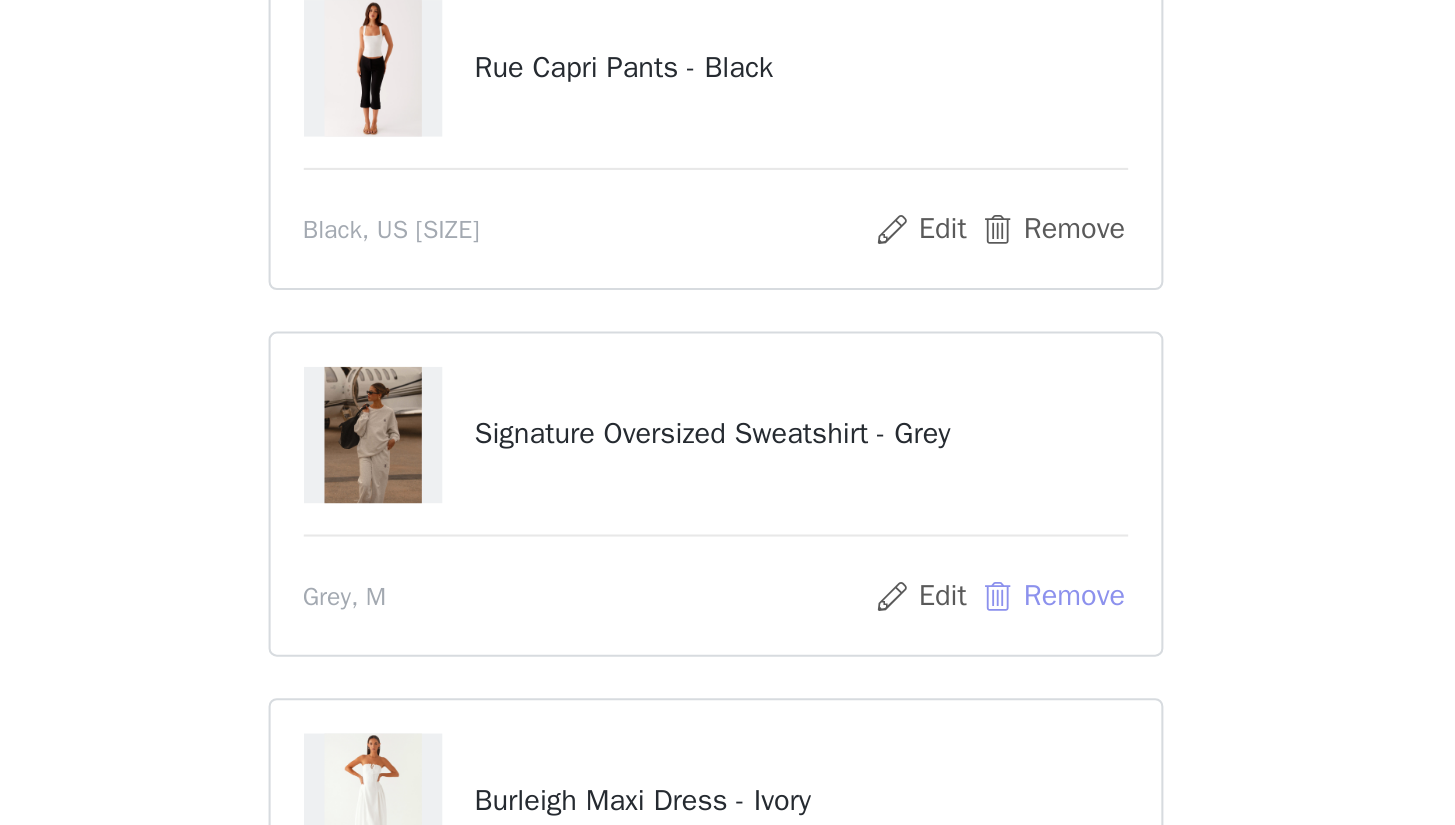 click on "Remove" at bounding box center (890, 415) 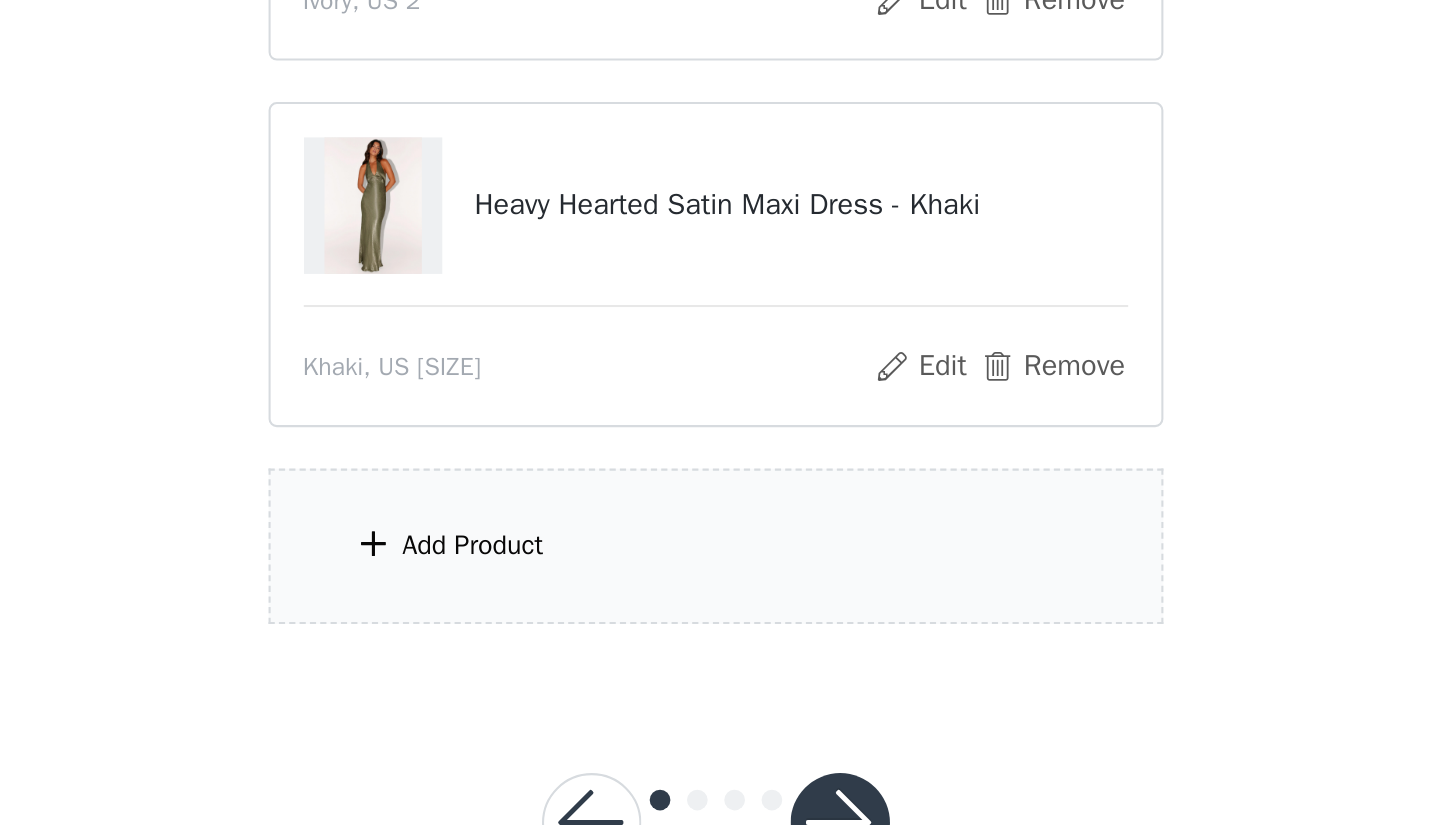 scroll, scrollTop: 155, scrollLeft: 0, axis: vertical 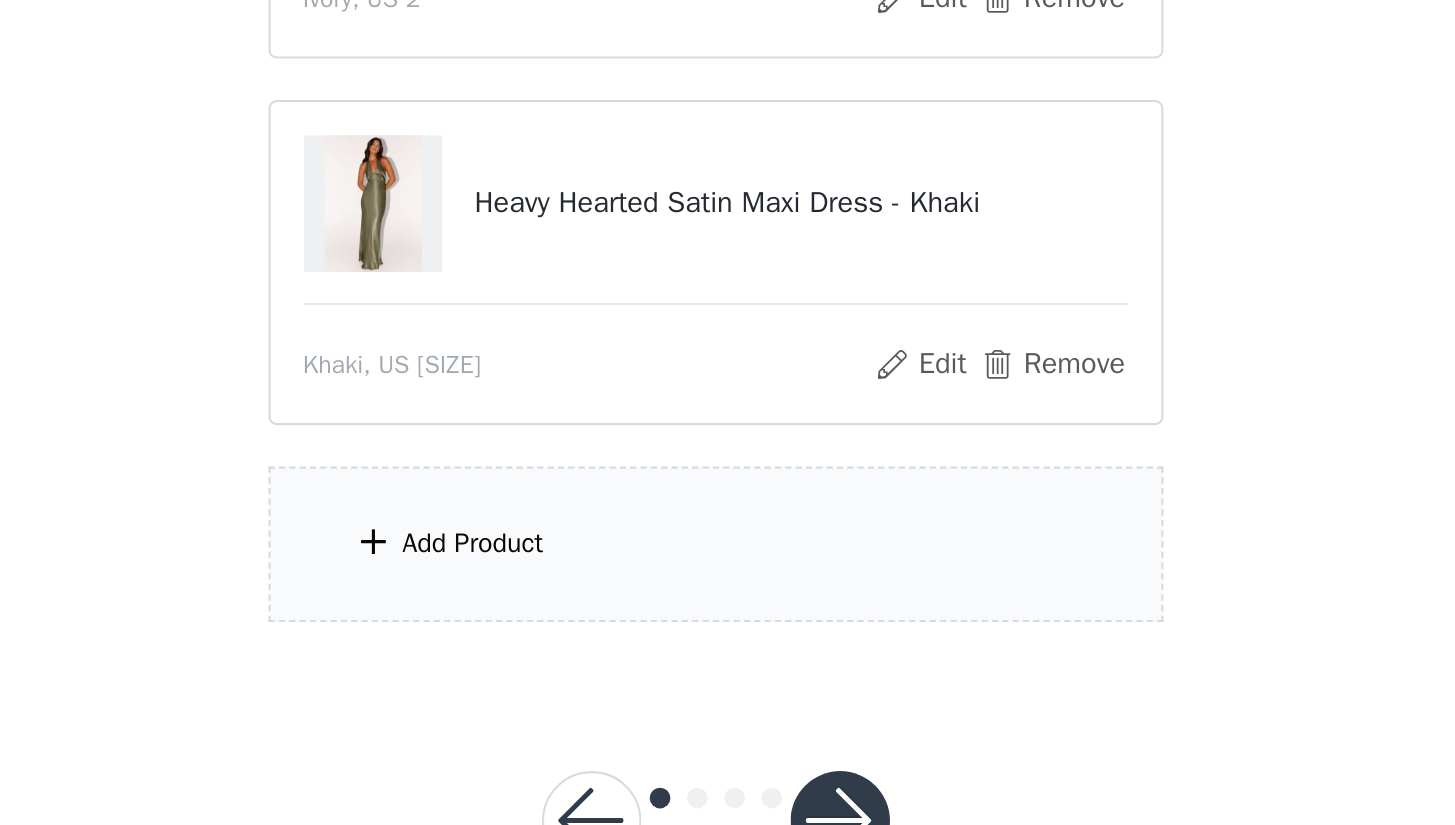 click on "Add Product" at bounding box center [728, 689] 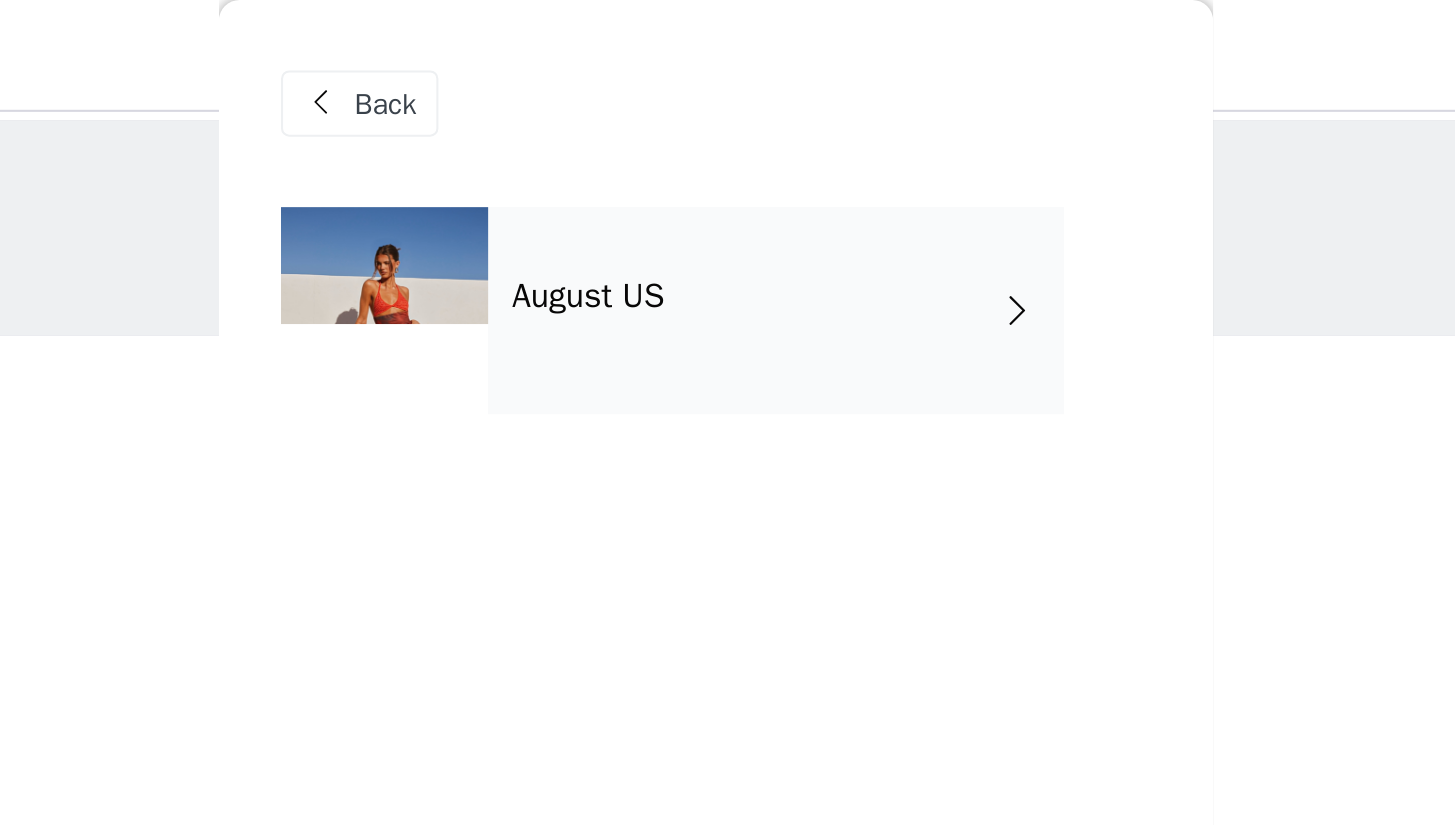 scroll, scrollTop: -1, scrollLeft: 0, axis: vertical 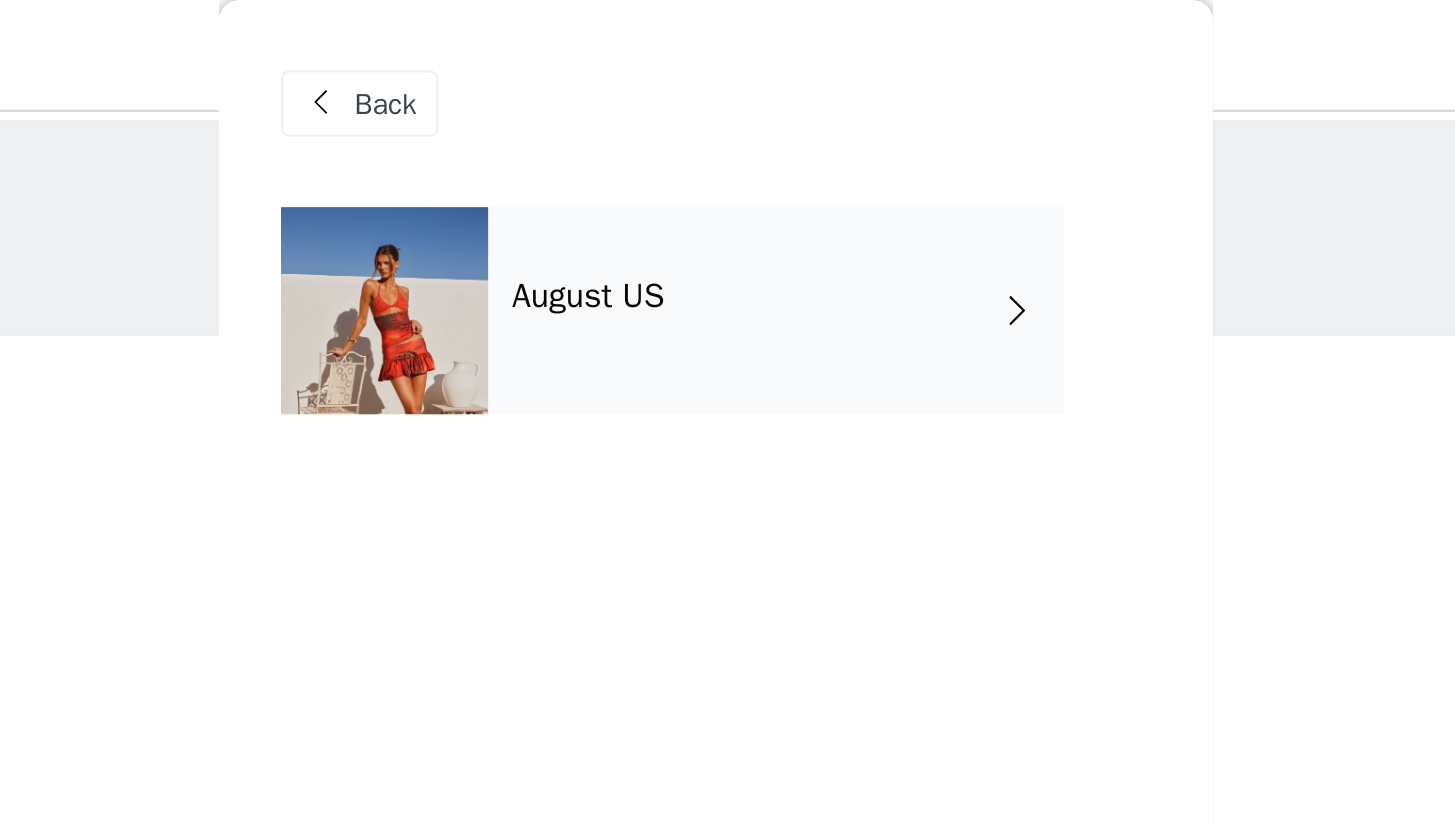 click on "August US" at bounding box center [667, 143] 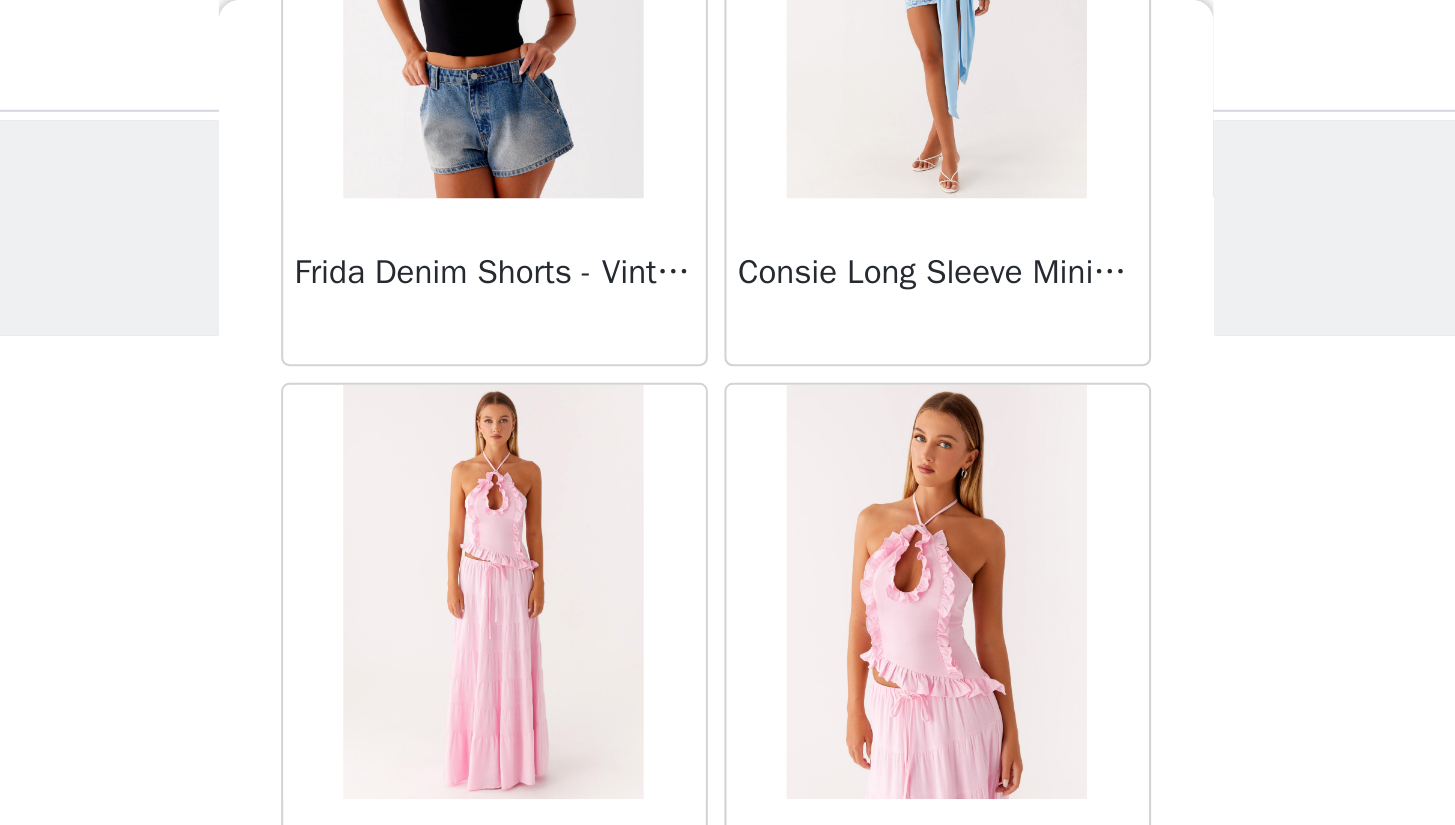 scroll, scrollTop: 2235, scrollLeft: 0, axis: vertical 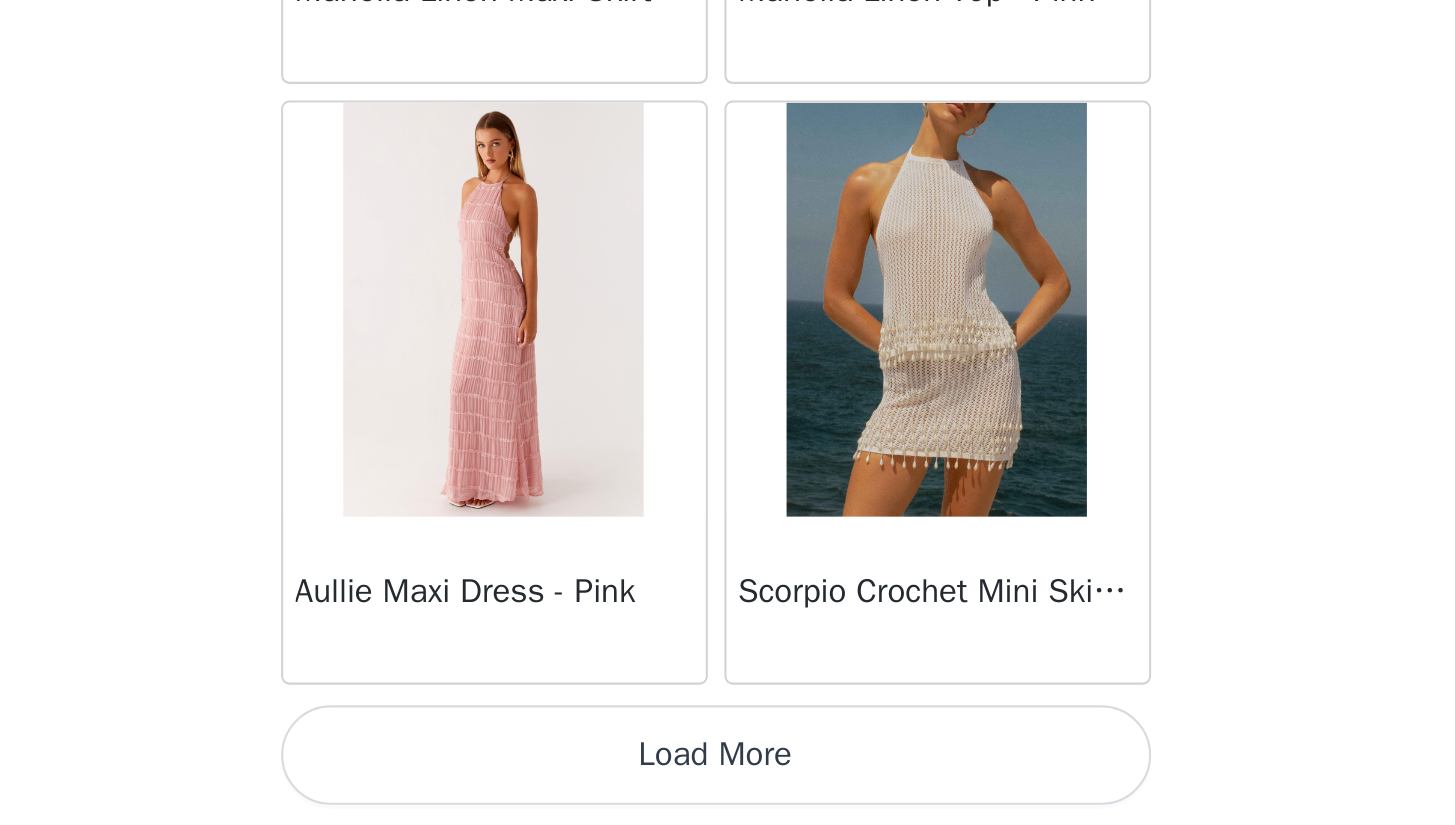 click on "Load More" at bounding box center (728, 791) 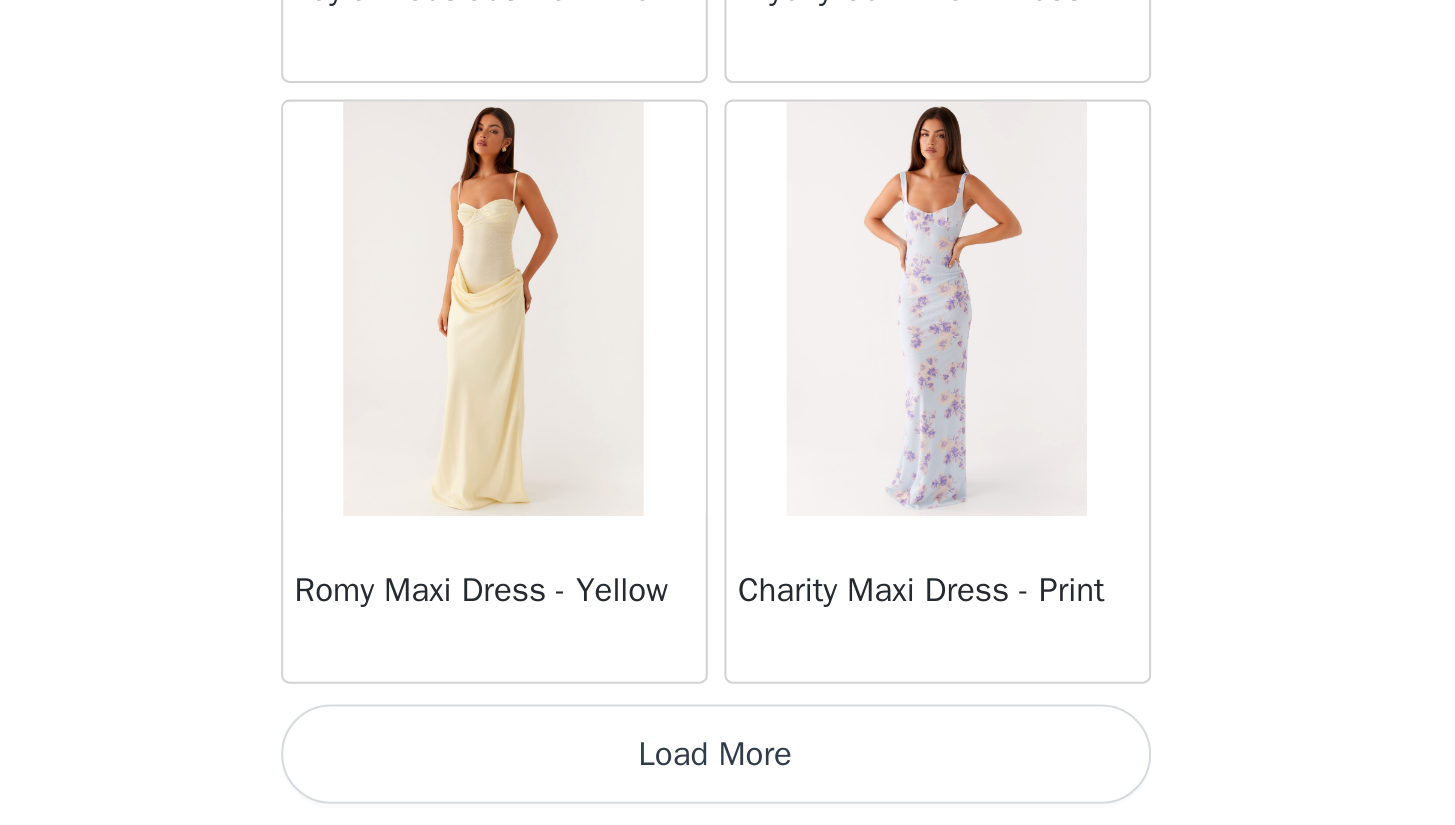 scroll, scrollTop: 5135, scrollLeft: 0, axis: vertical 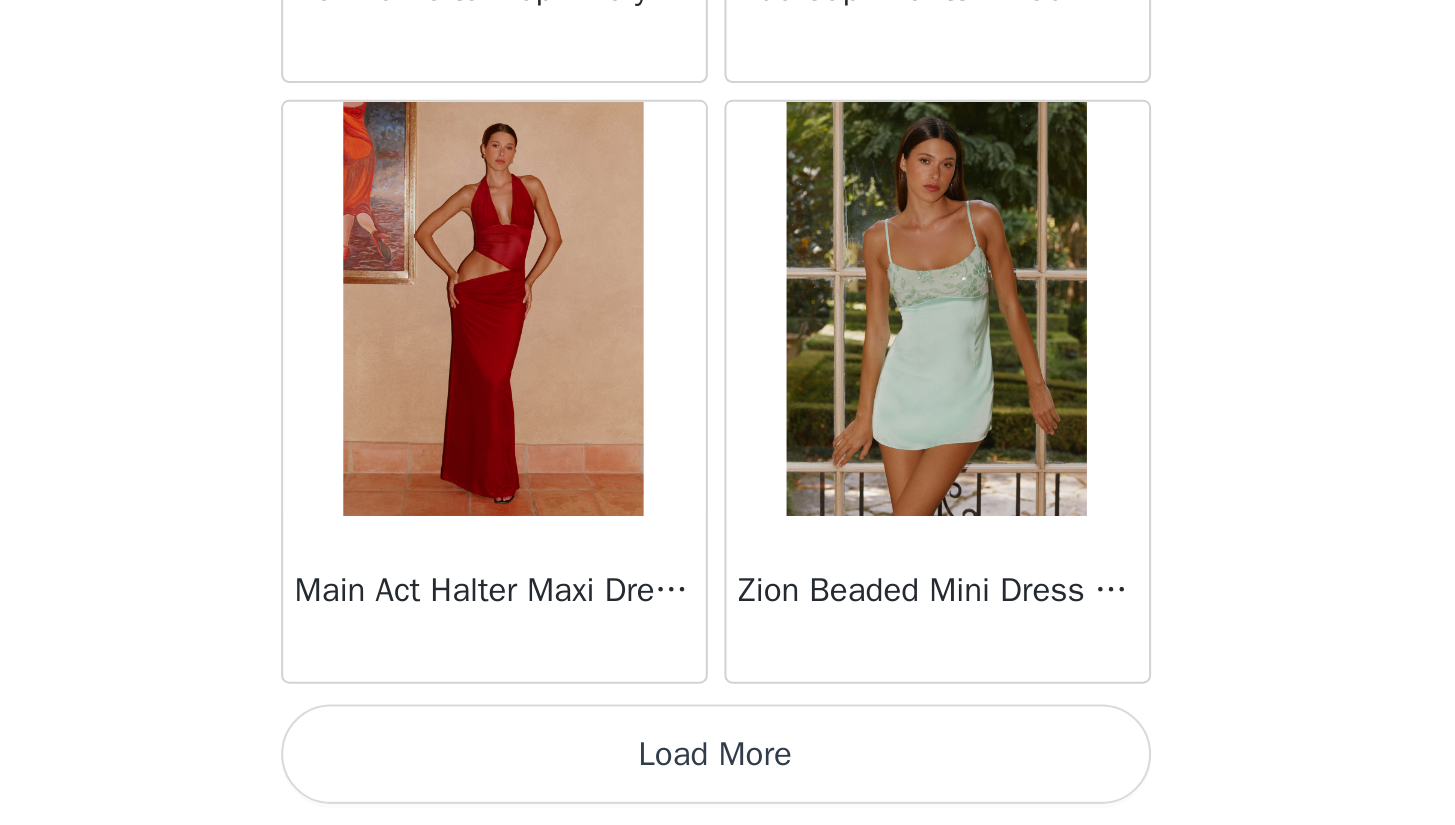 click on "Load More" at bounding box center [728, 791] 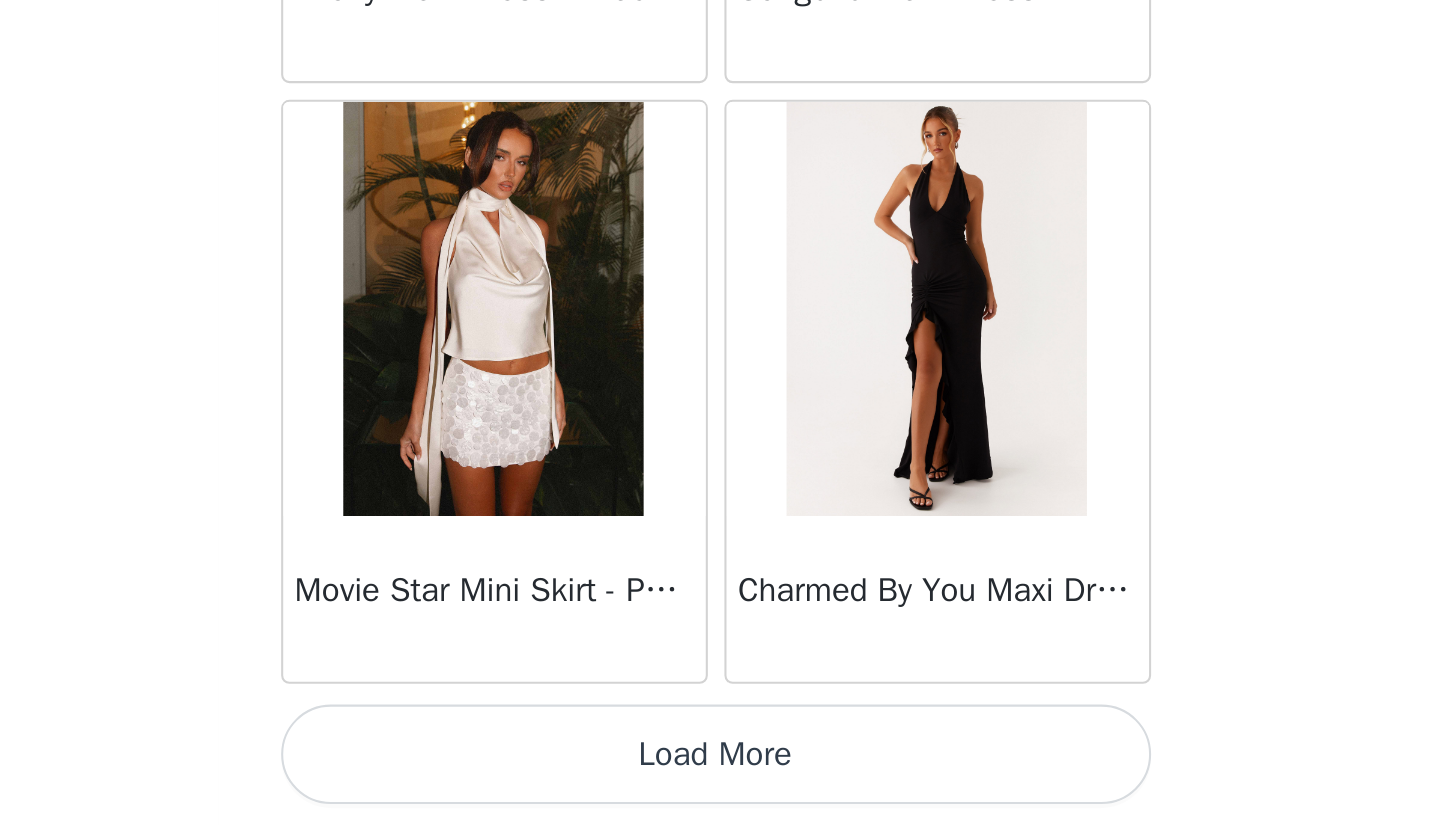 scroll, scrollTop: 10935, scrollLeft: 0, axis: vertical 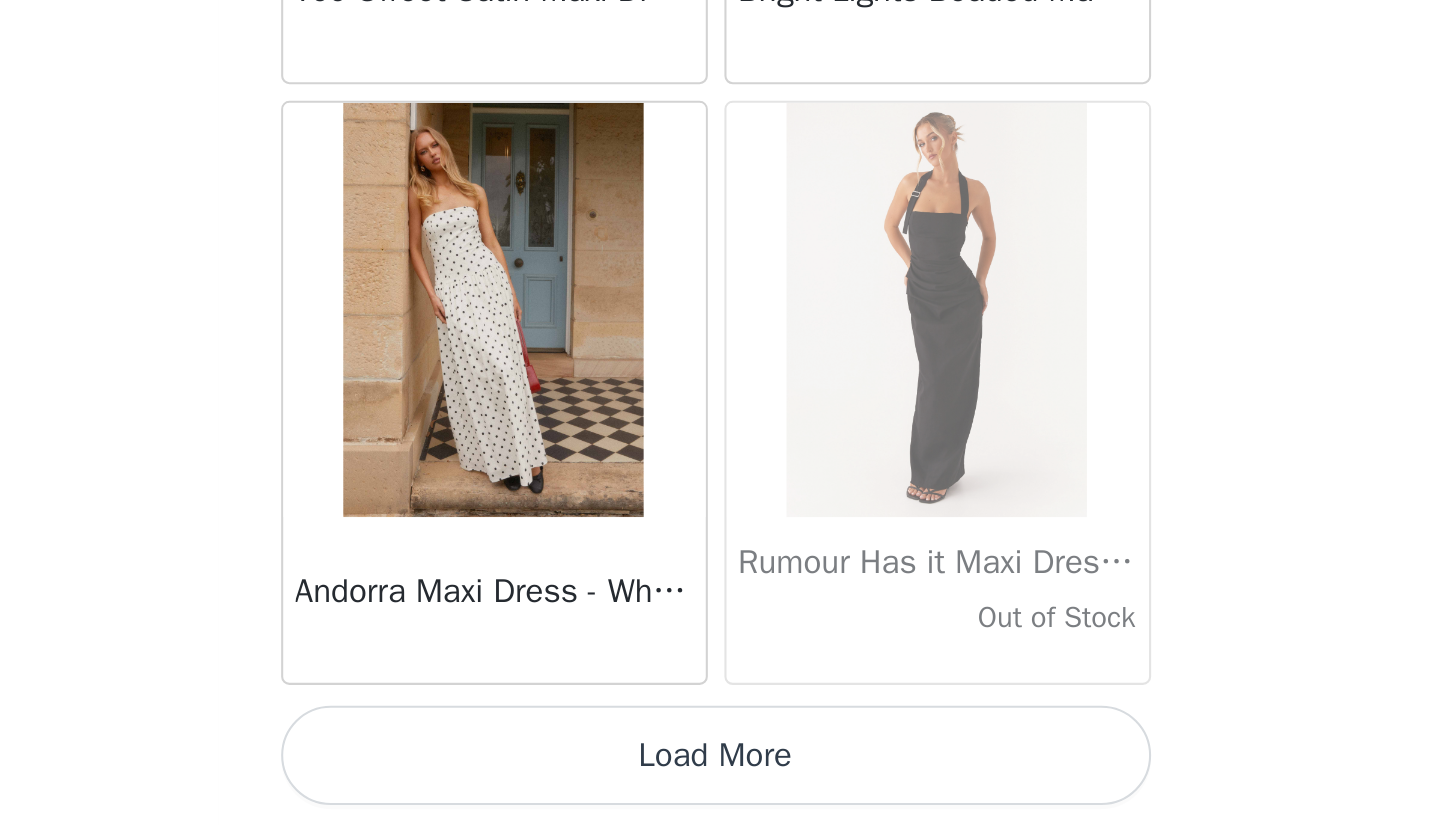 click on "Load More" at bounding box center [728, 791] 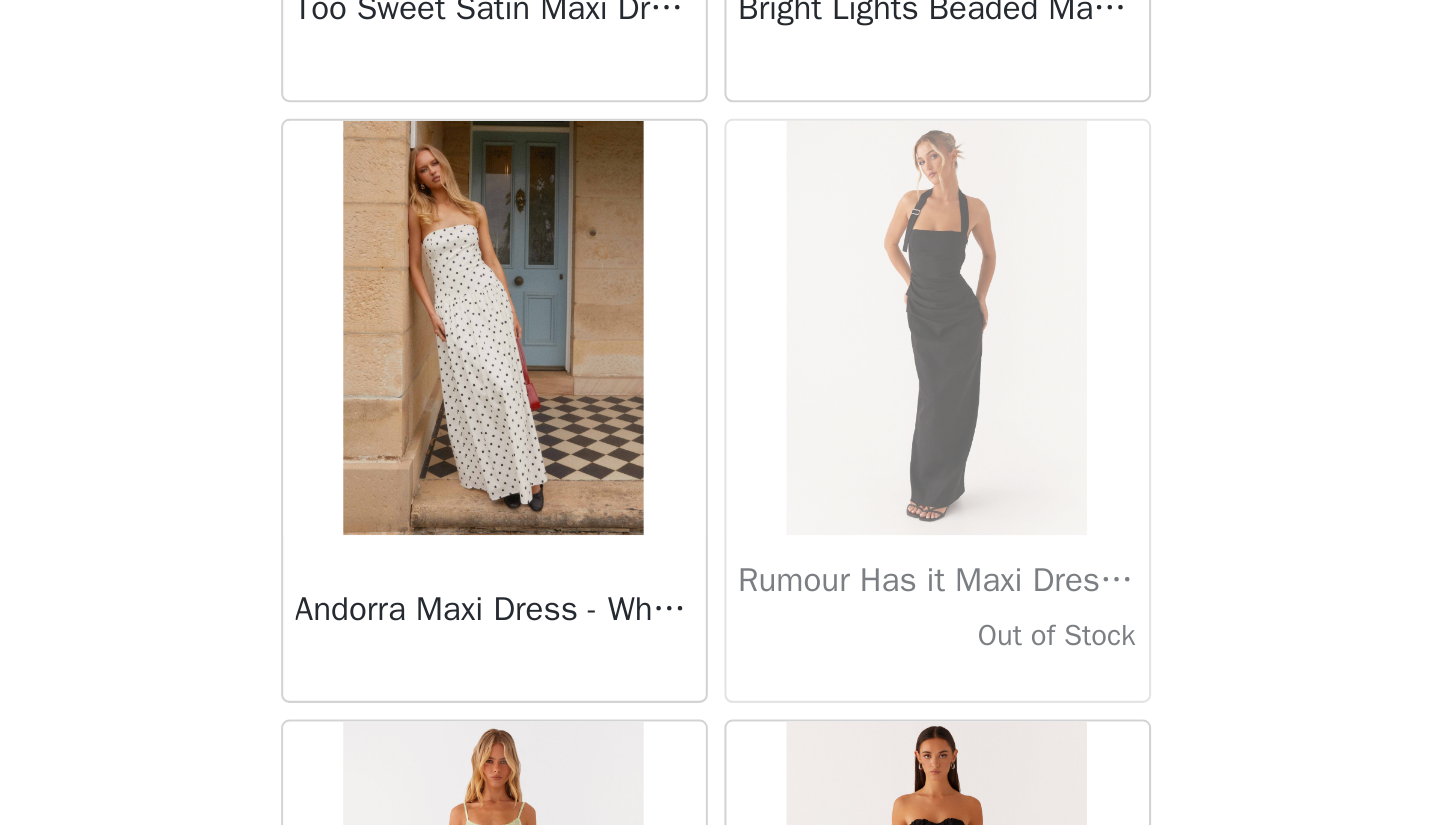 scroll, scrollTop: 224, scrollLeft: 0, axis: vertical 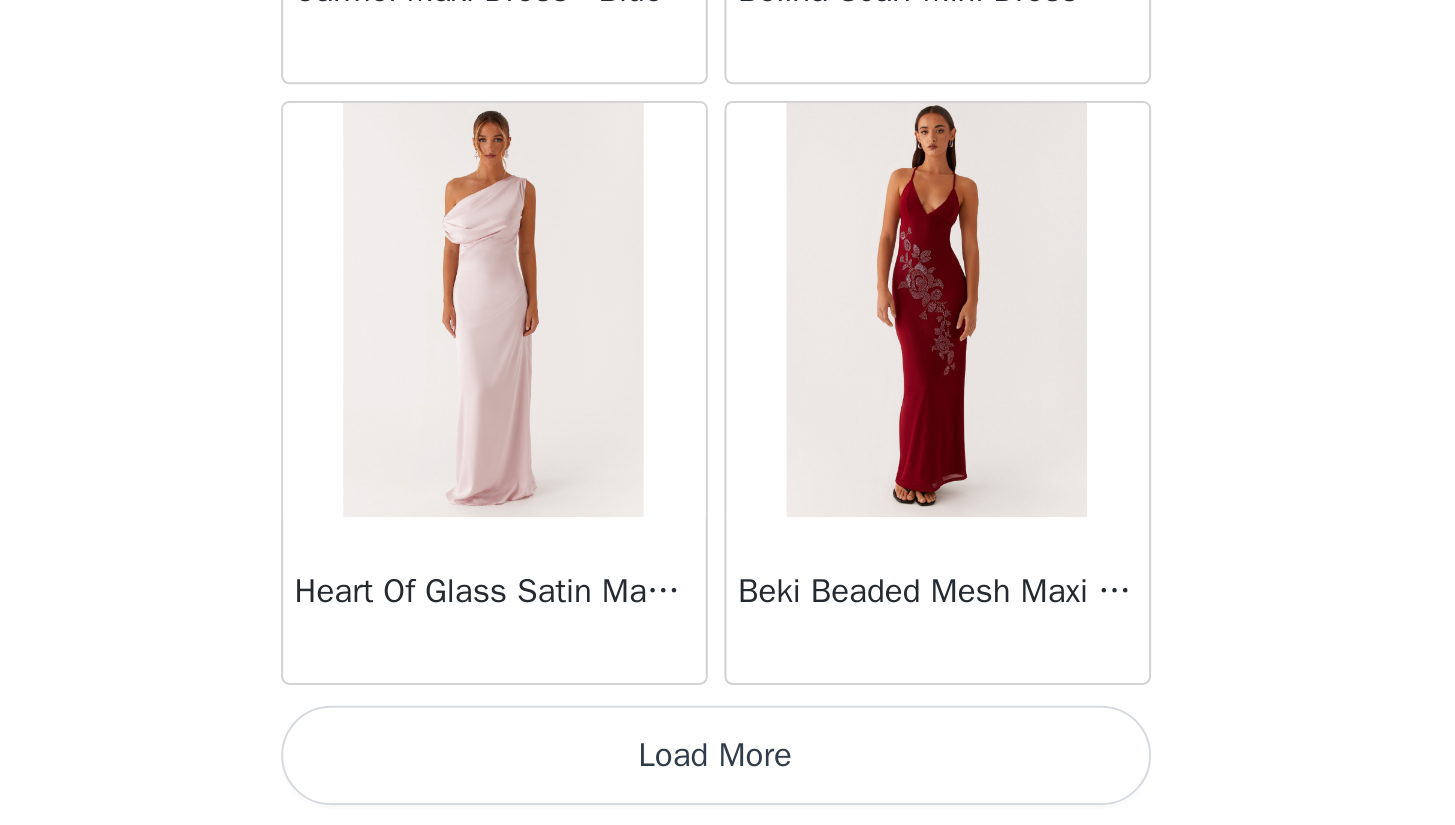 click on "Load More" at bounding box center [728, 791] 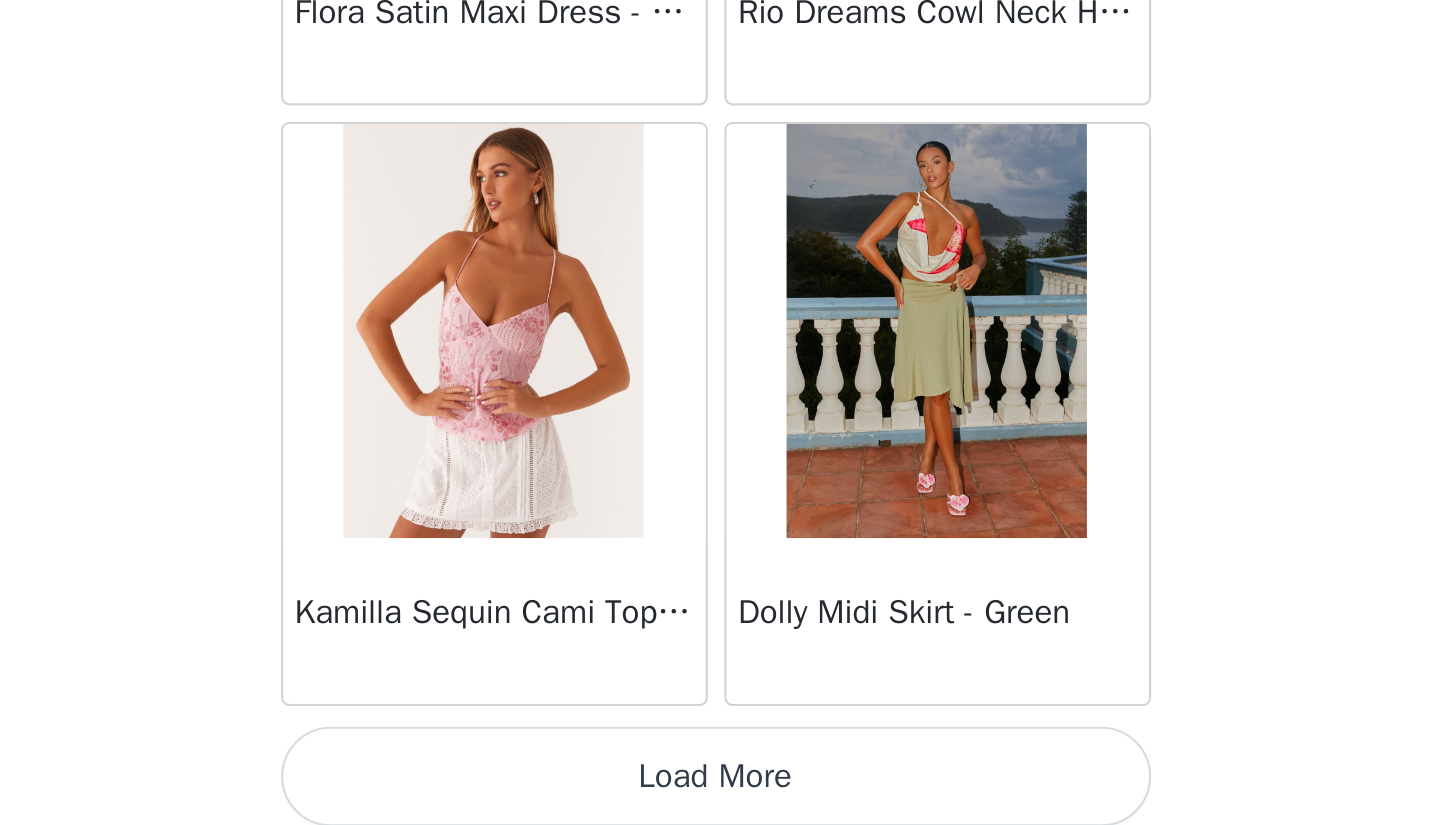 scroll, scrollTop: 19625, scrollLeft: 0, axis: vertical 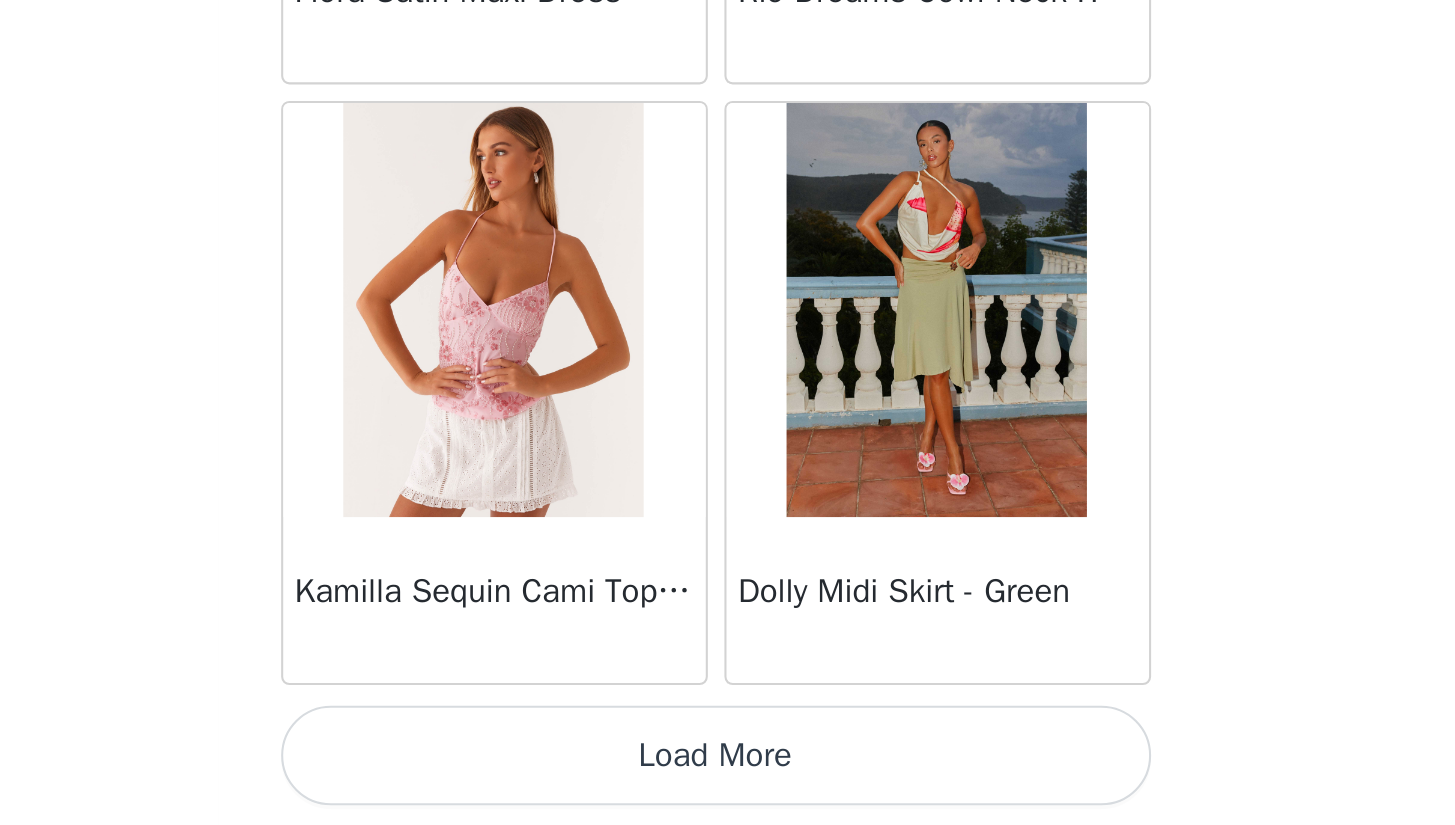click on "Load More" at bounding box center (728, 791) 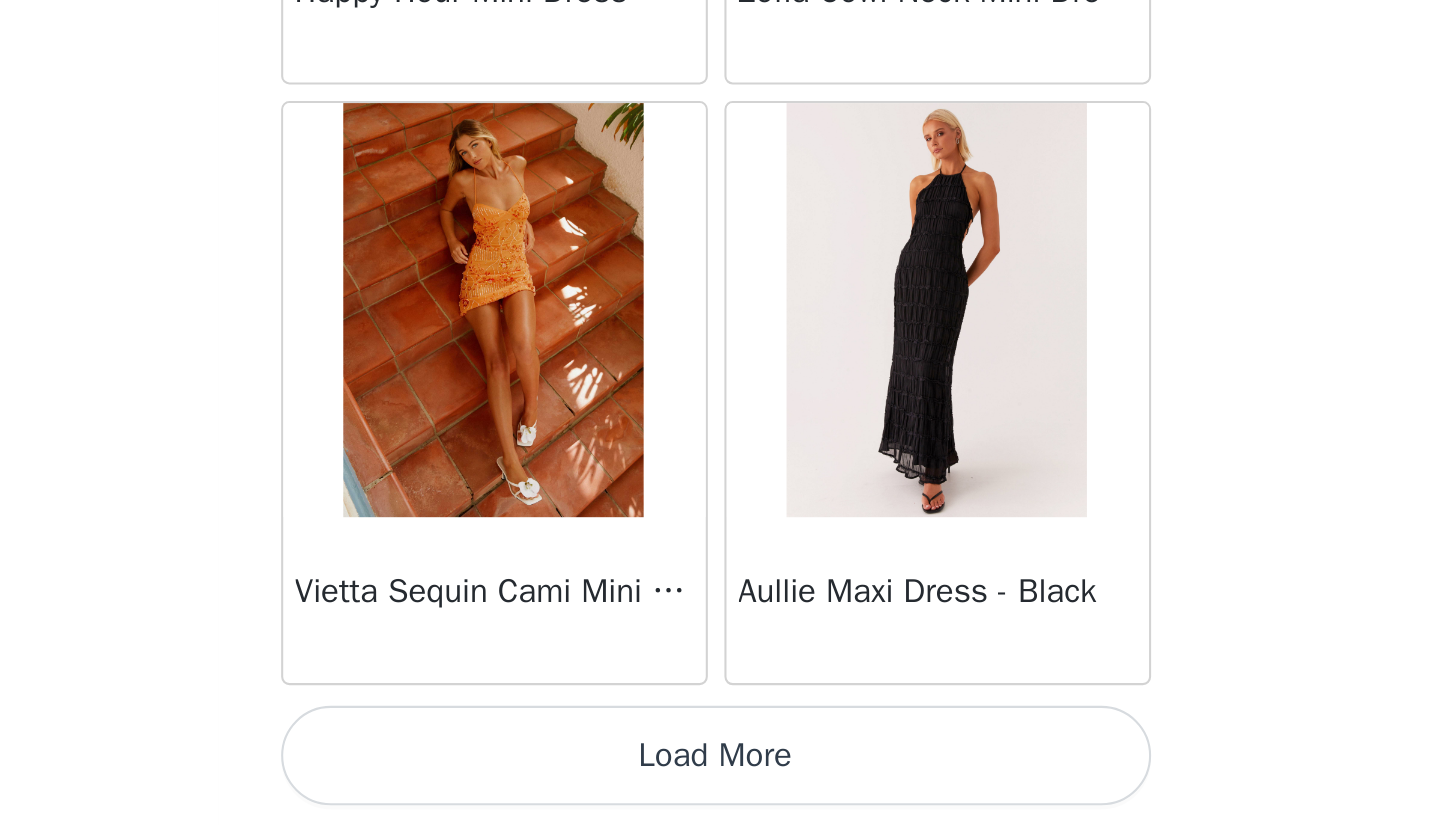 scroll, scrollTop: 22535, scrollLeft: 0, axis: vertical 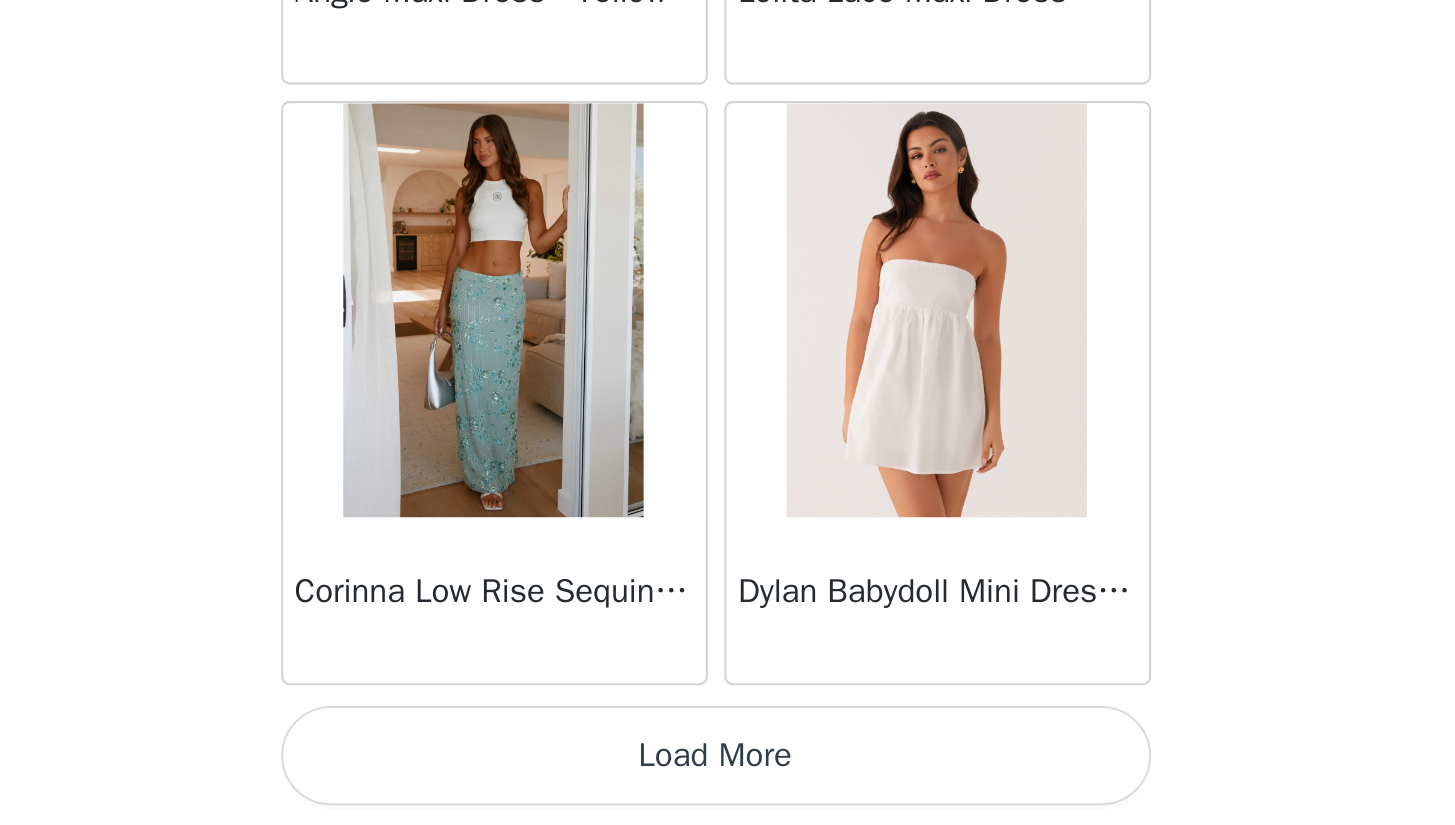 click on "Load More" at bounding box center [728, 791] 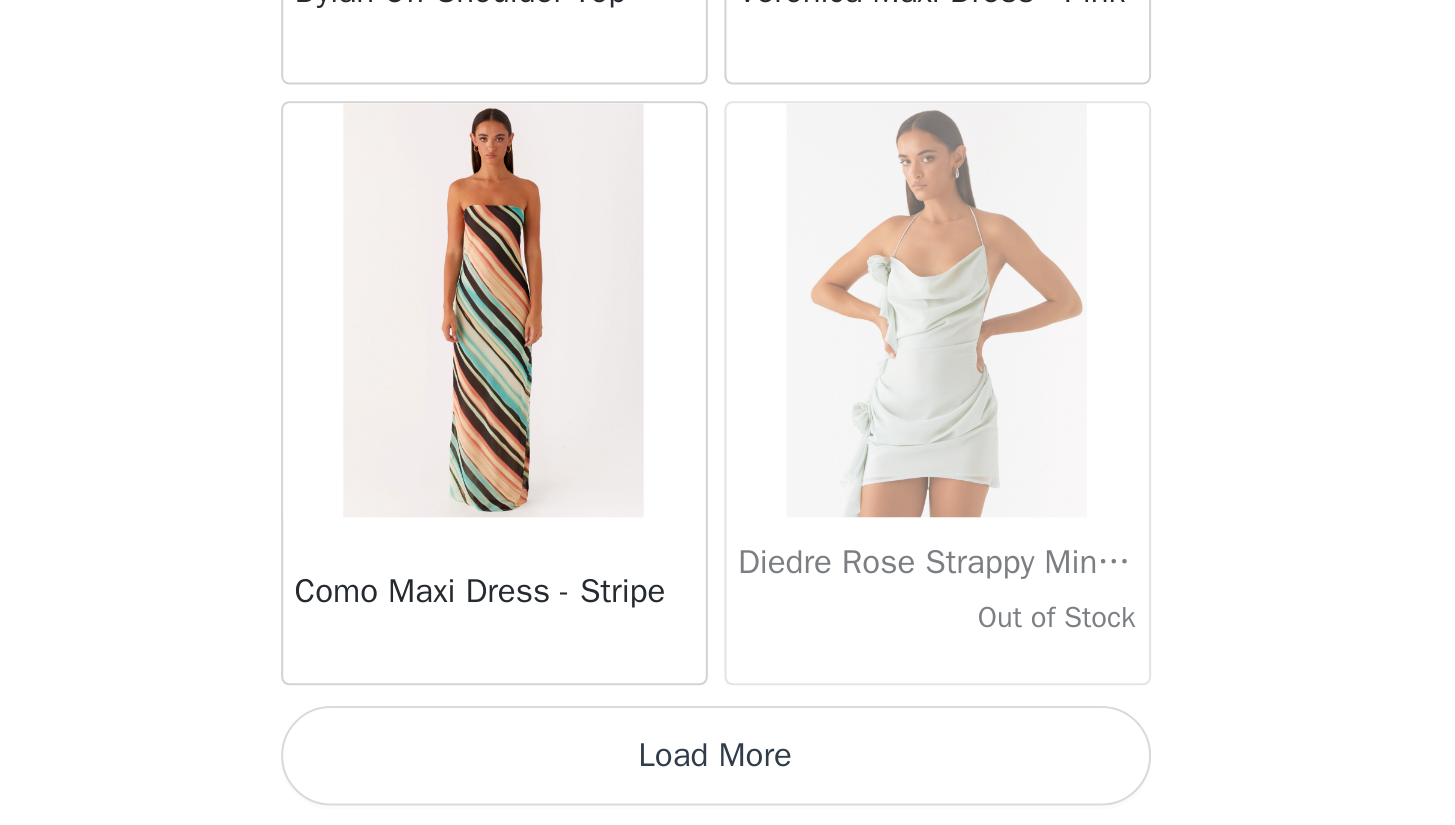 scroll, scrollTop: 28335, scrollLeft: 0, axis: vertical 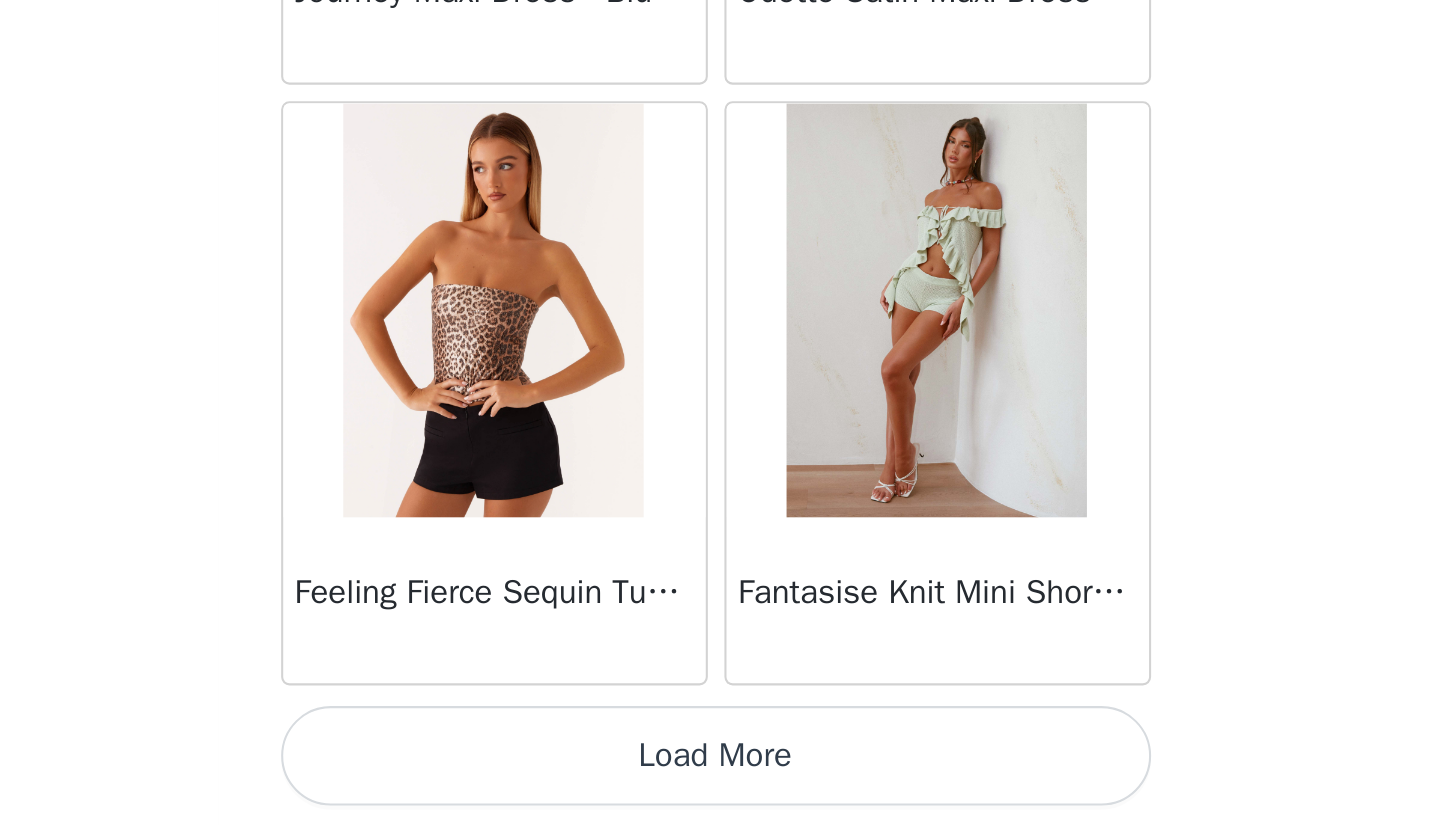 click on "Load More" at bounding box center [728, 791] 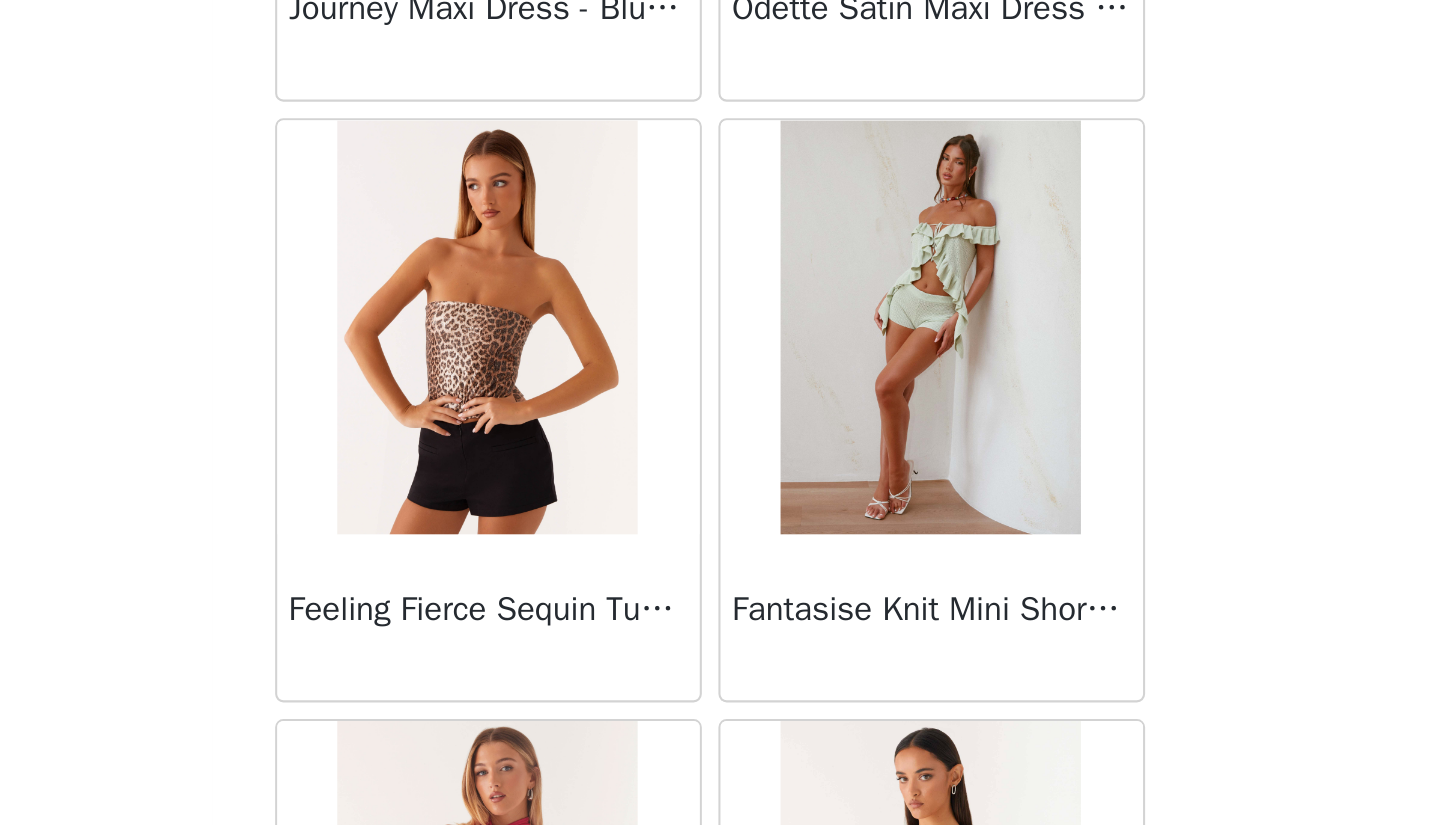scroll, scrollTop: 224, scrollLeft: 0, axis: vertical 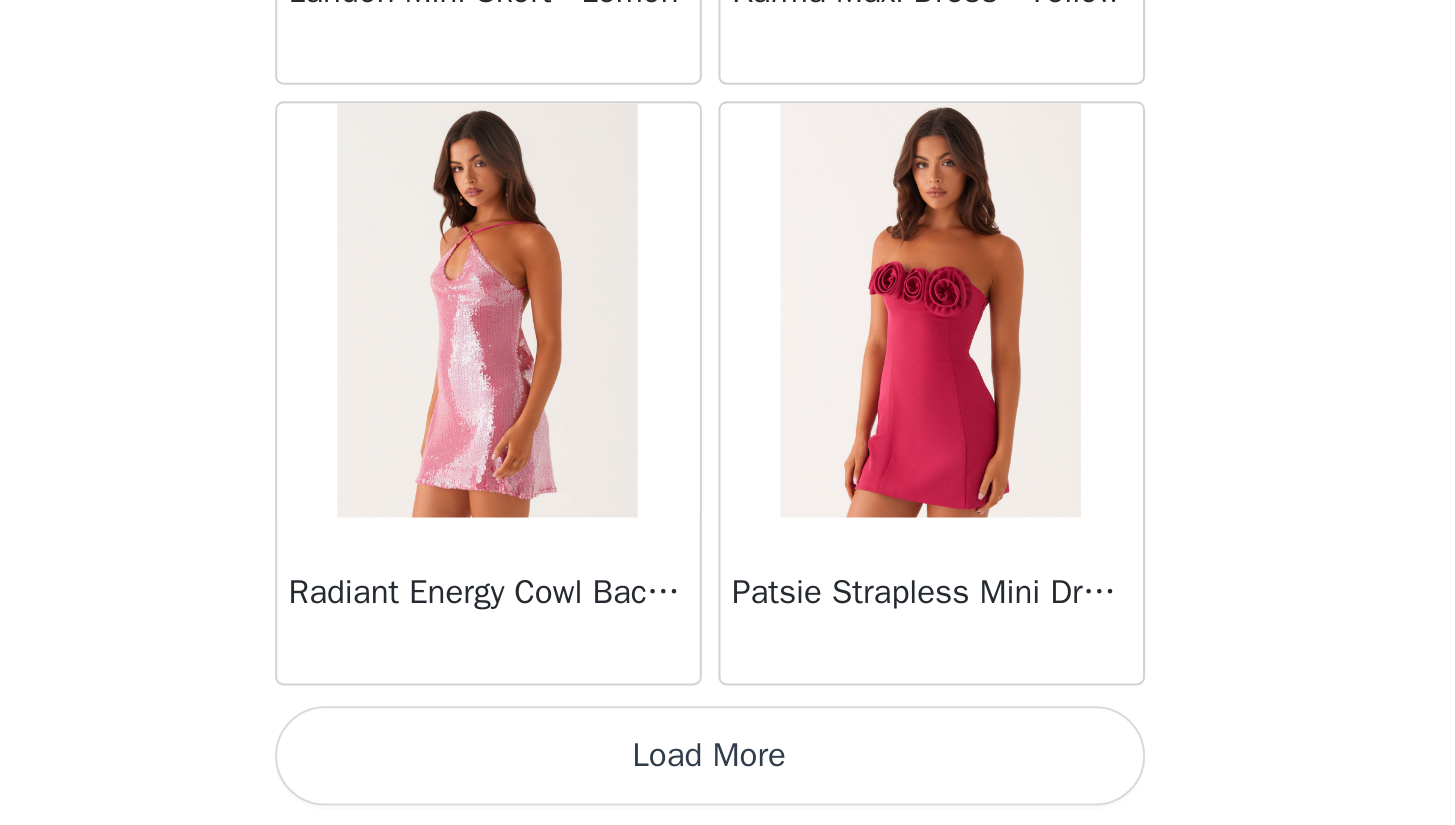 click on "Load More" at bounding box center (728, 791) 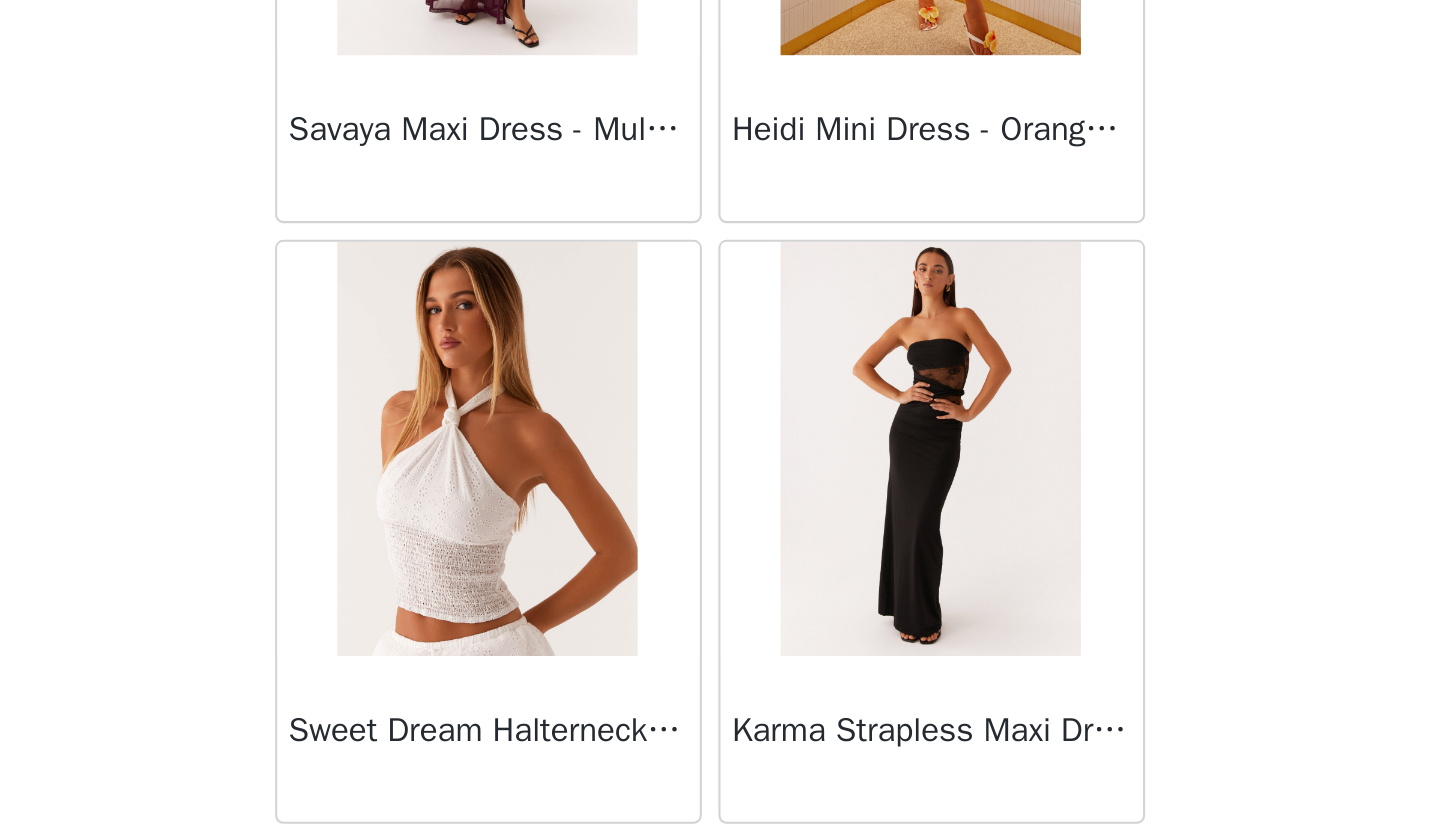 scroll, scrollTop: 34652, scrollLeft: 0, axis: vertical 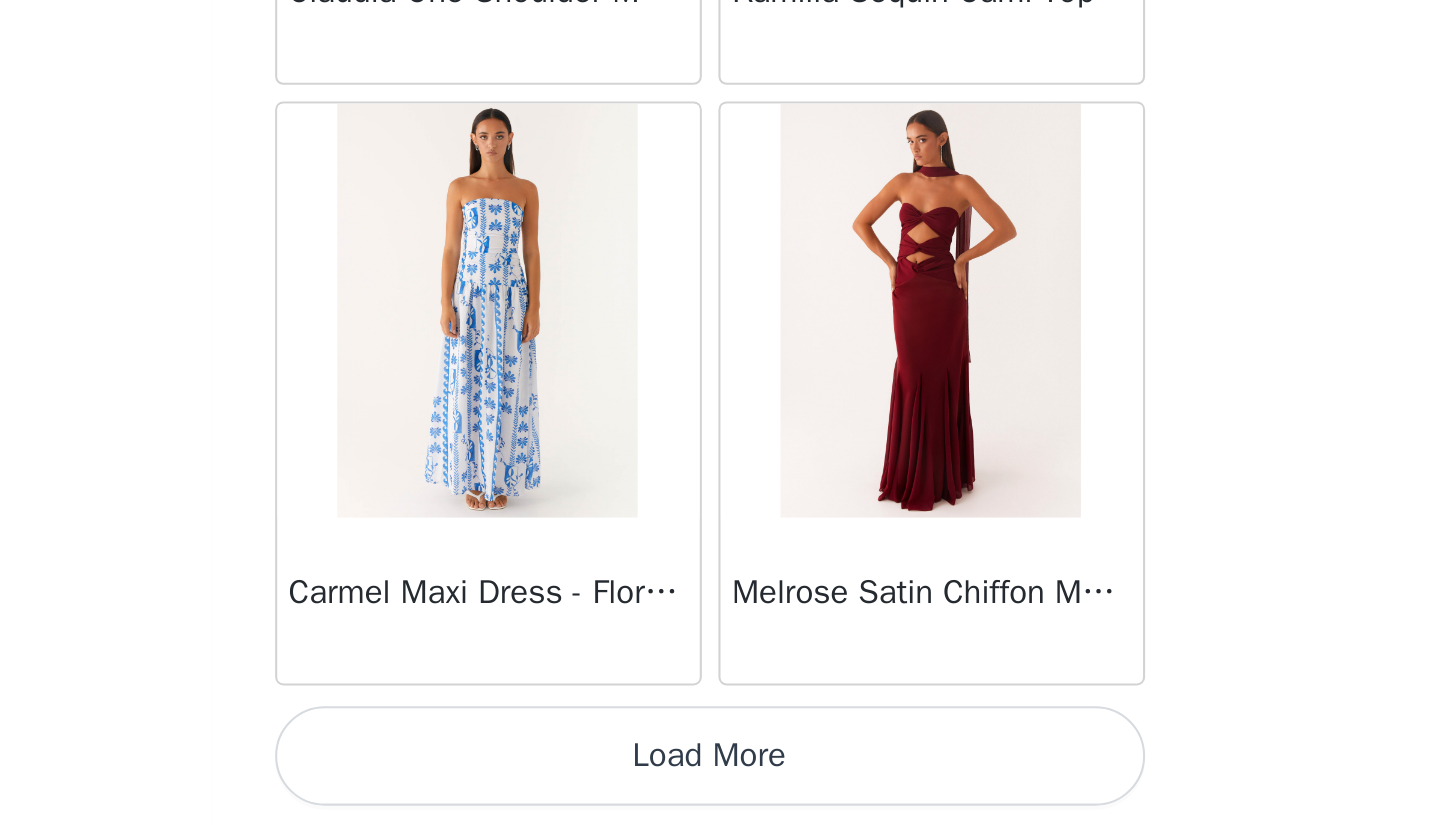 click on "Load More" at bounding box center [728, 791] 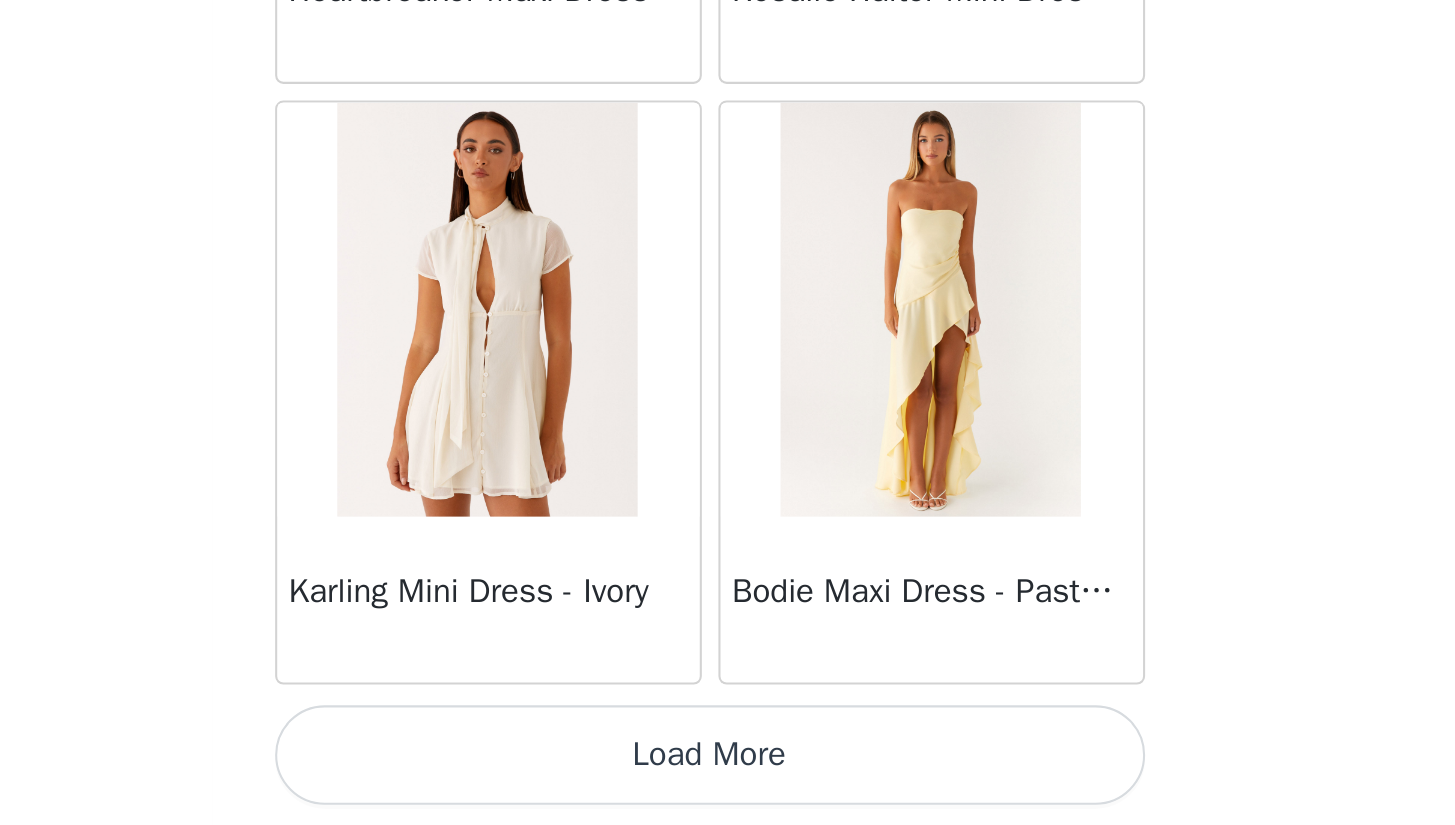 scroll, scrollTop: 39935, scrollLeft: 0, axis: vertical 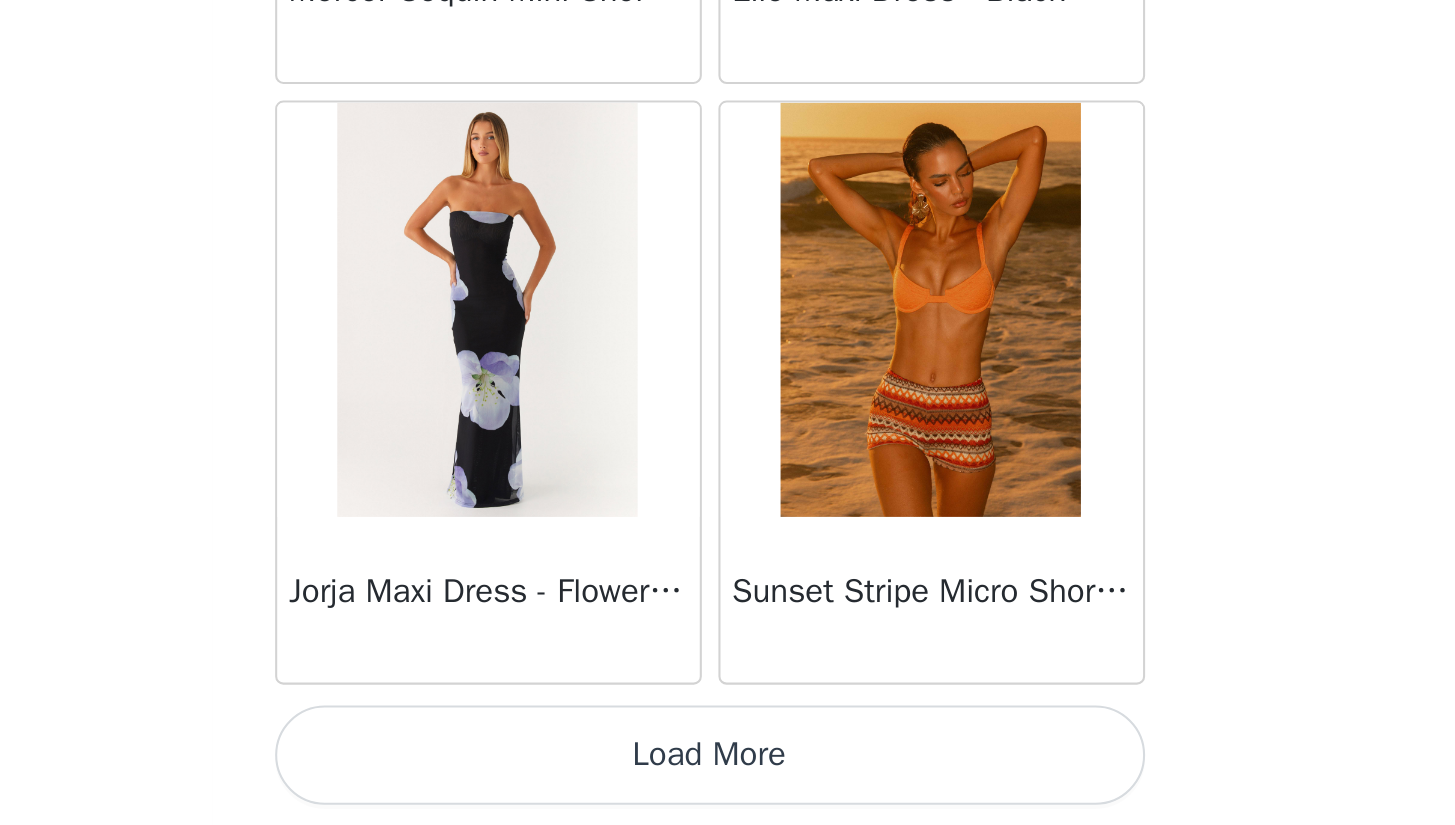 click on "Load More" at bounding box center [728, 791] 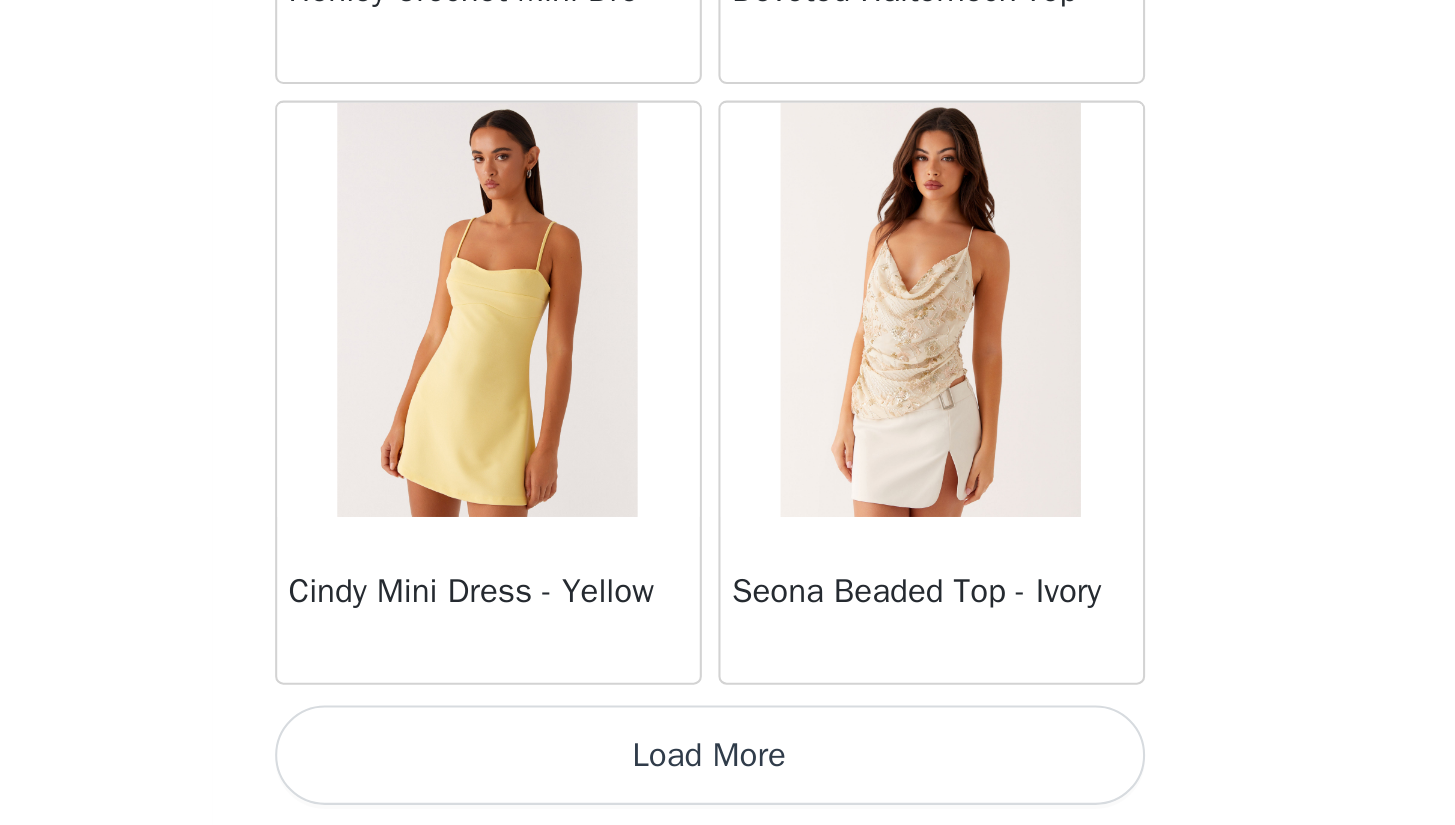 click on "Load More" at bounding box center (728, 791) 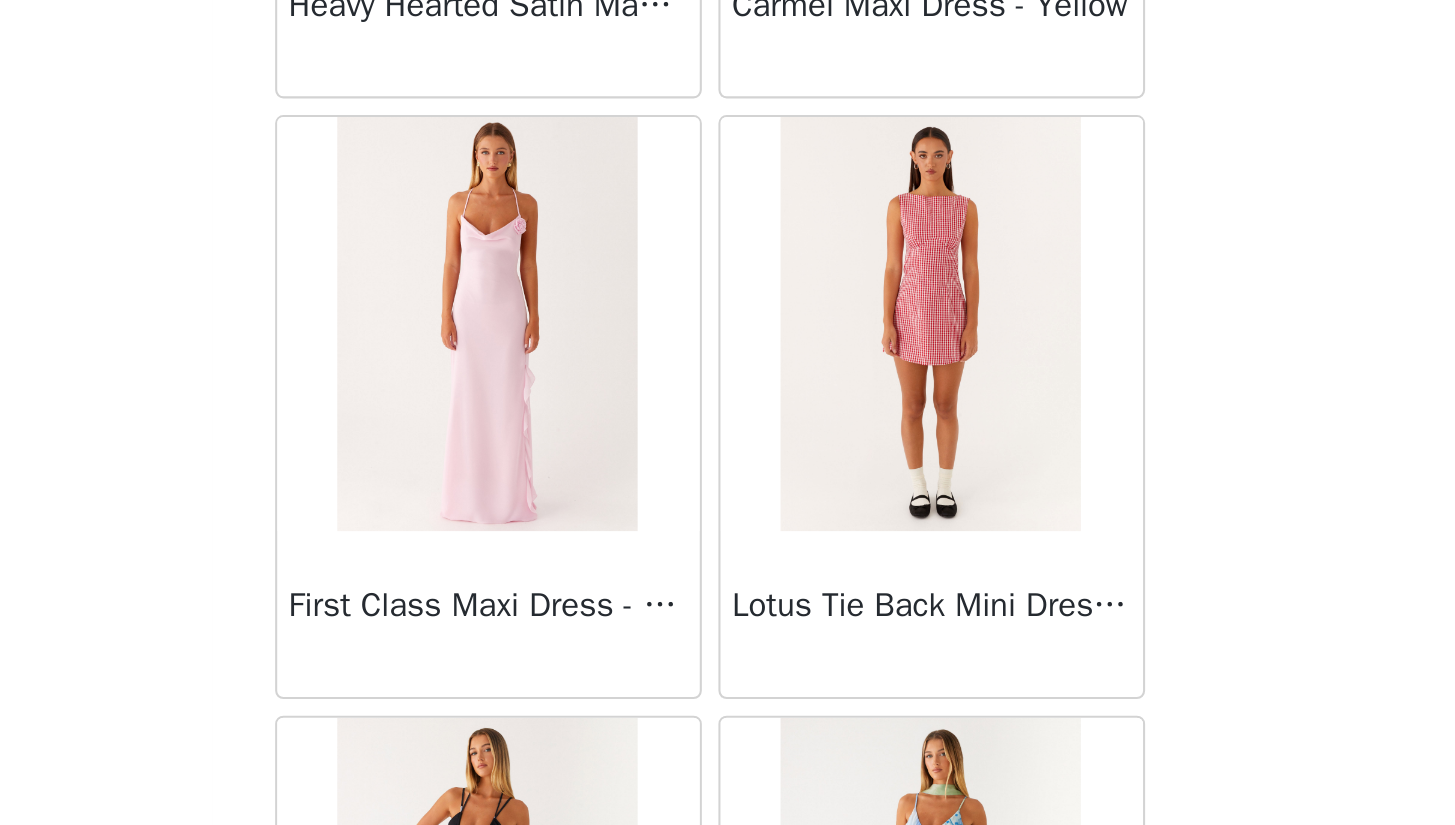 scroll, scrollTop: 48635, scrollLeft: 0, axis: vertical 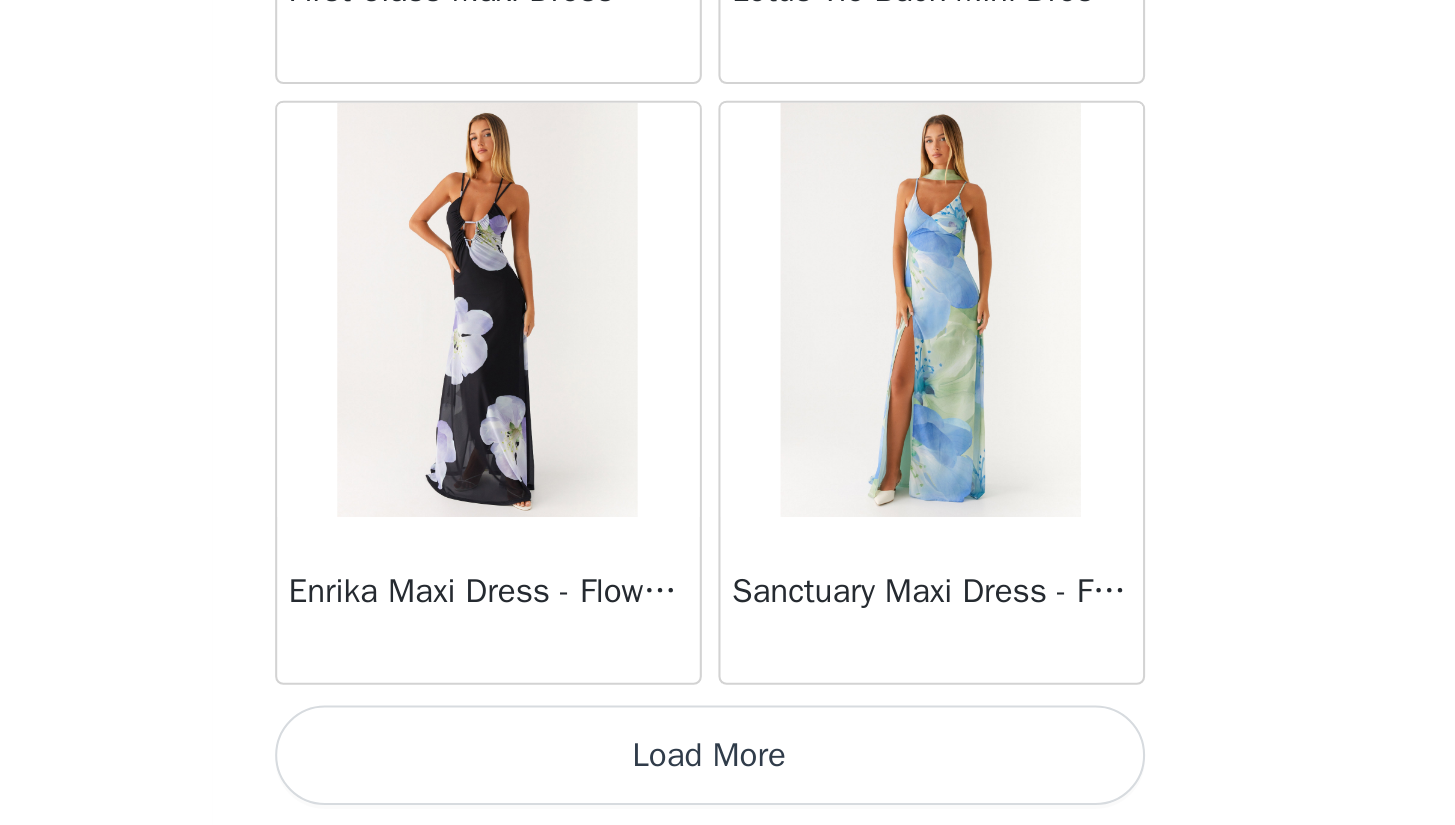 click on "Load More" at bounding box center (728, 791) 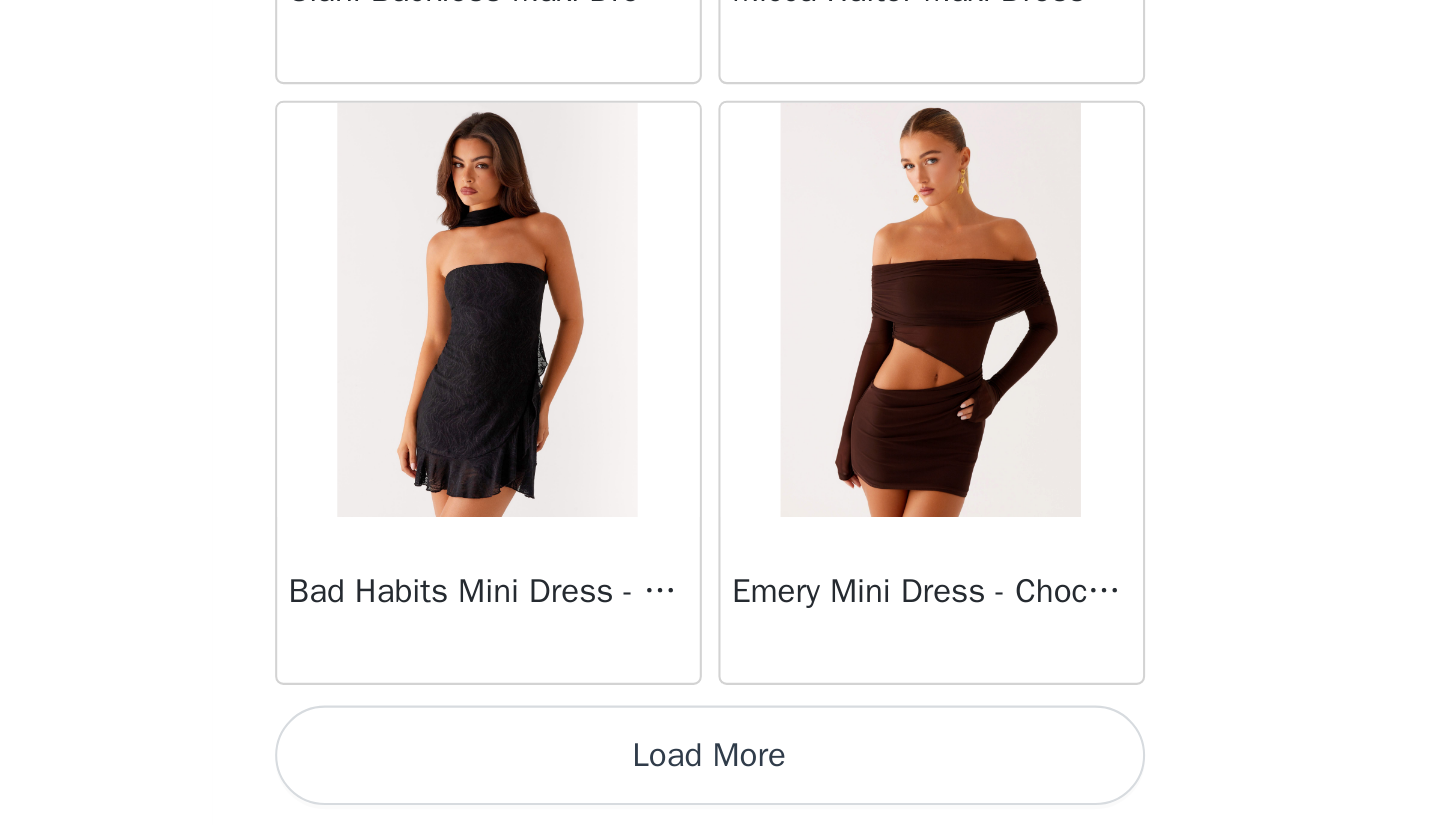 scroll, scrollTop: 51535, scrollLeft: 0, axis: vertical 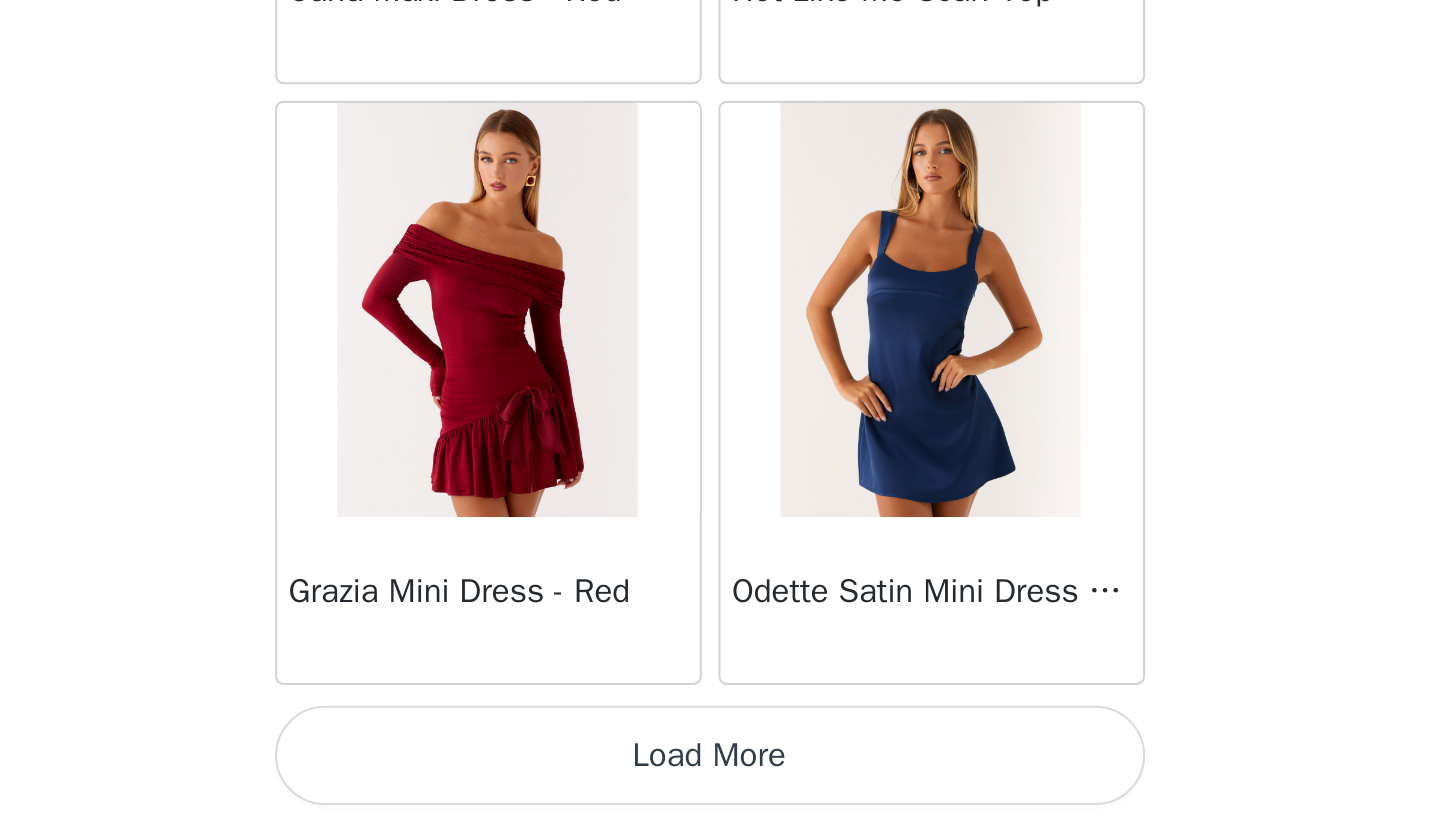 click on "Load More" at bounding box center [728, 791] 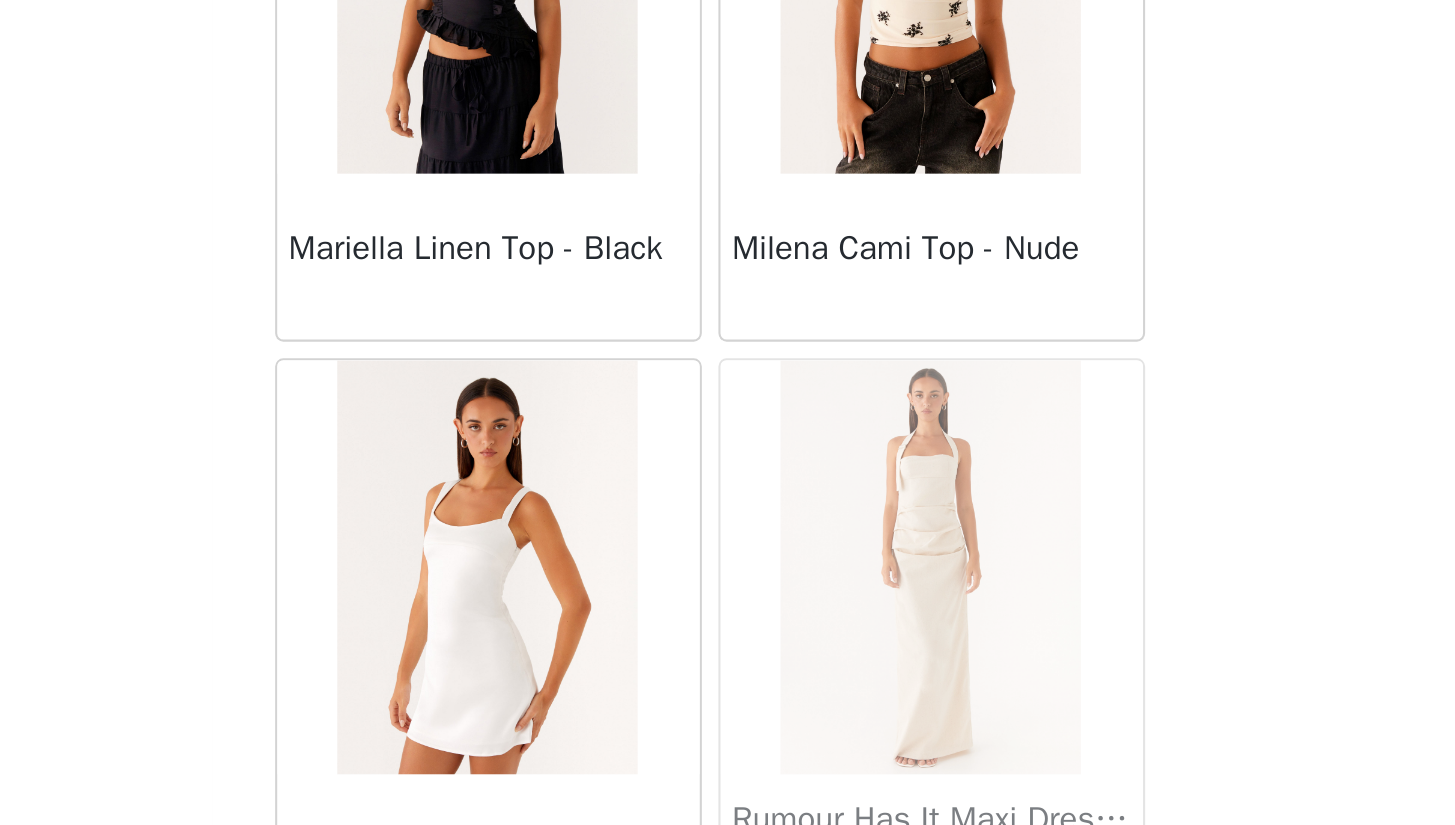 scroll, scrollTop: 56919, scrollLeft: 0, axis: vertical 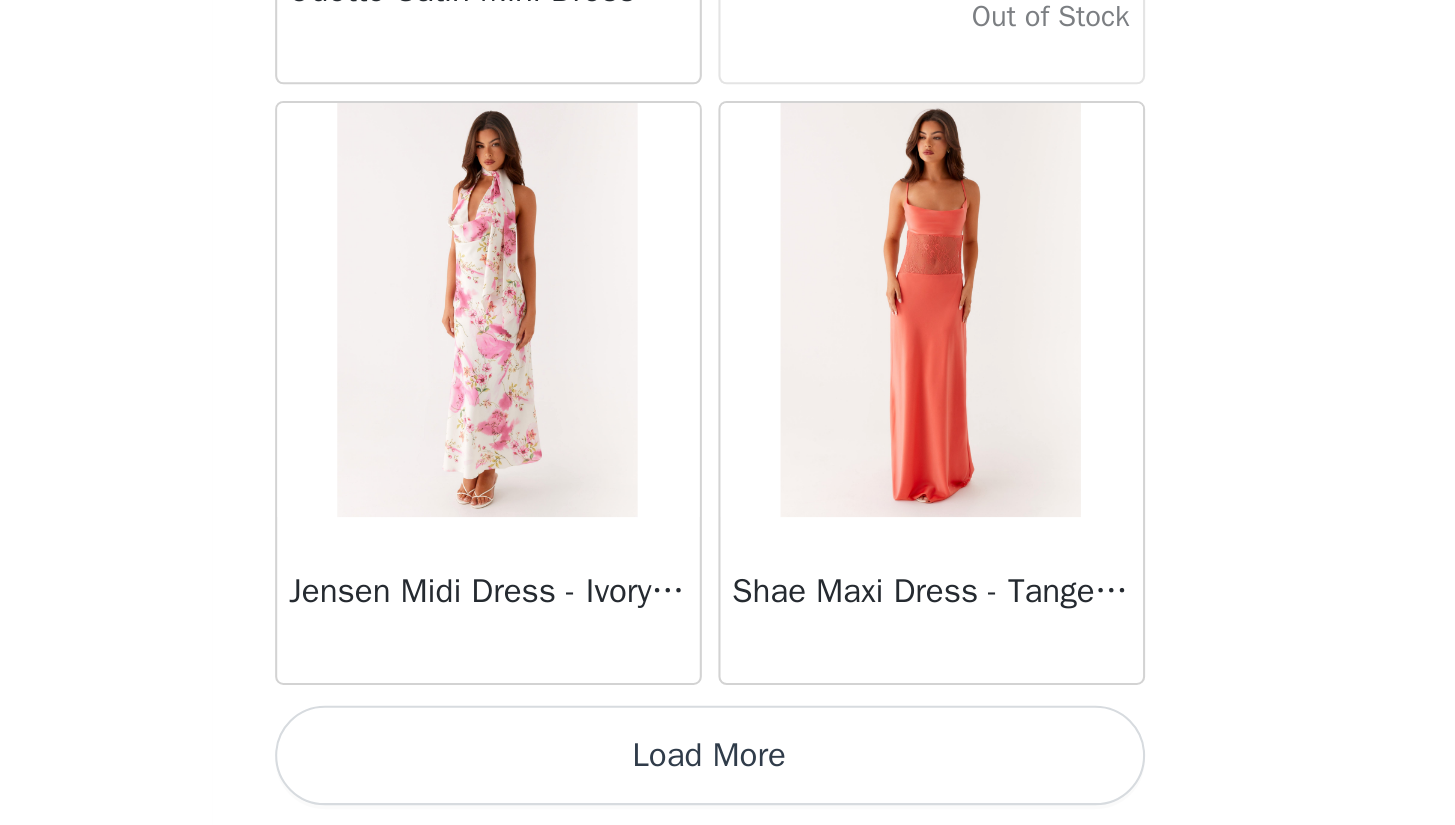 click on "Load More" at bounding box center (728, 791) 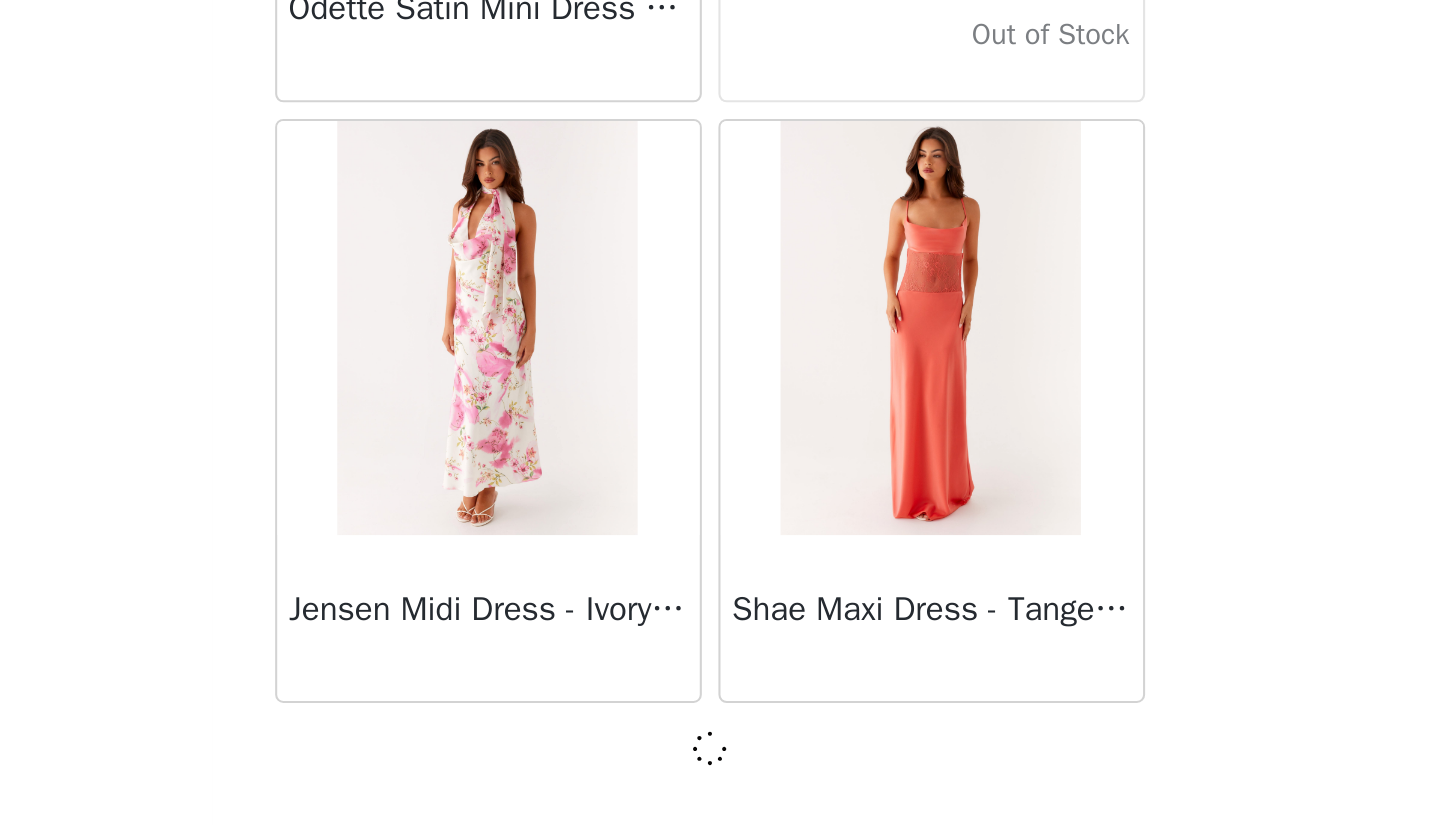 scroll, scrollTop: 224, scrollLeft: 0, axis: vertical 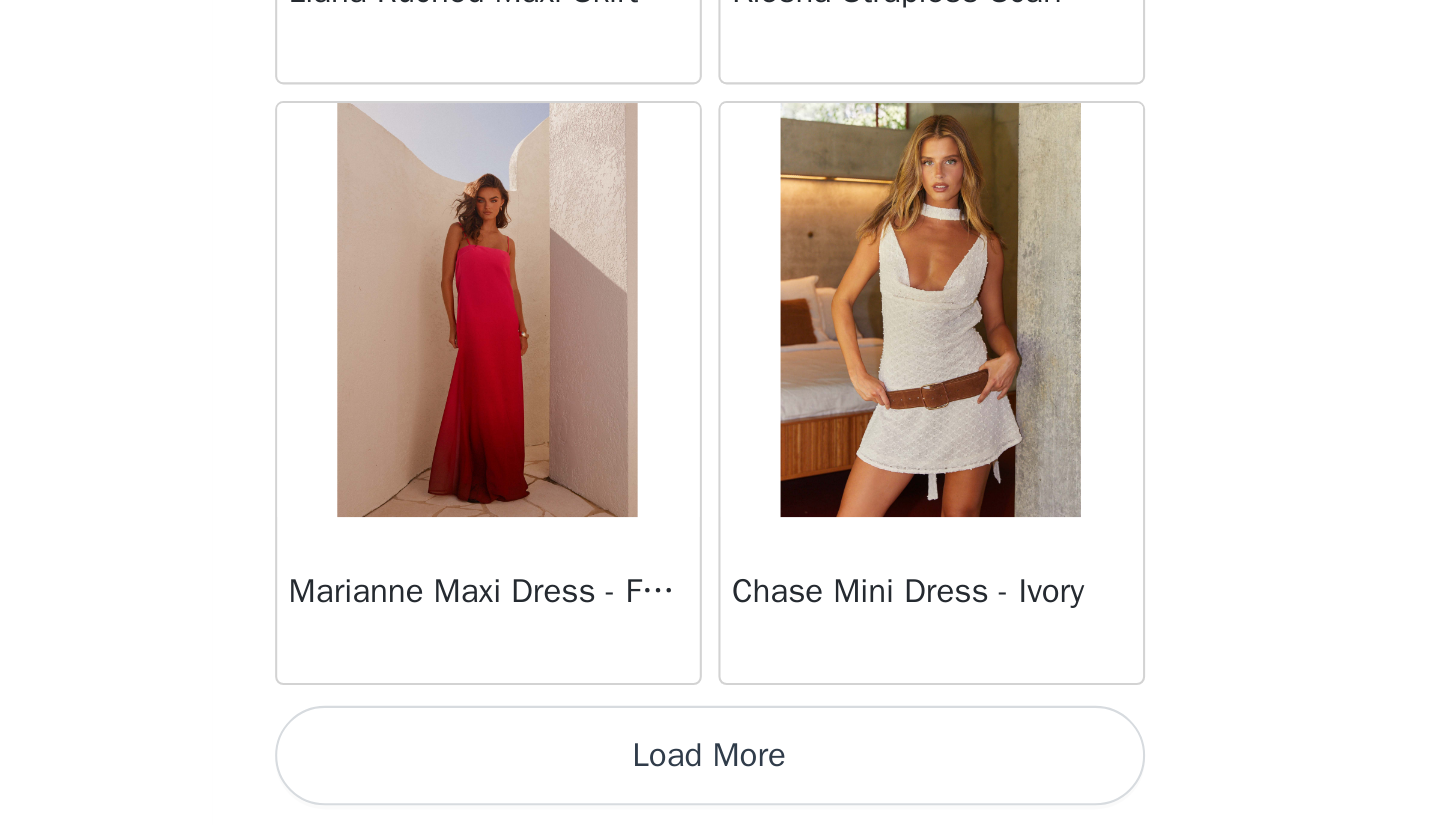 click on "Load More" at bounding box center (728, 791) 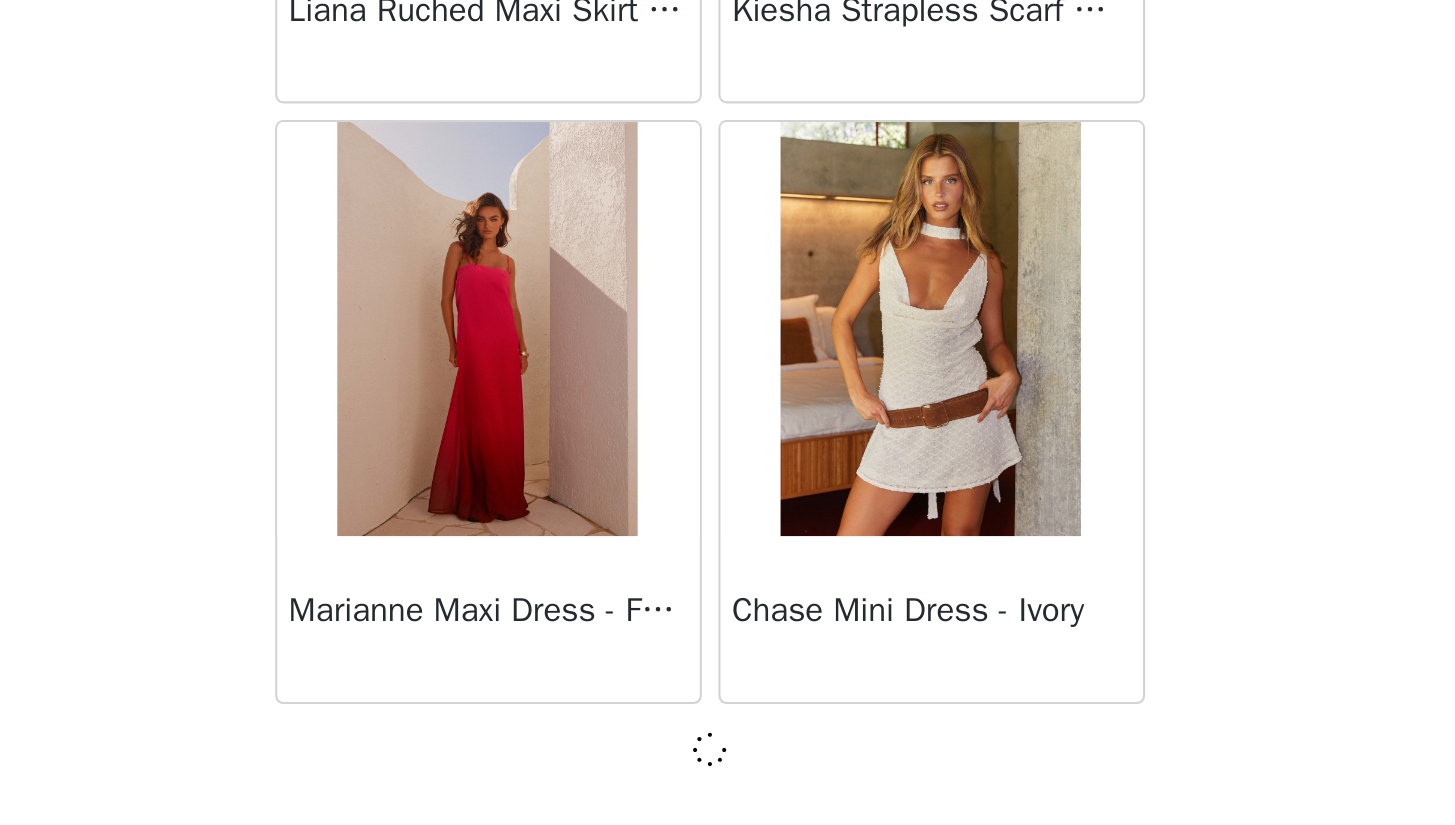 scroll, scrollTop: 60226, scrollLeft: 0, axis: vertical 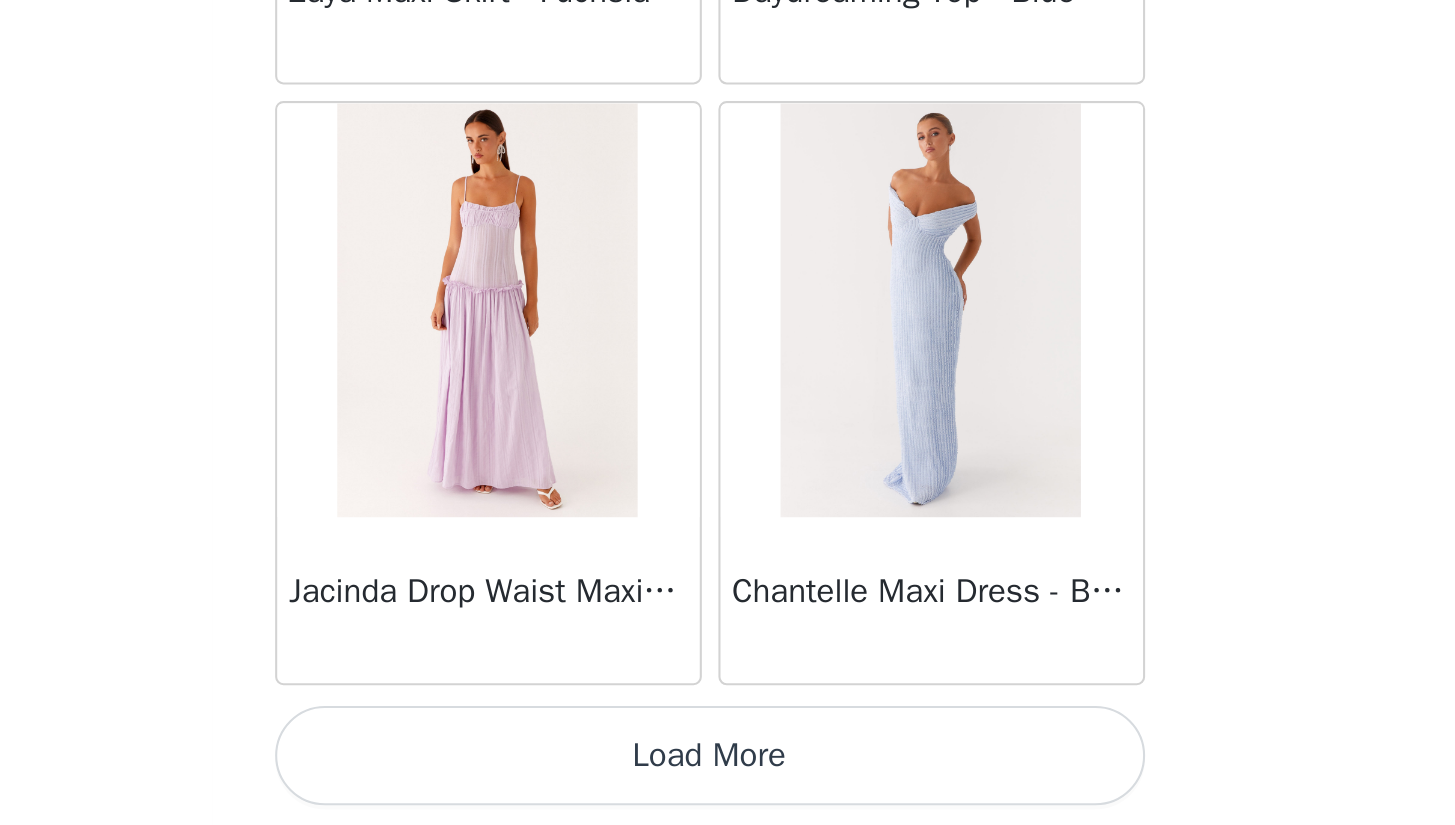 click on "Load More" at bounding box center (728, 791) 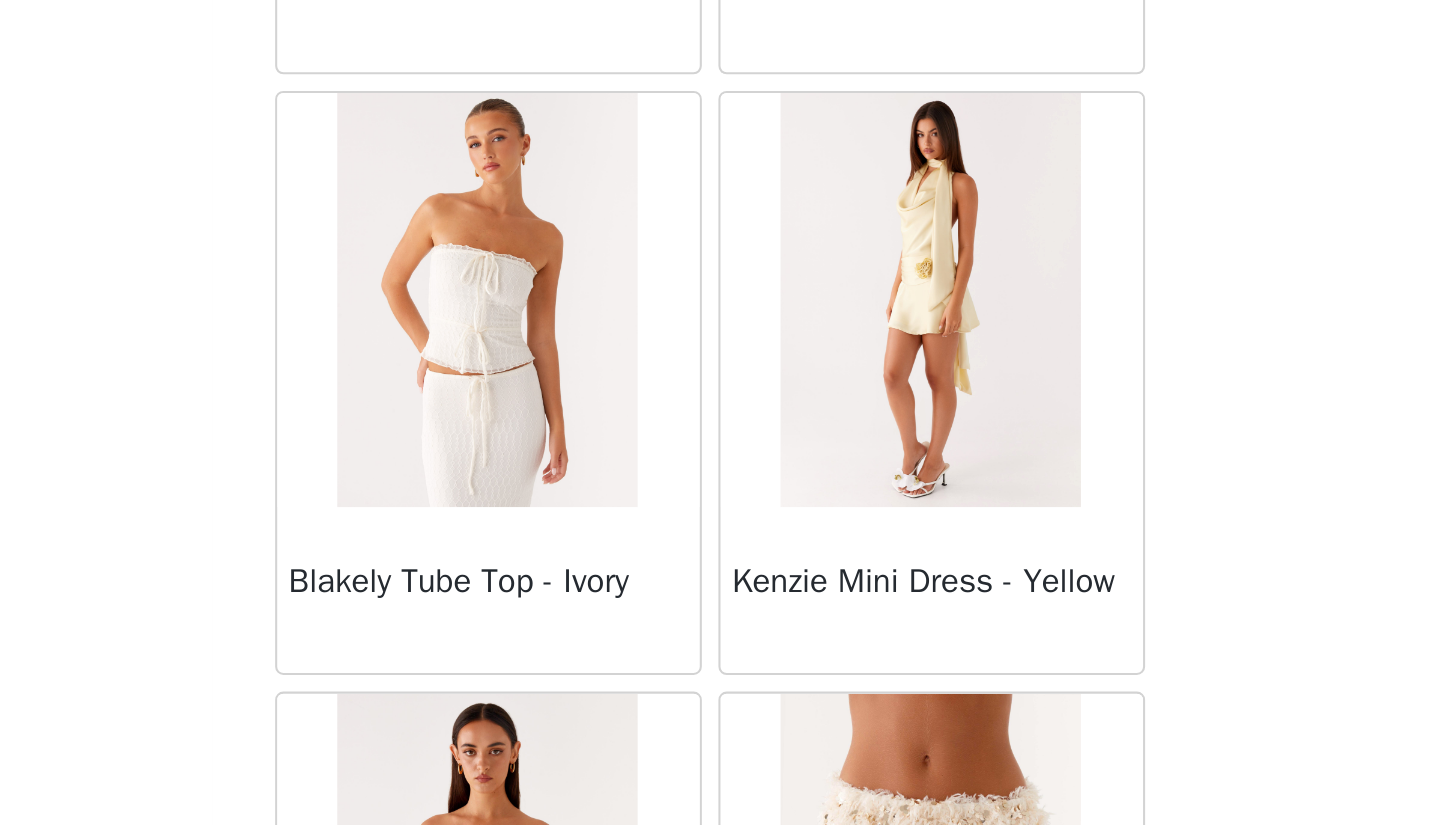 scroll, scrollTop: 64284, scrollLeft: 0, axis: vertical 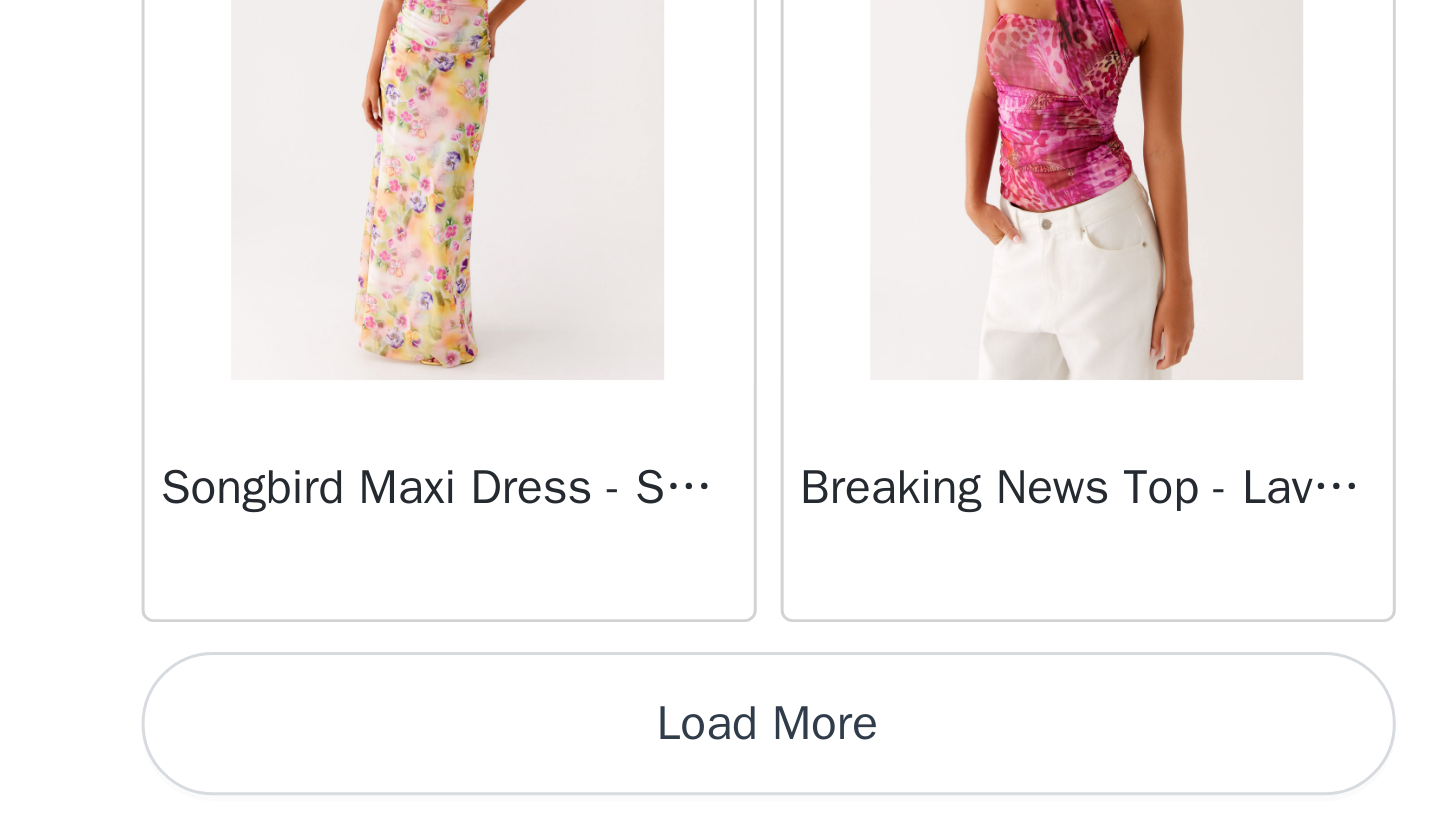 click on "Load More" at bounding box center (728, 791) 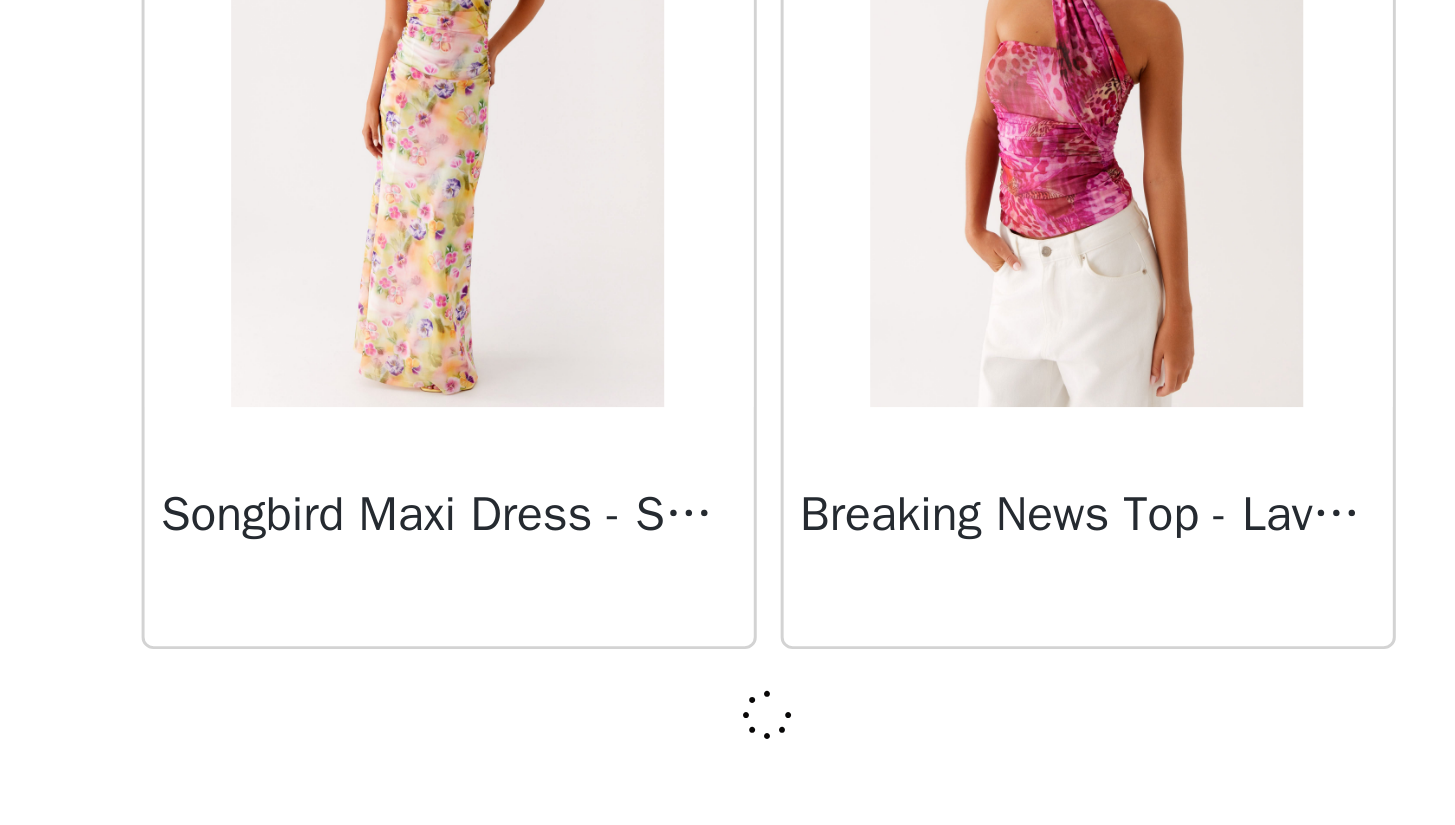 scroll, scrollTop: 66026, scrollLeft: 0, axis: vertical 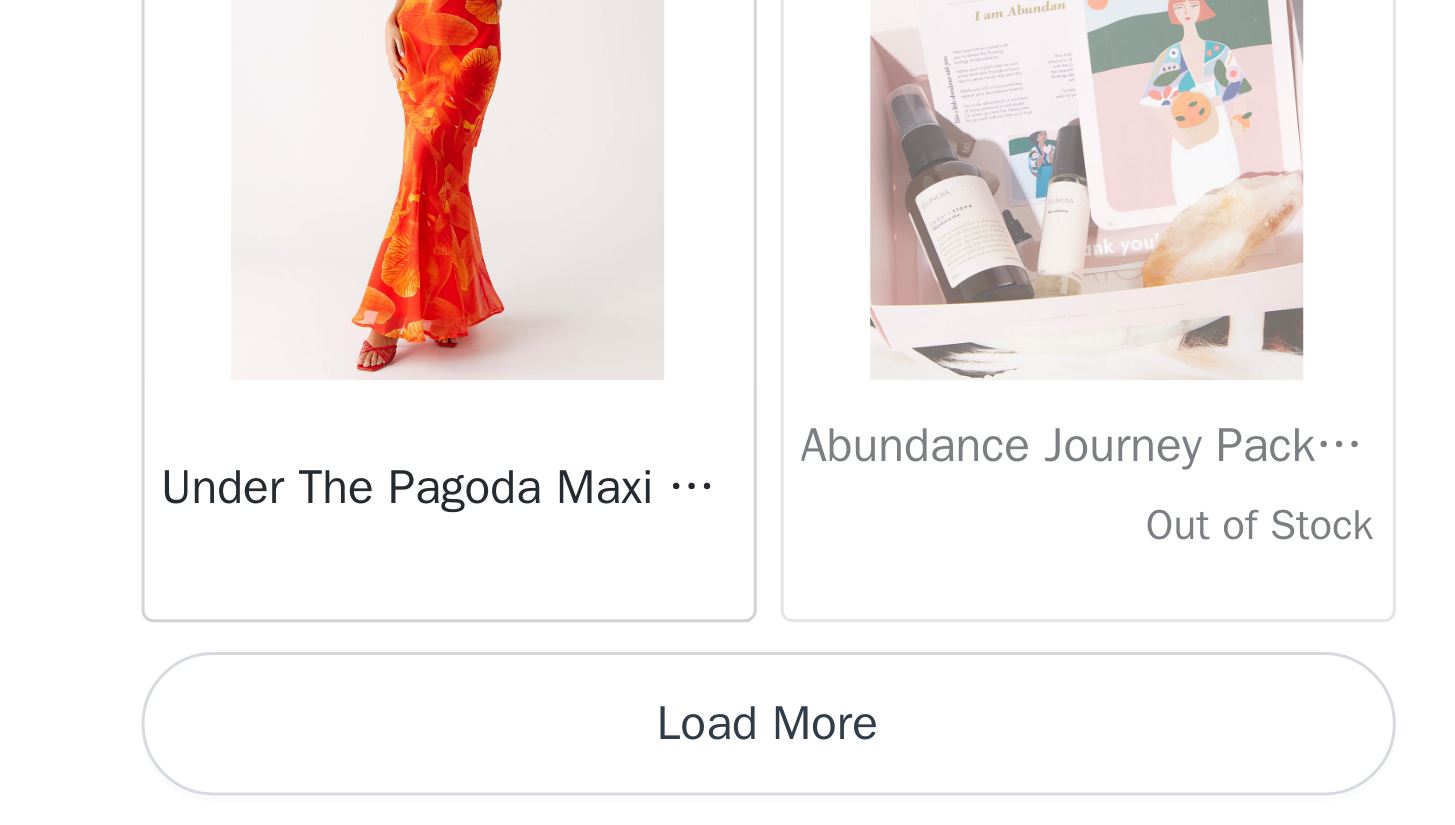 click on "Load More" at bounding box center (728, 791) 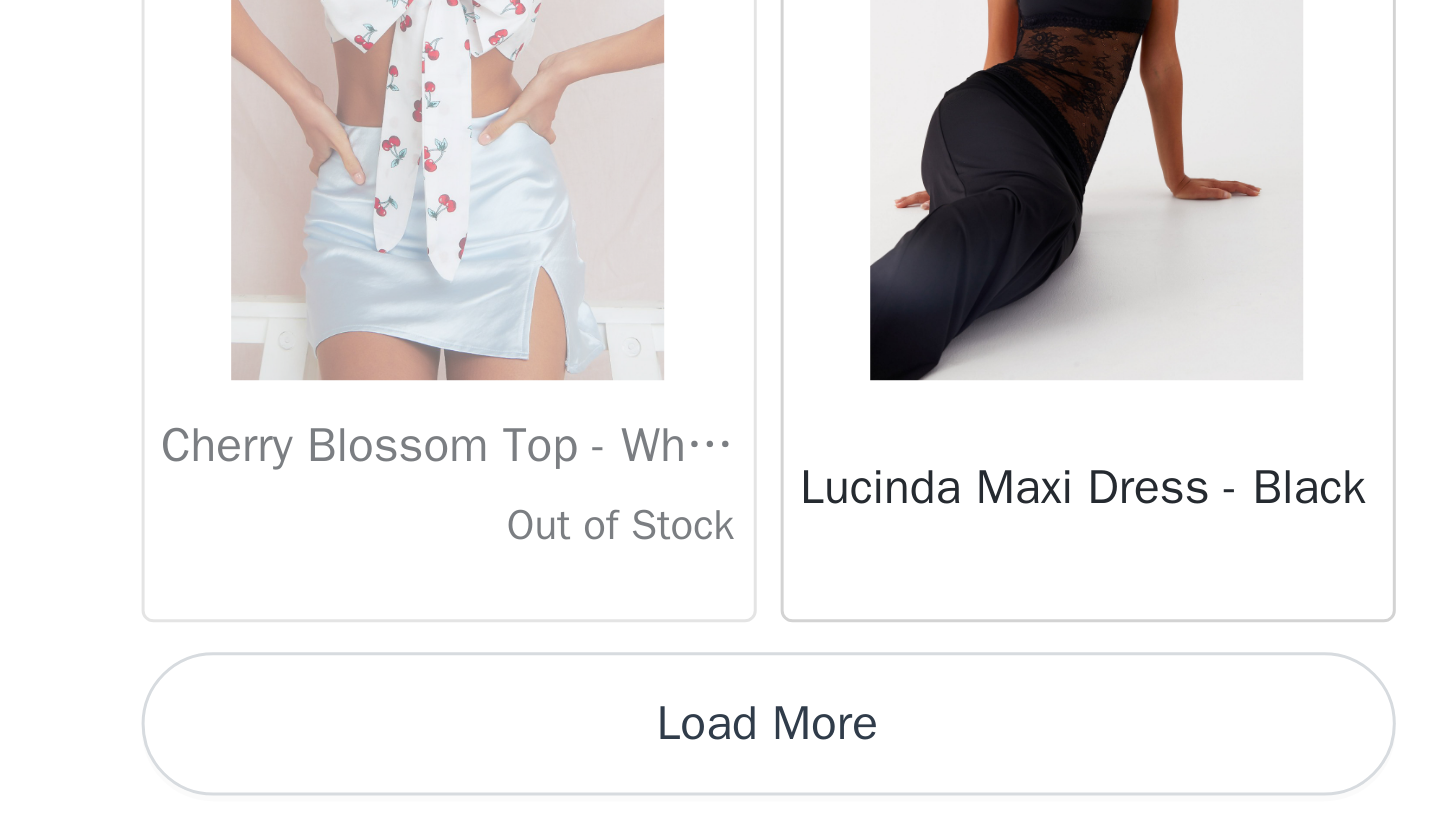 click on "Load More" at bounding box center [728, 791] 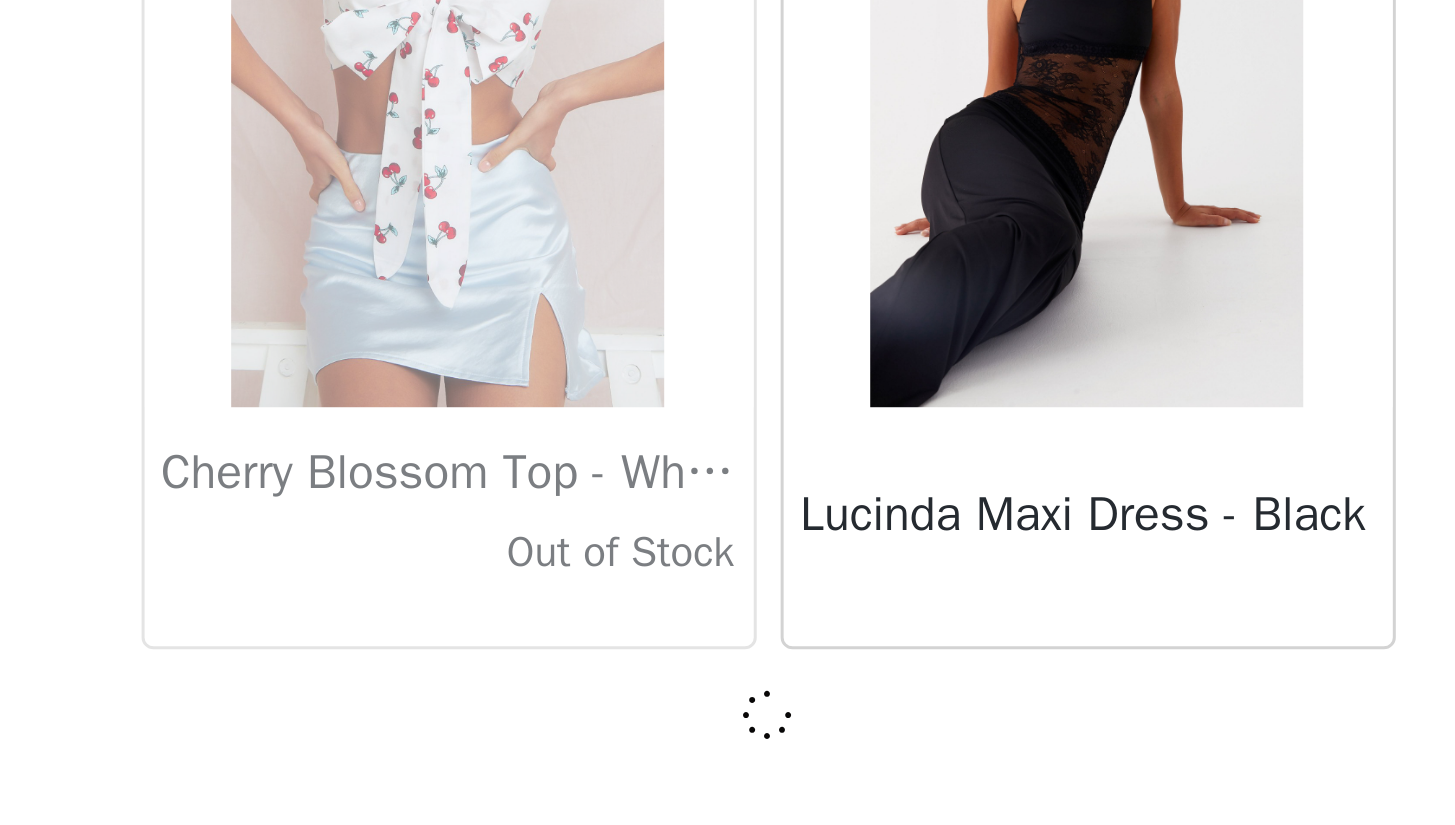 scroll, scrollTop: 71826, scrollLeft: 0, axis: vertical 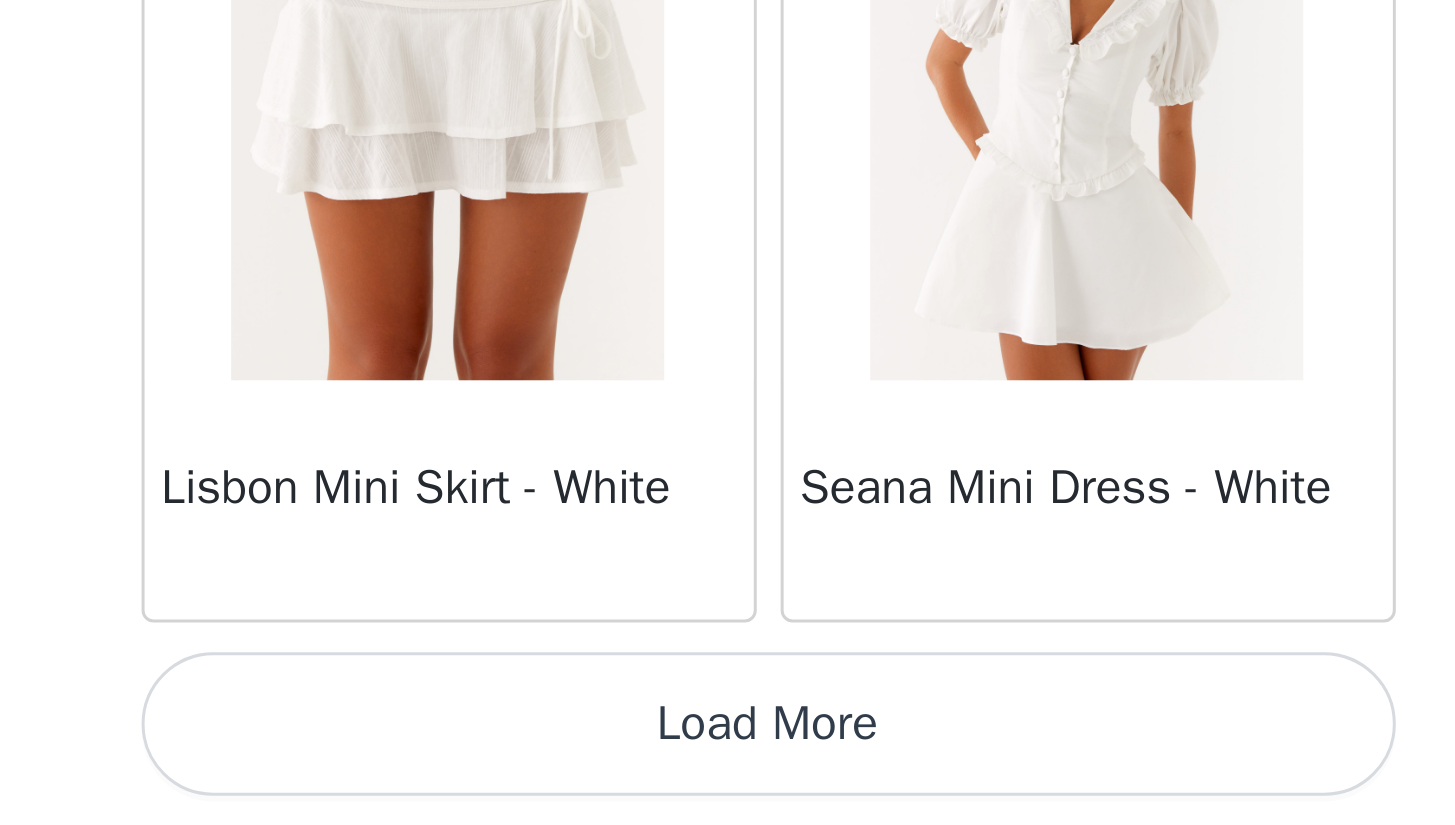 click on "Load More" at bounding box center (728, 791) 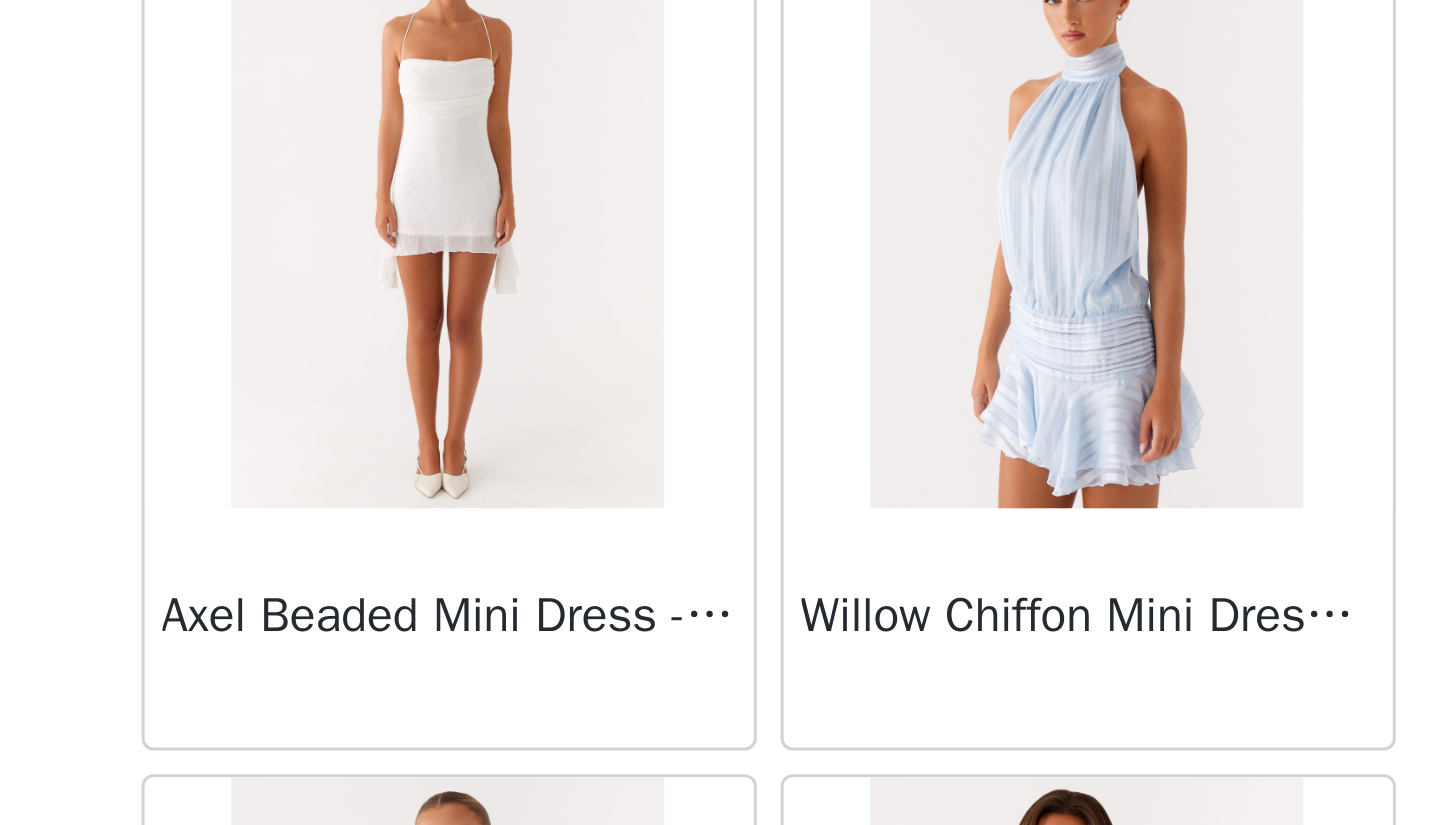 scroll, scrollTop: 75851, scrollLeft: 0, axis: vertical 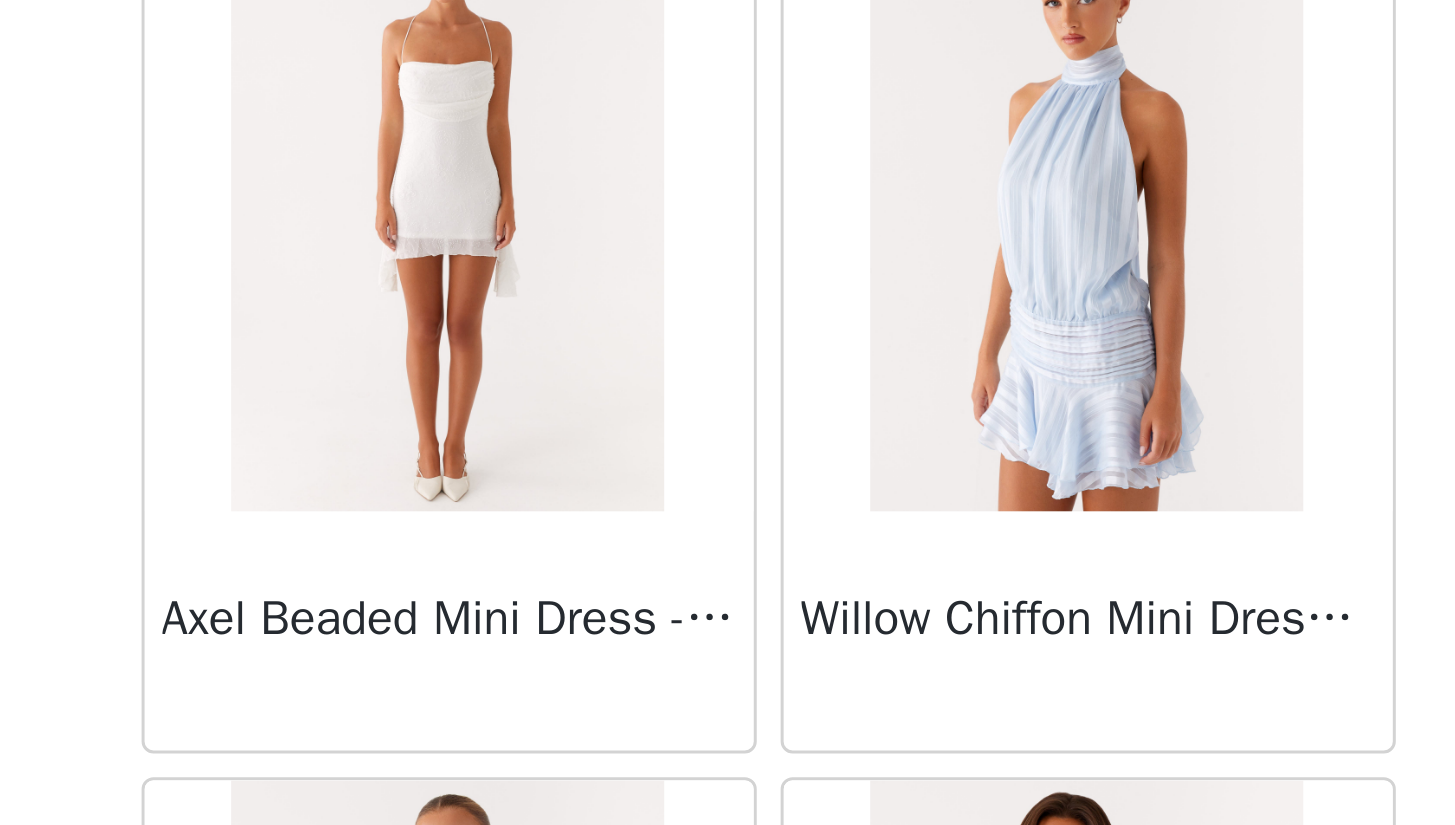 click on "Willow Chiffon Mini Dress - Blue" at bounding box center (835, 760) 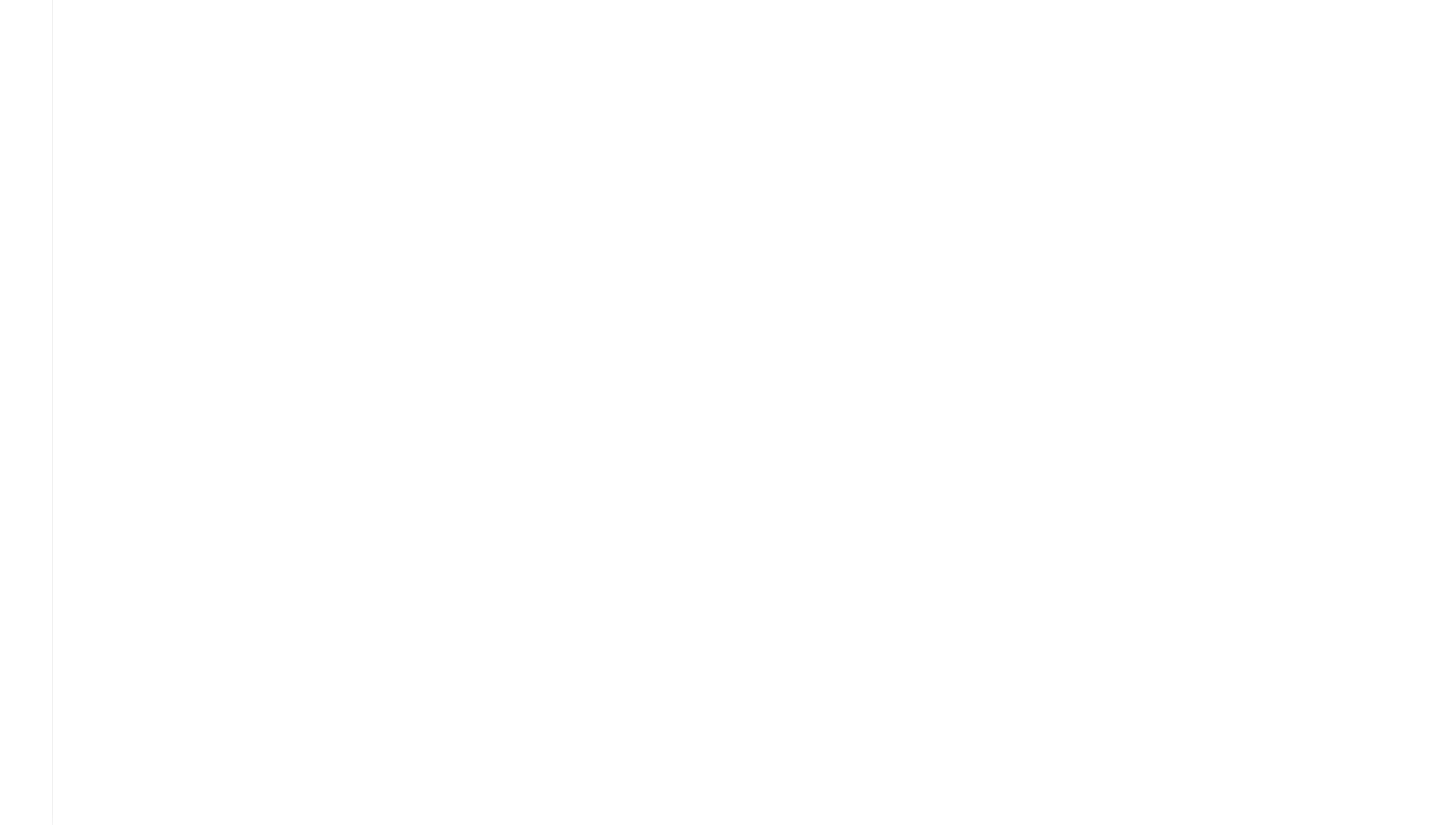 scroll, scrollTop: 0, scrollLeft: 0, axis: both 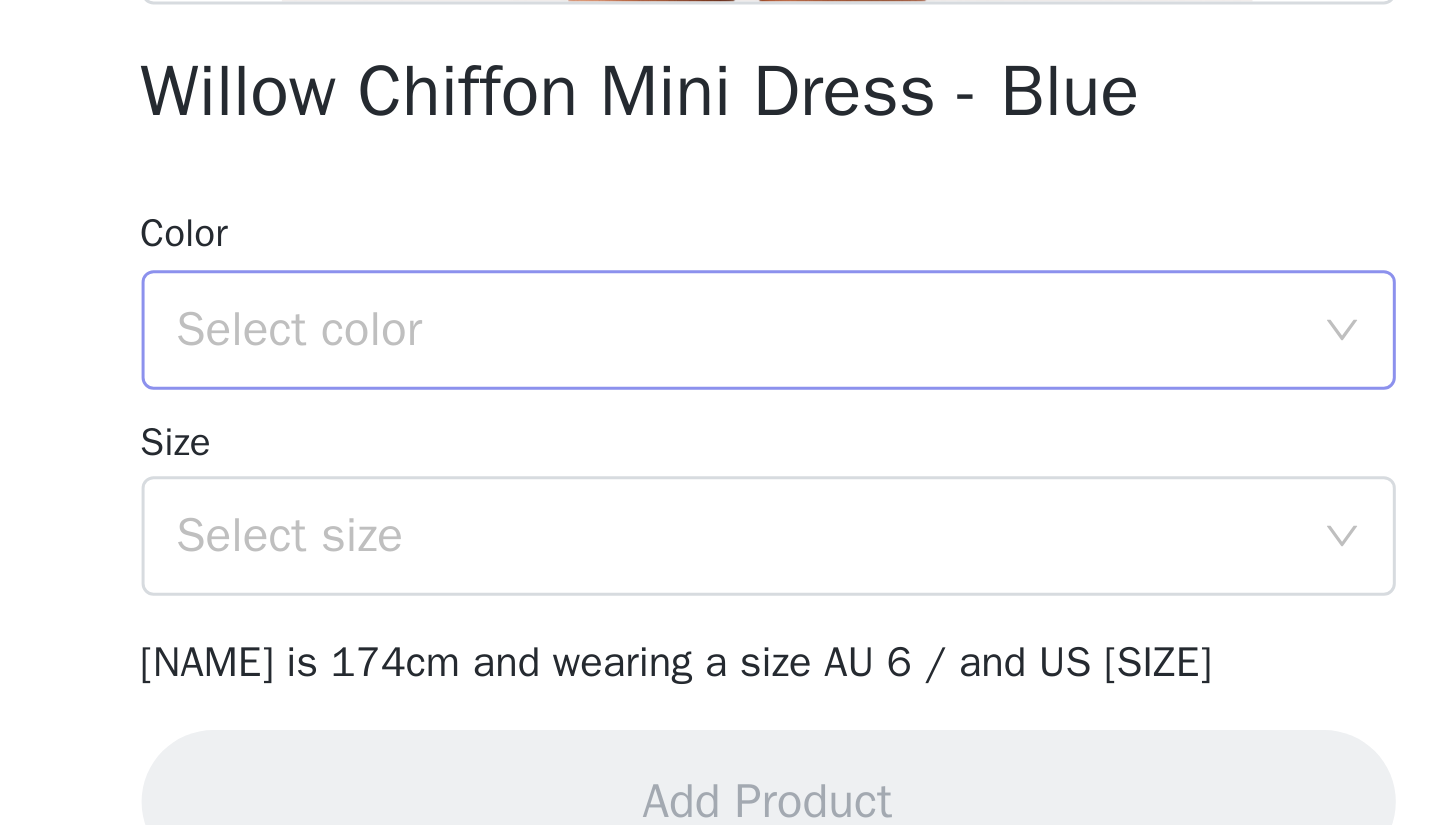 click on "Select color" at bounding box center (717, 659) 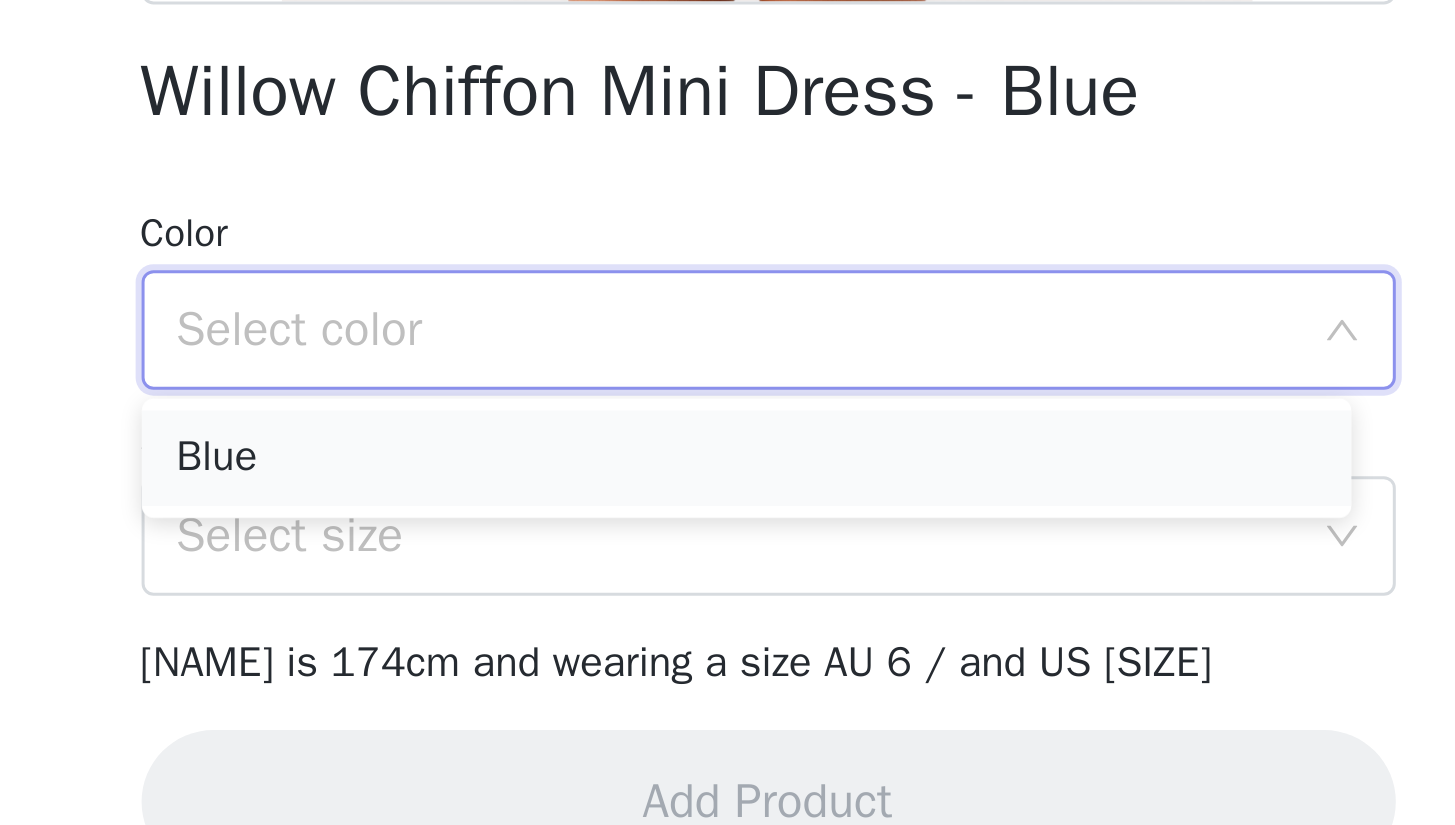 click on "Blue" at bounding box center (720, 702) 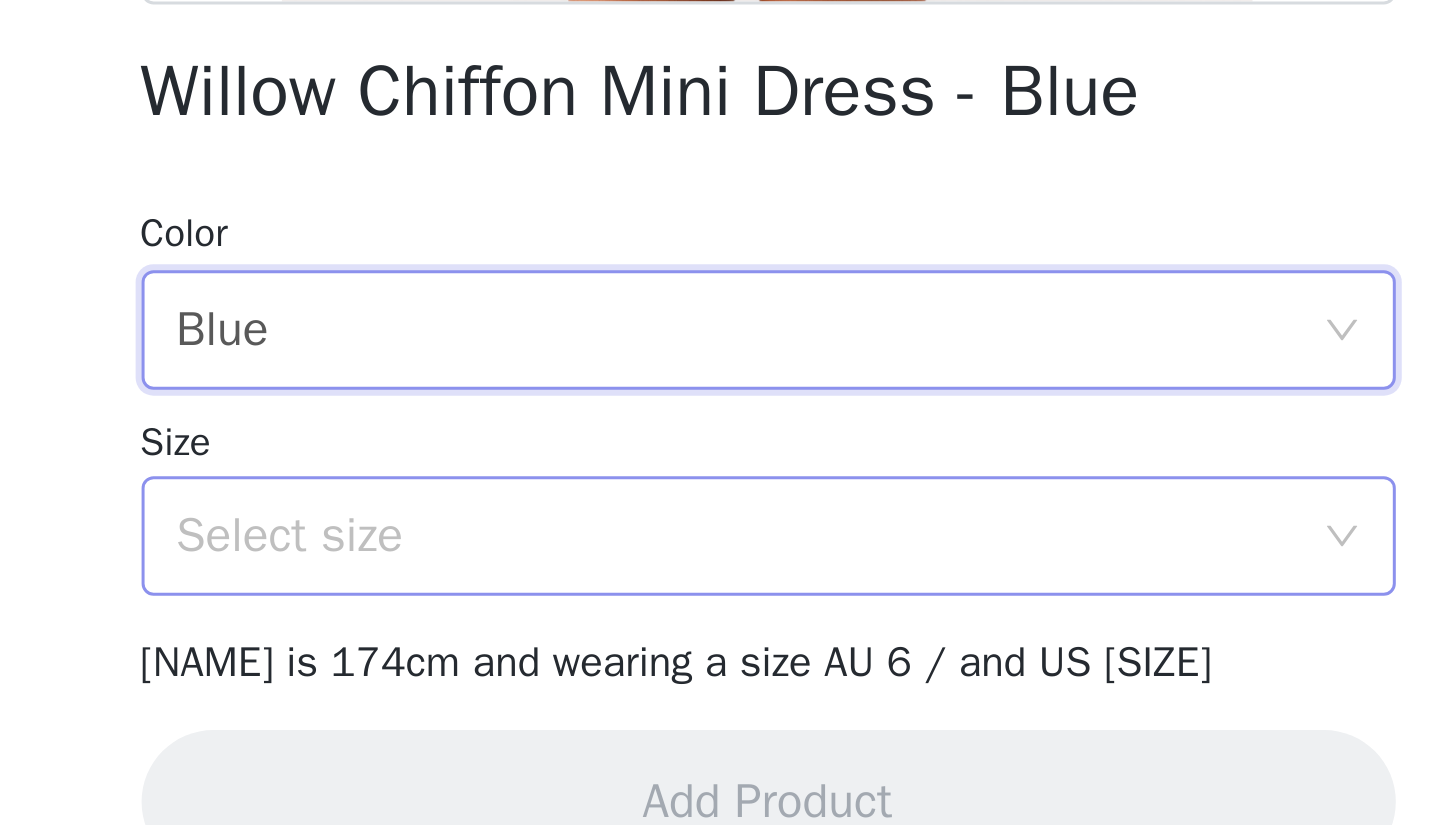 click on "Select size" at bounding box center [717, 728] 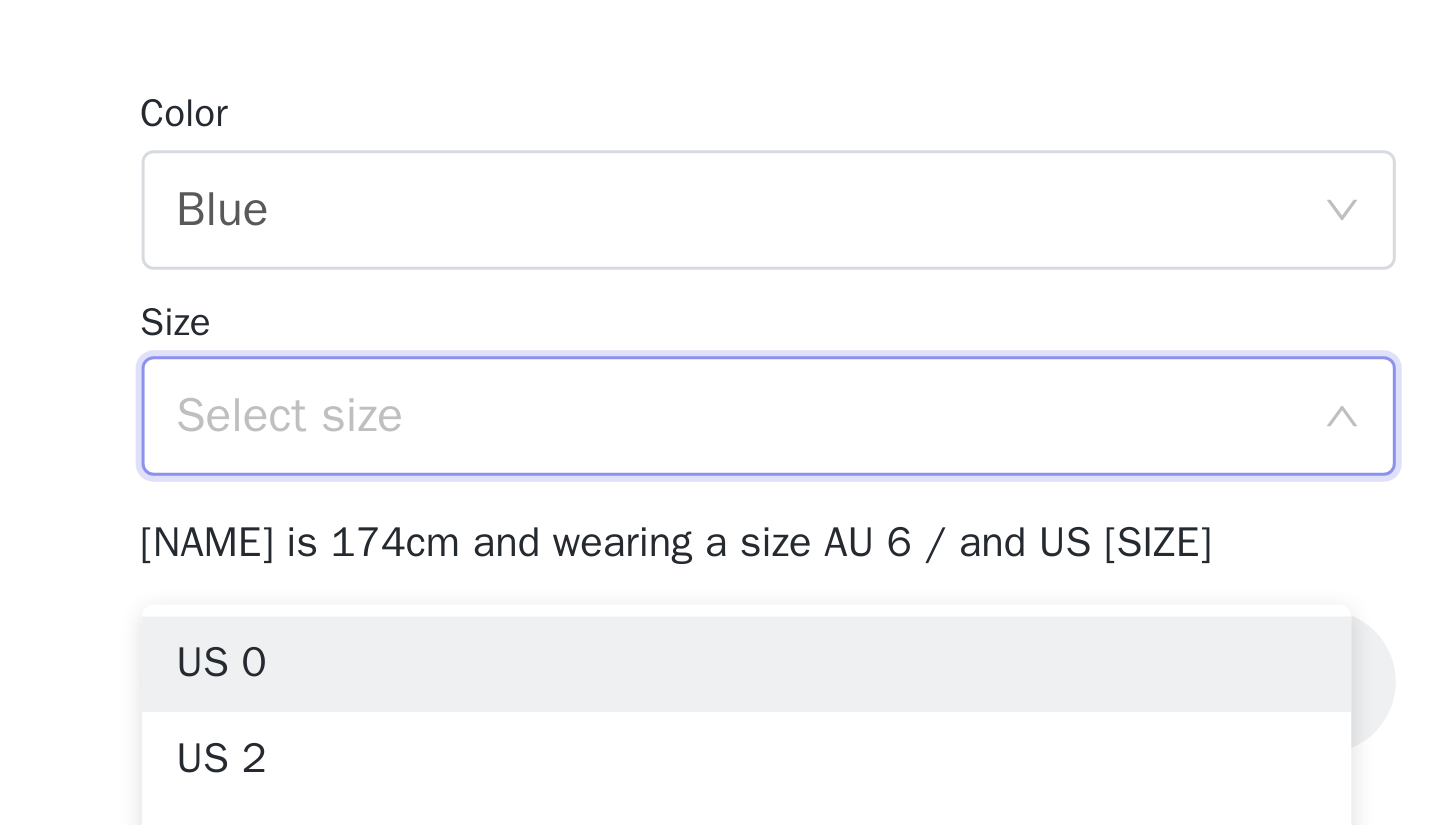scroll, scrollTop: 187, scrollLeft: 0, axis: vertical 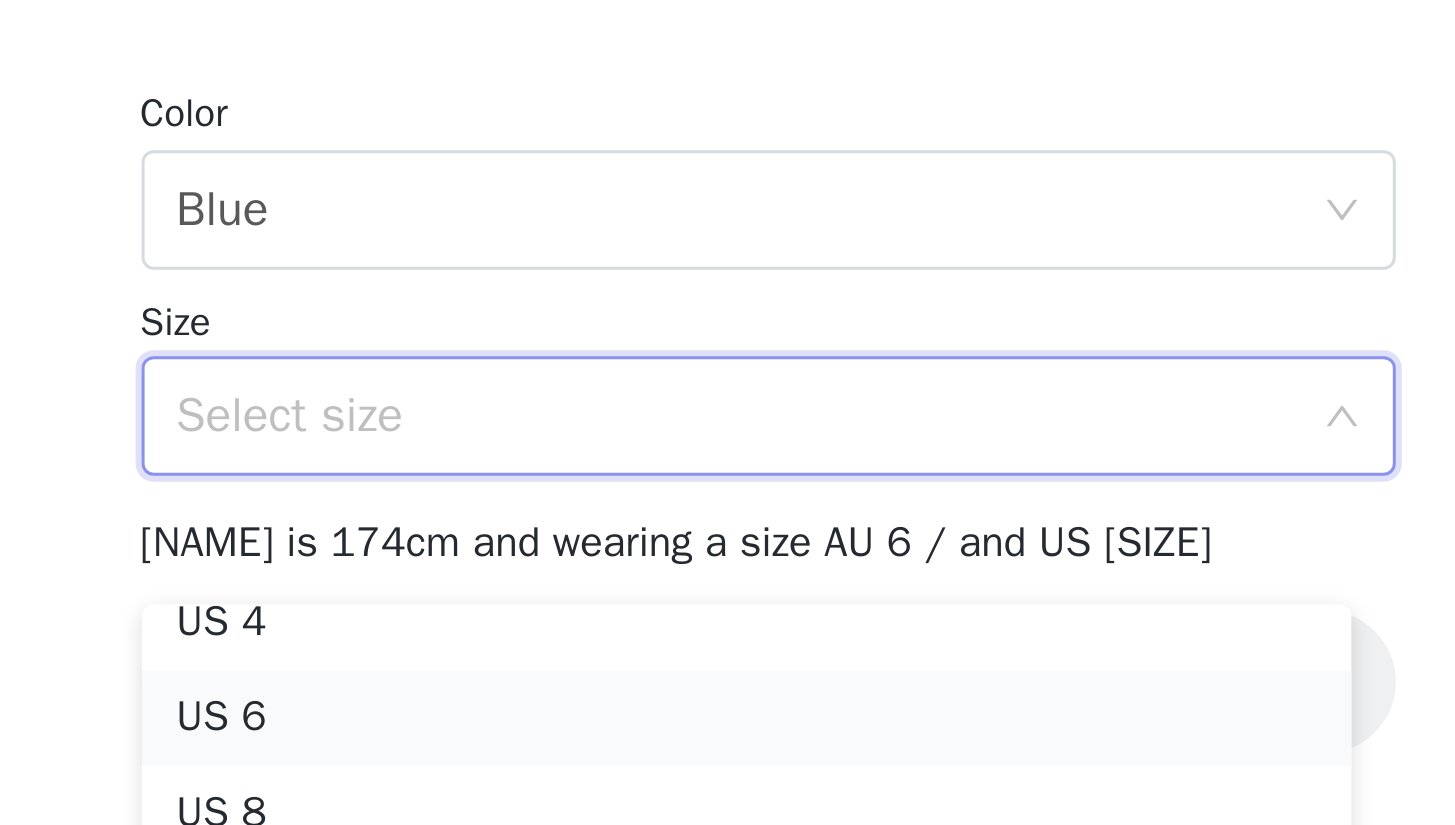 click on "US 6" at bounding box center (720, 789) 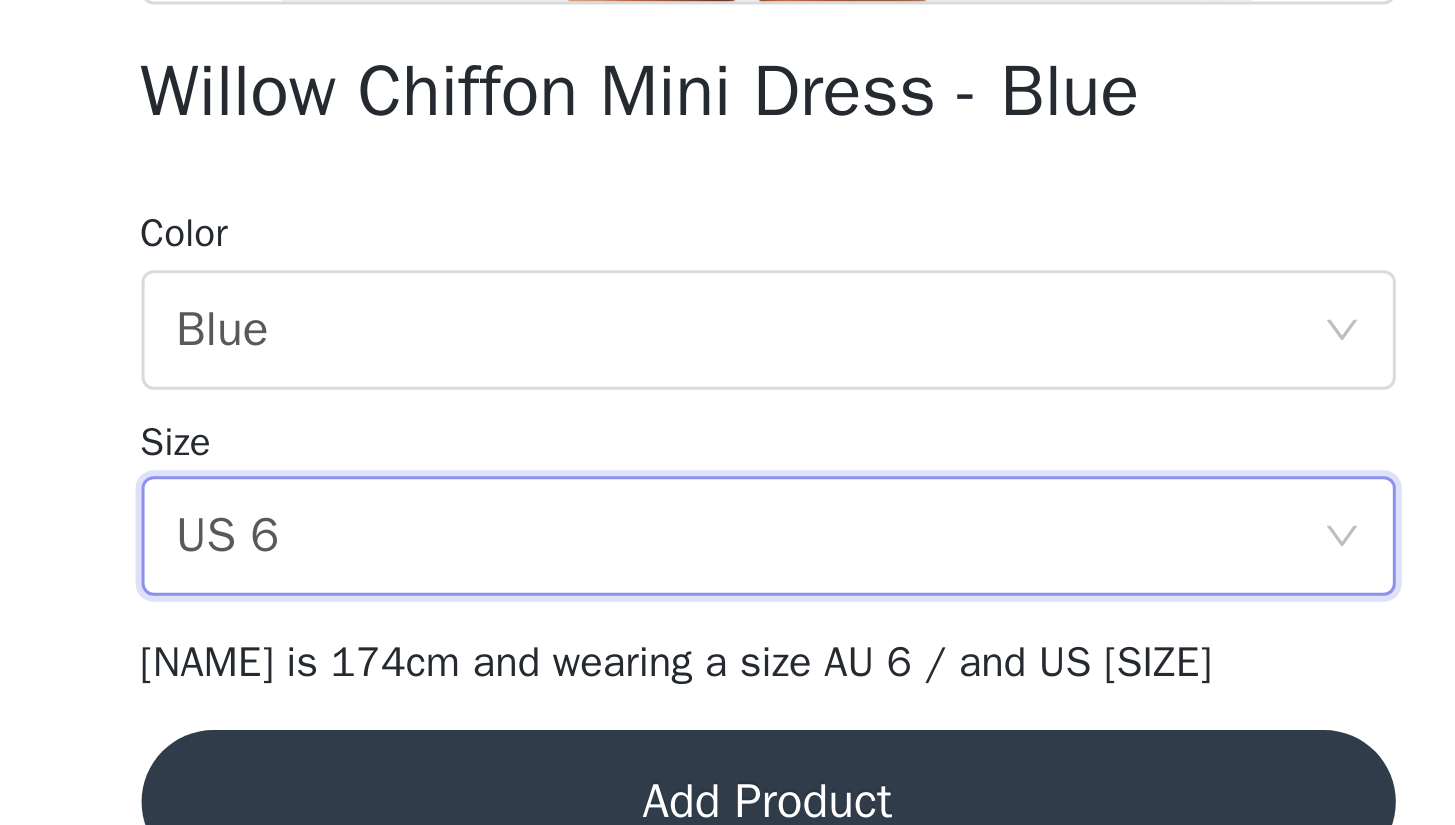 scroll, scrollTop: 0, scrollLeft: 0, axis: both 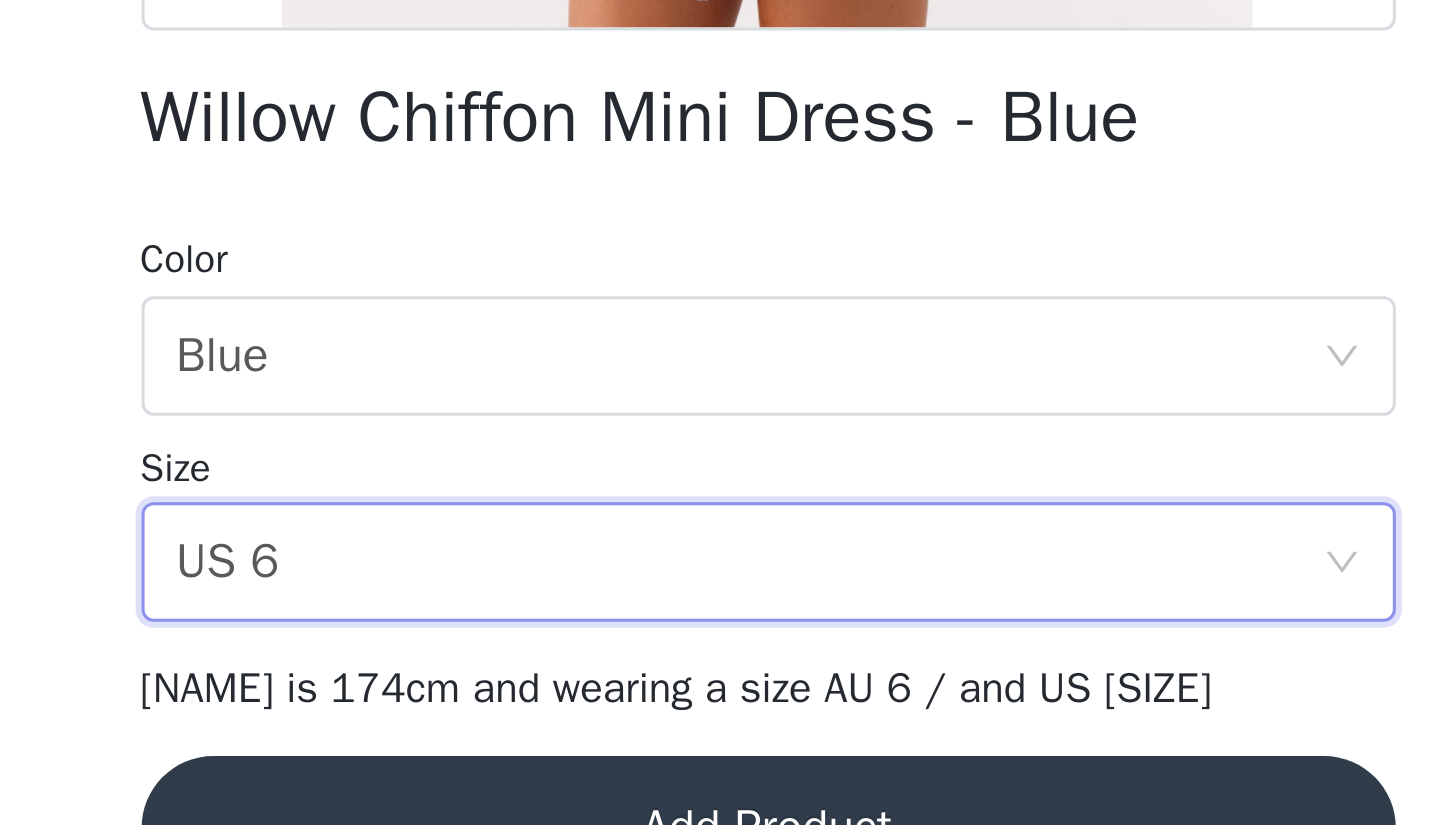click on "Willow Chiffon Mini Dress - Blue" at bounding box center [685, 579] 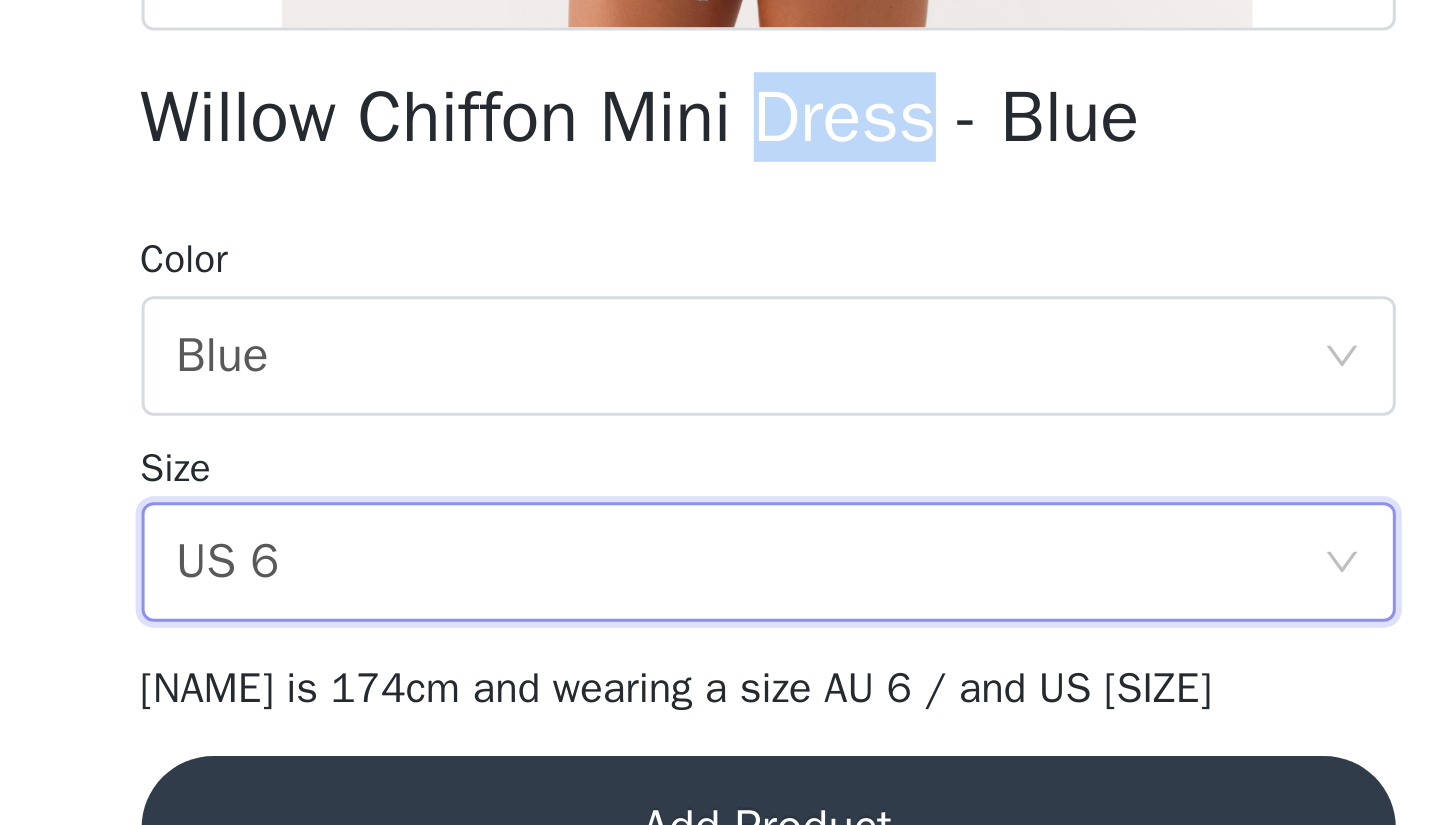 click on "Willow Chiffon Mini Dress - Blue" at bounding box center [685, 579] 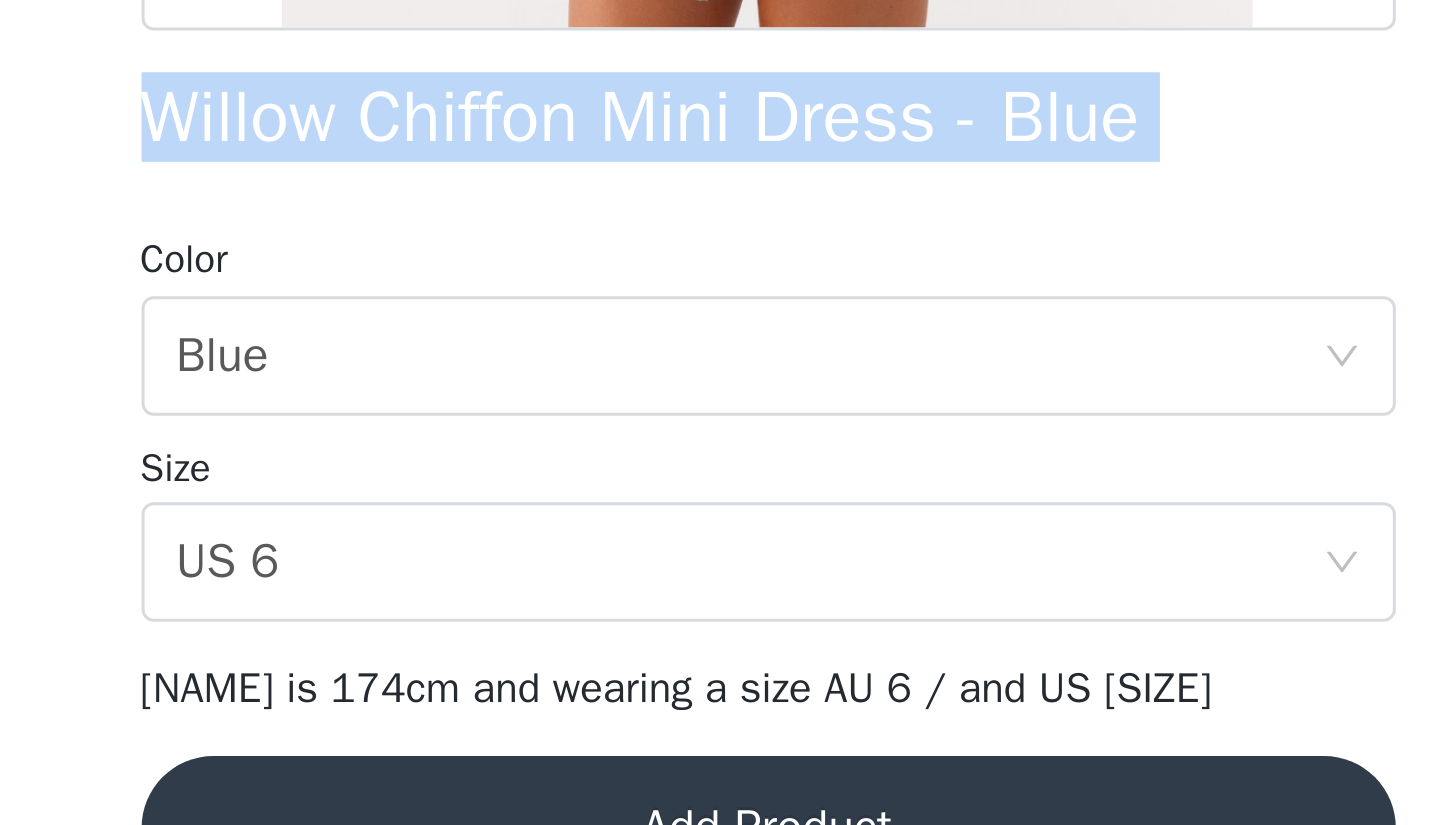click on "Willow Chiffon Mini Dress - Blue" at bounding box center (685, 579) 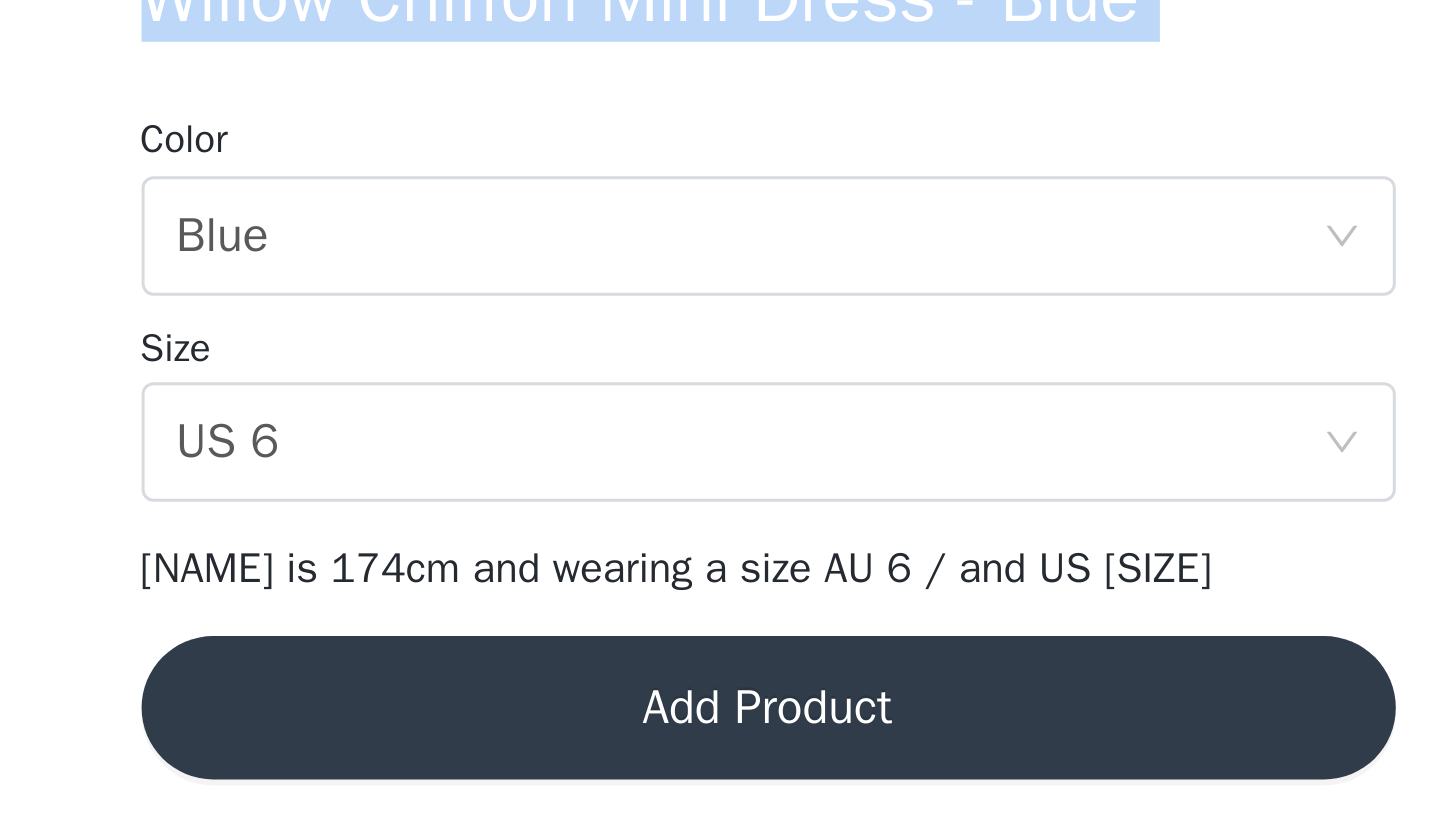 scroll, scrollTop: 270, scrollLeft: 0, axis: vertical 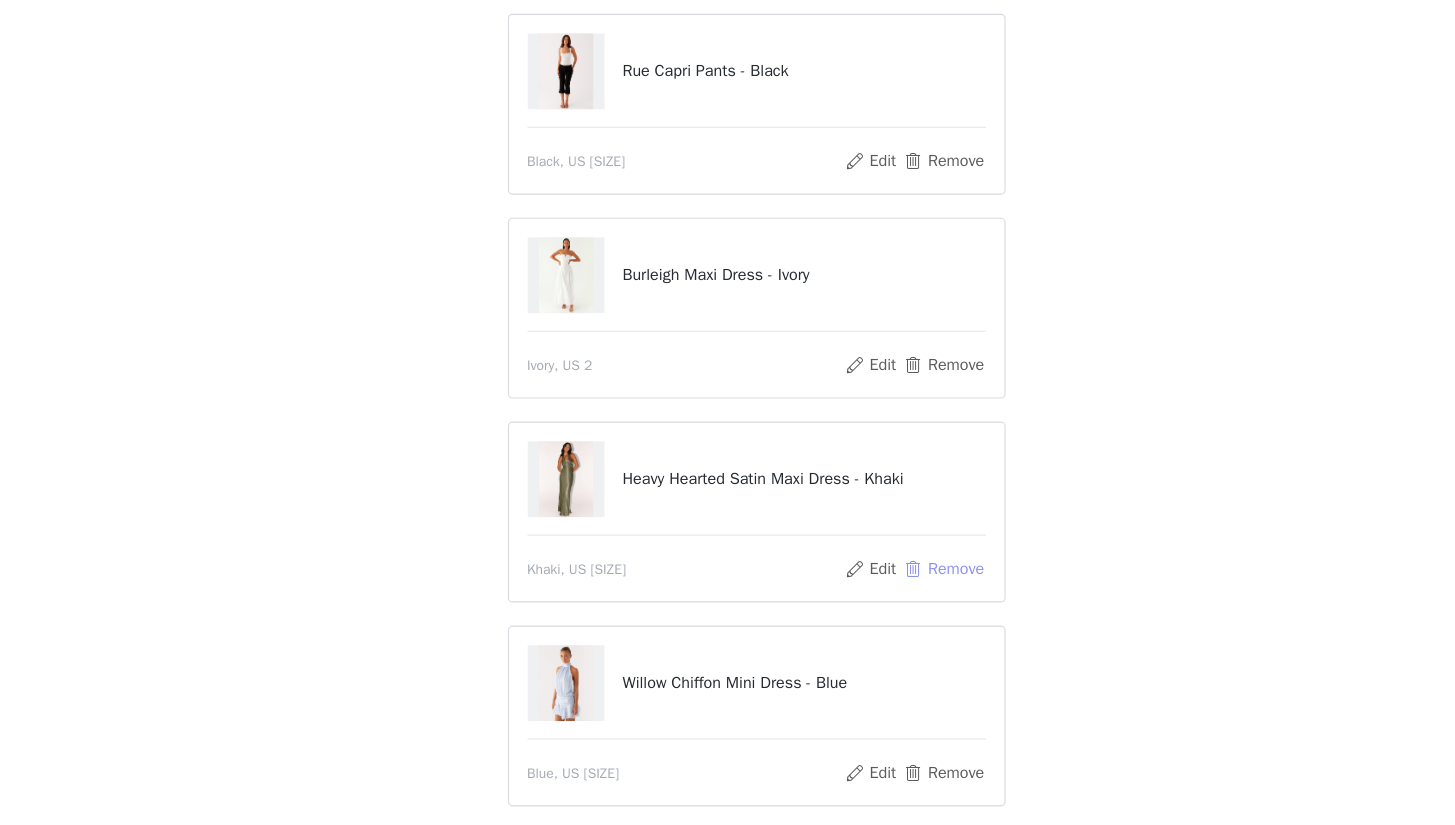 click on "Remove" at bounding box center (890, 603) 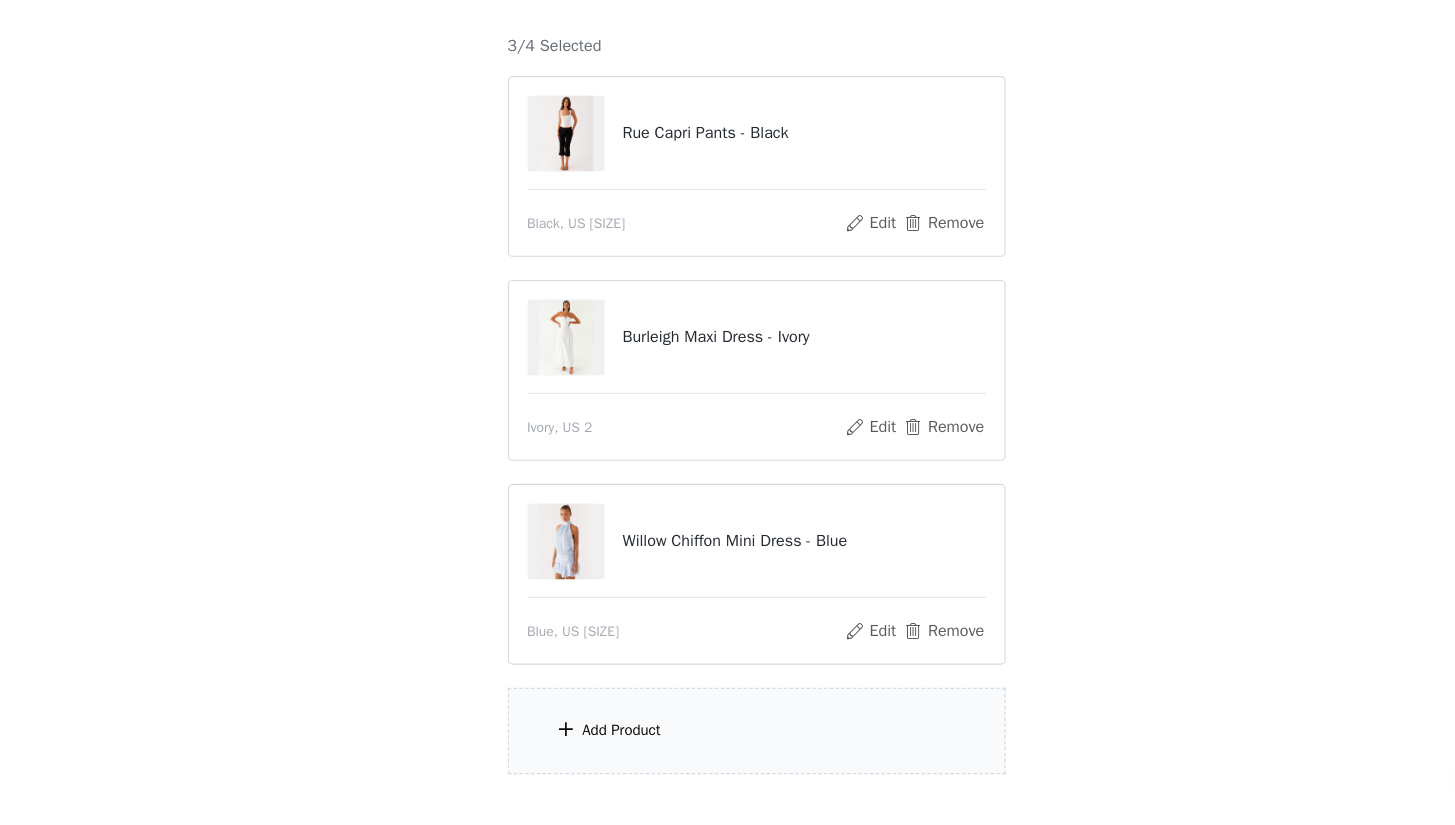click on "Add Product" at bounding box center [728, 743] 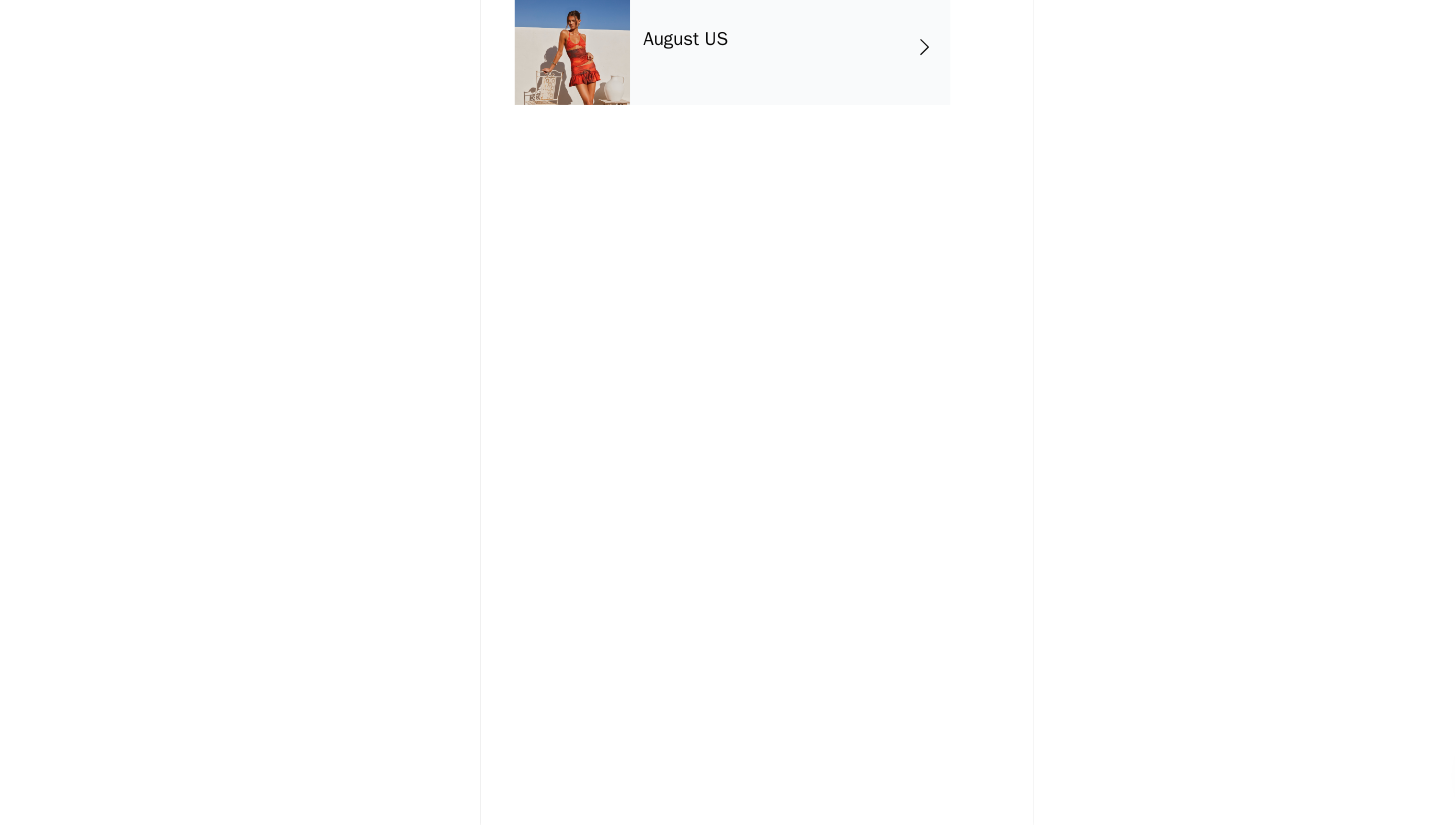 click on "August US" at bounding box center (757, 150) 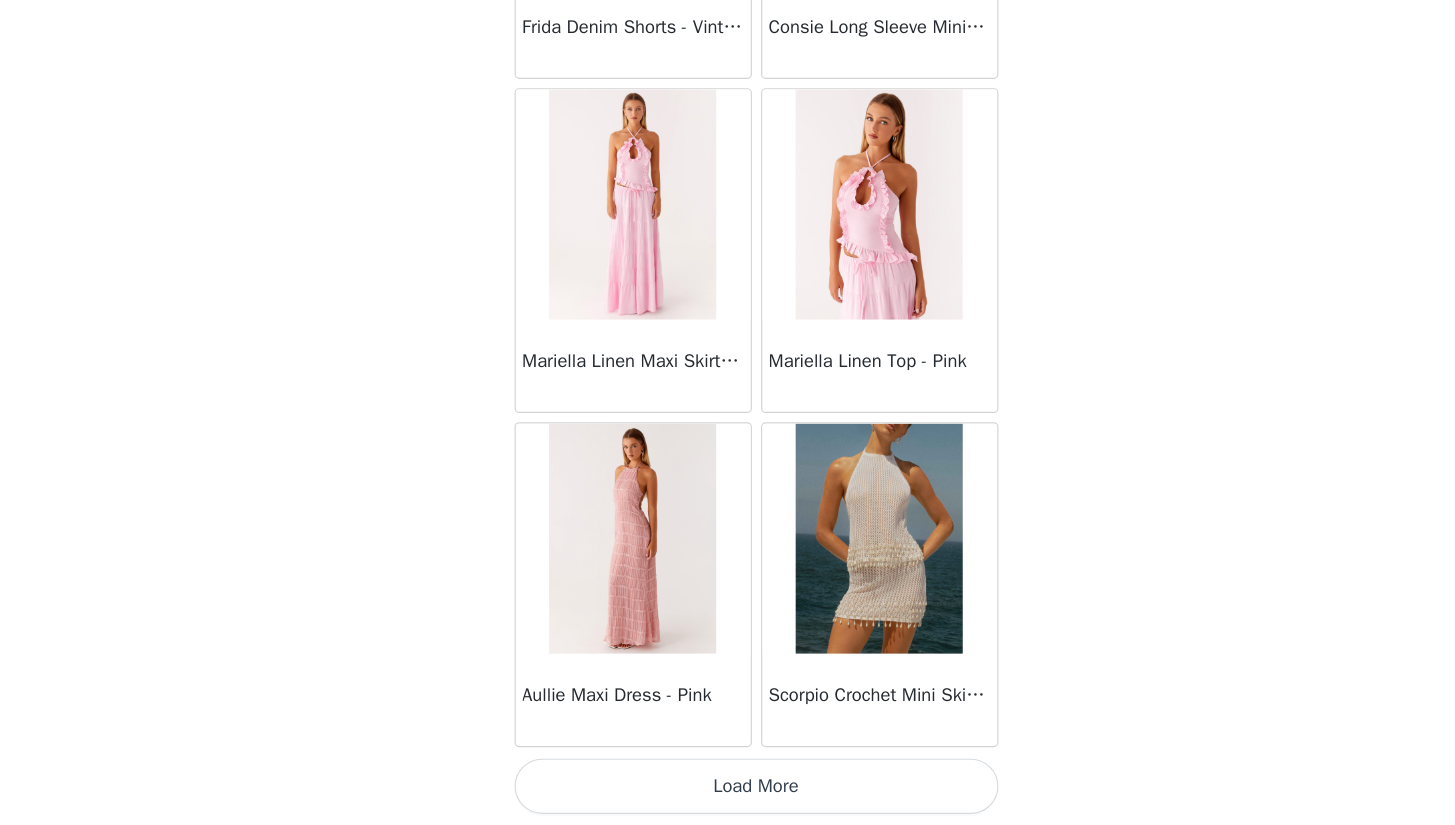 scroll, scrollTop: 2235, scrollLeft: 0, axis: vertical 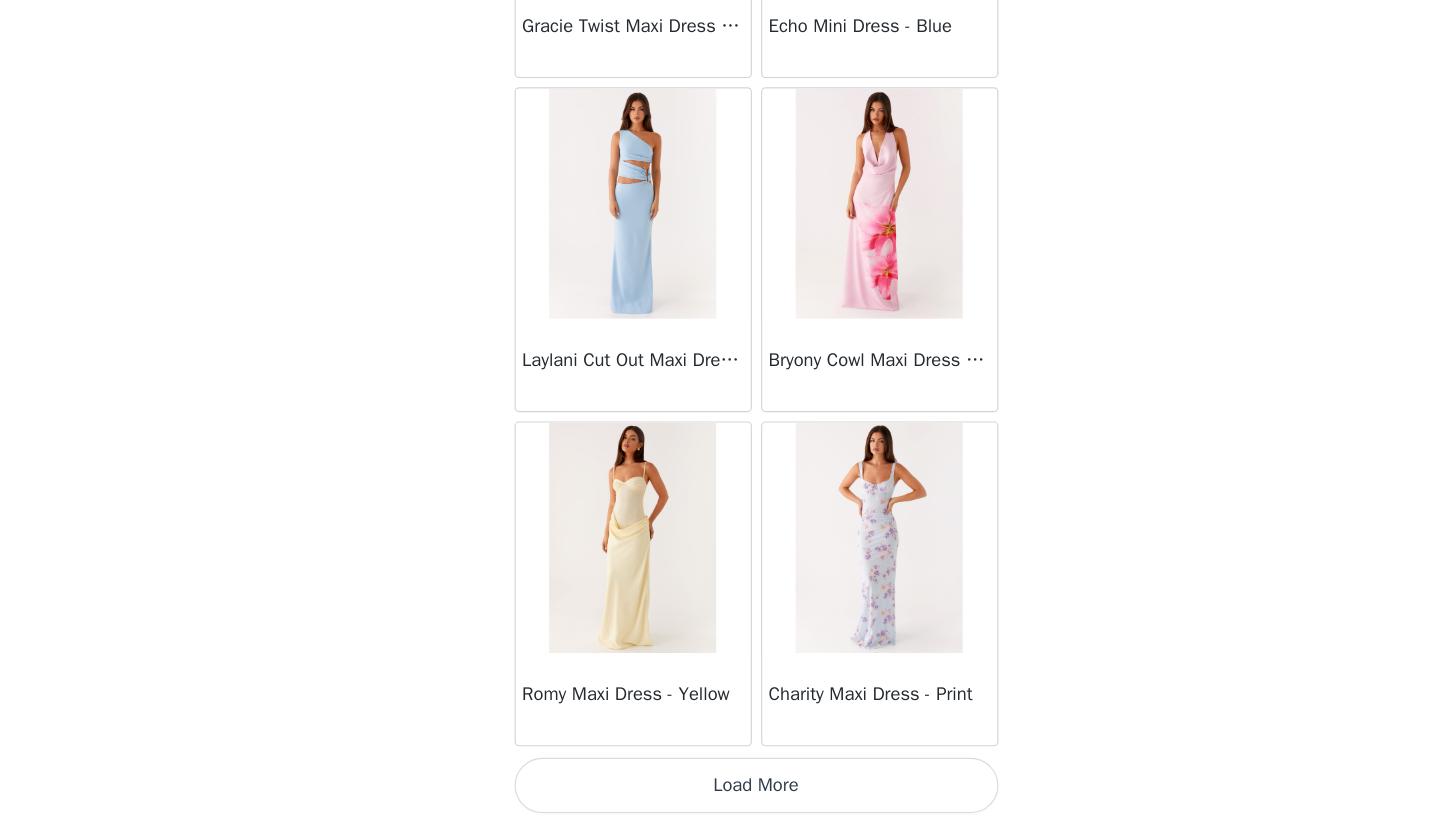 click on "Load More" at bounding box center (728, 791) 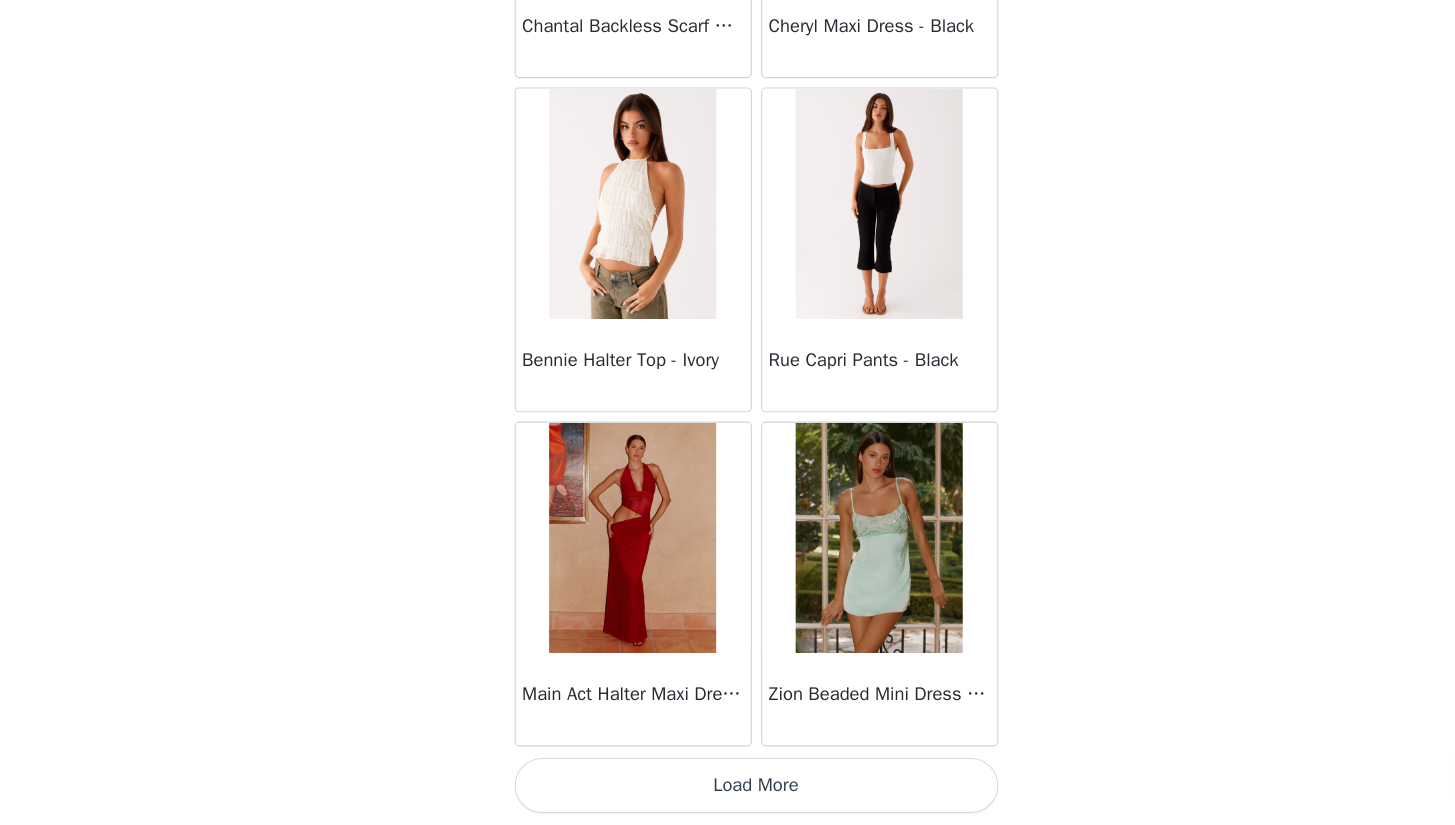 click on "Load More" at bounding box center [728, 791] 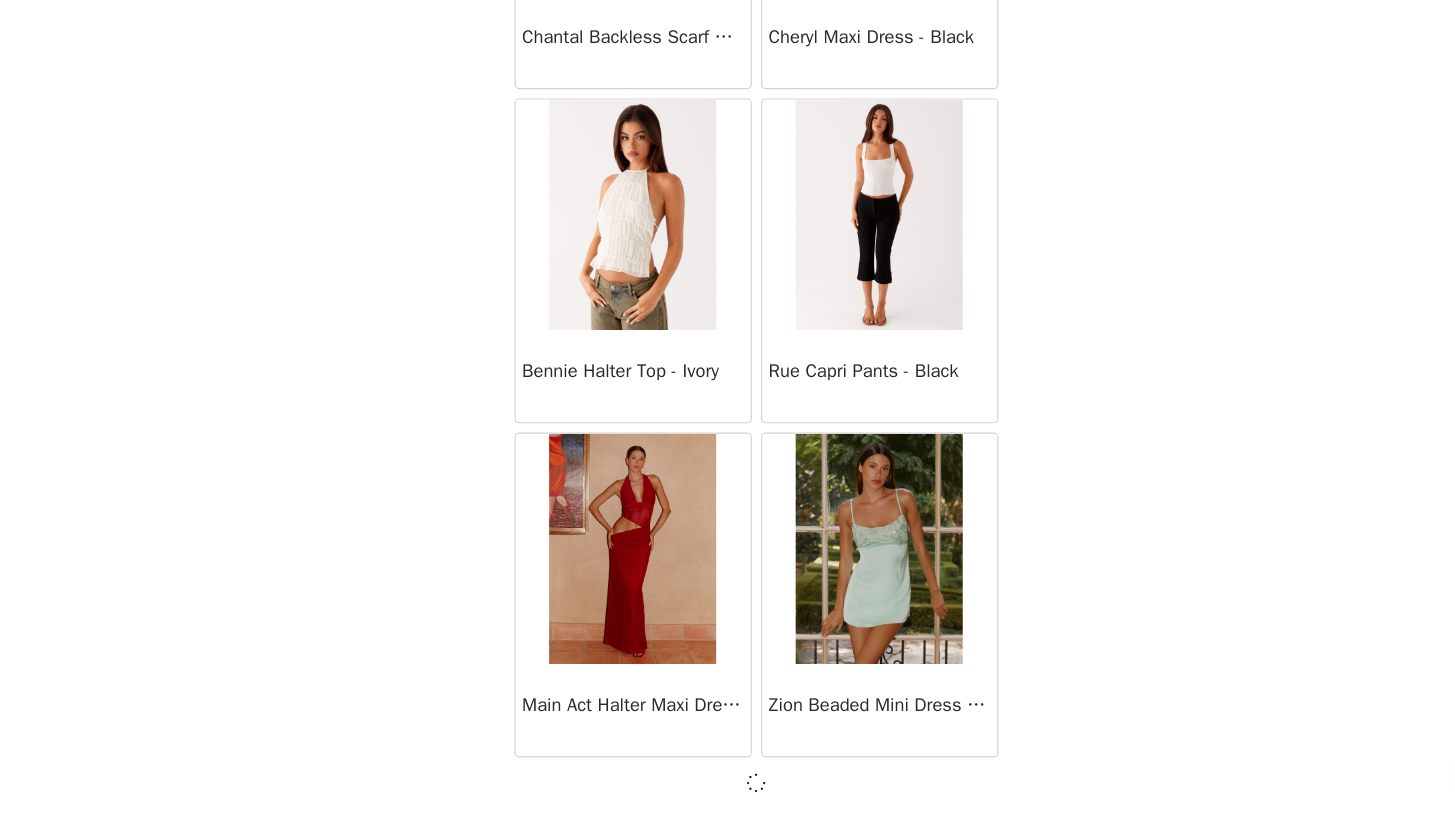 scroll, scrollTop: 8026, scrollLeft: 0, axis: vertical 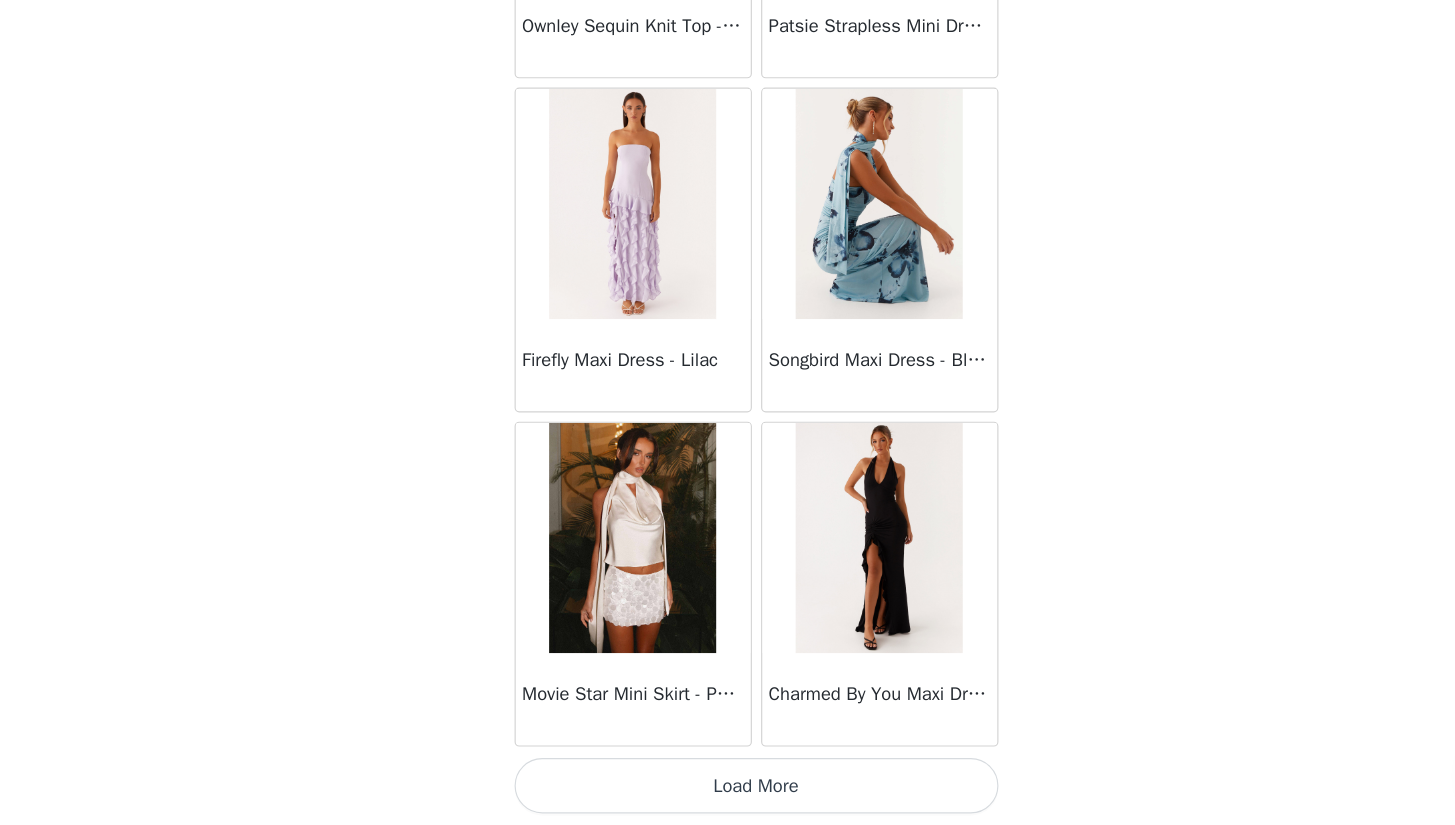 click on "Load More" at bounding box center [728, 791] 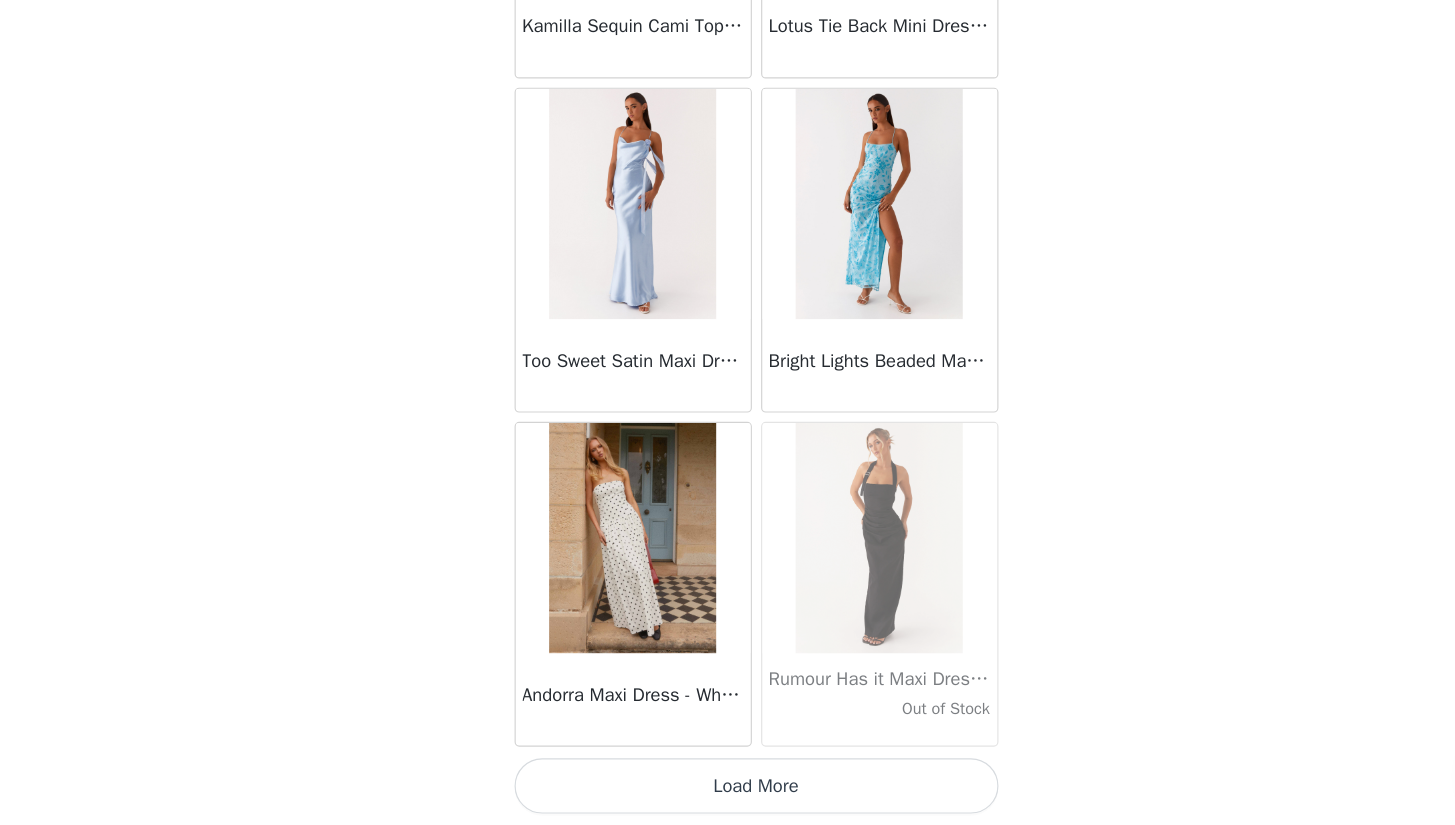 click on "Load More" at bounding box center [728, 791] 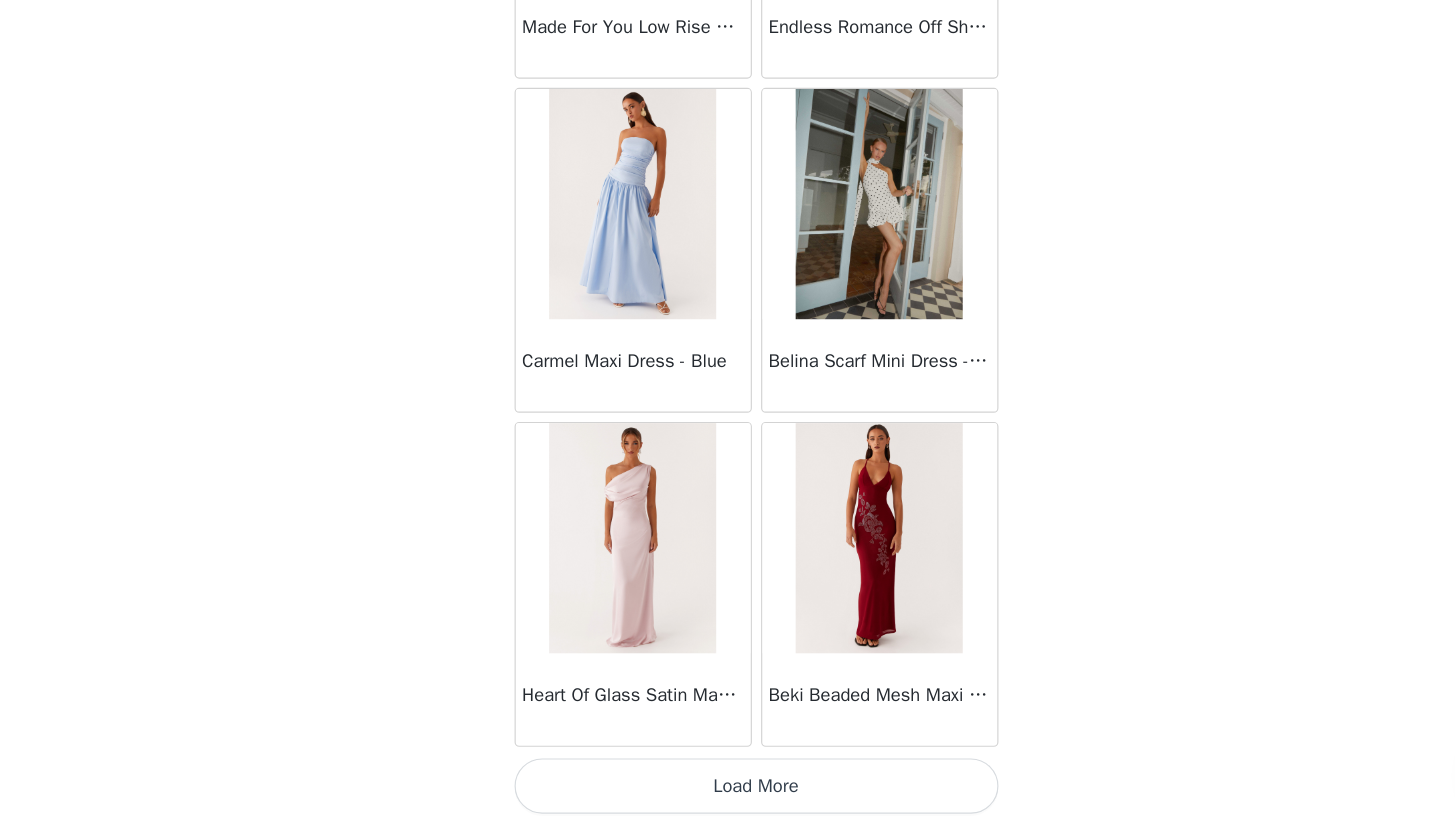 click on "Load More" at bounding box center [728, 791] 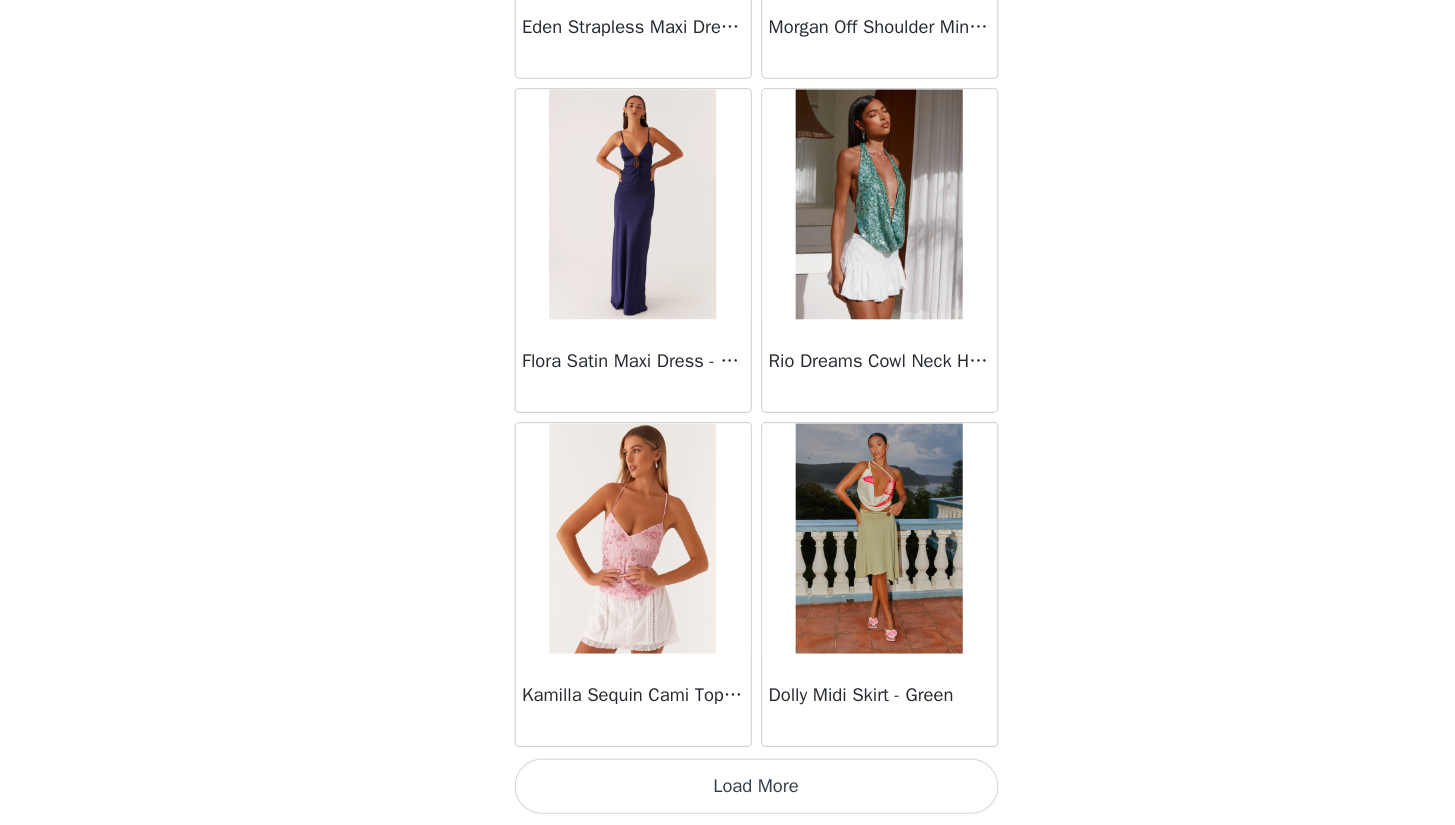 scroll, scrollTop: 19635, scrollLeft: 0, axis: vertical 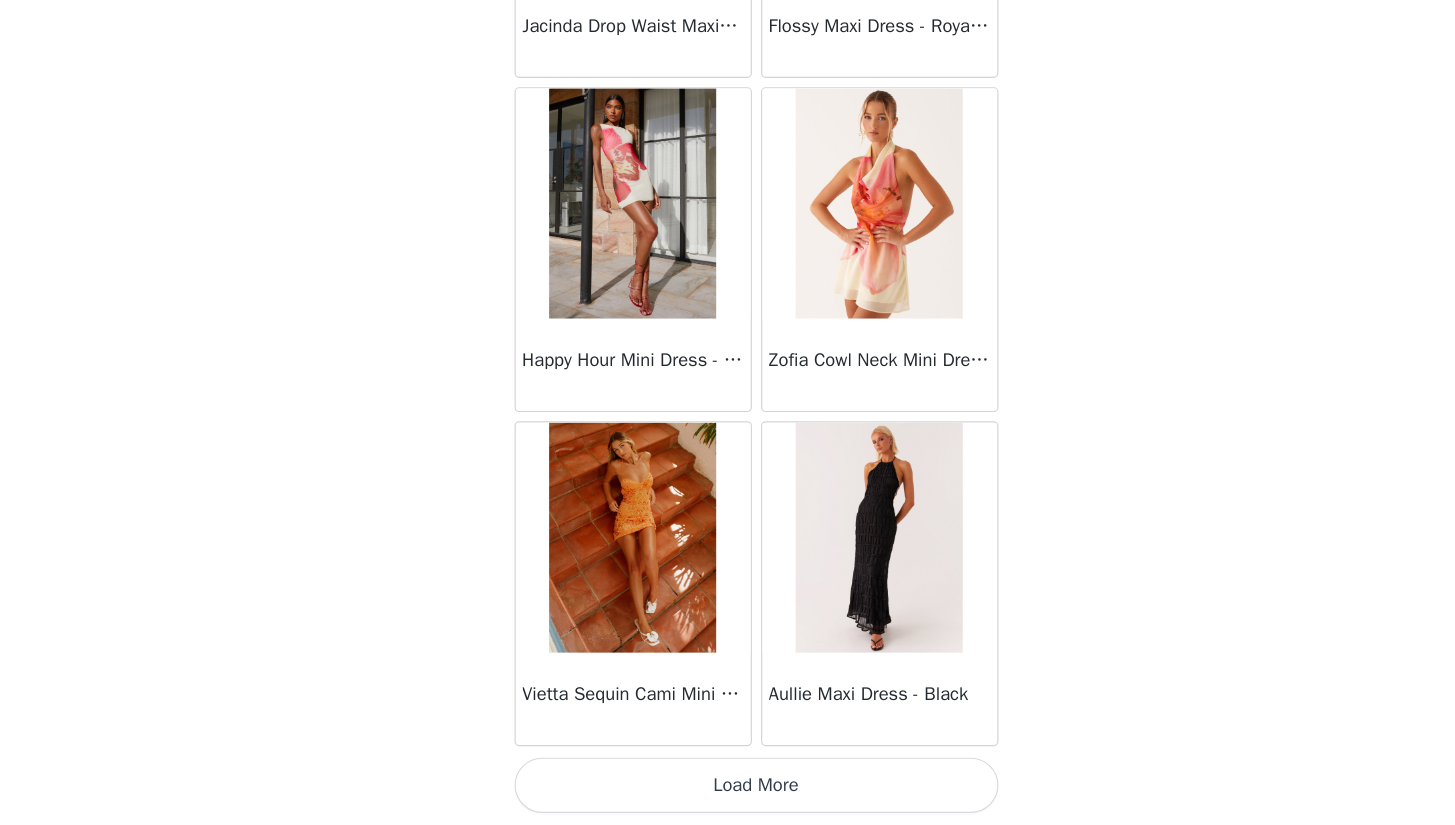 click on "Load More" at bounding box center [728, 791] 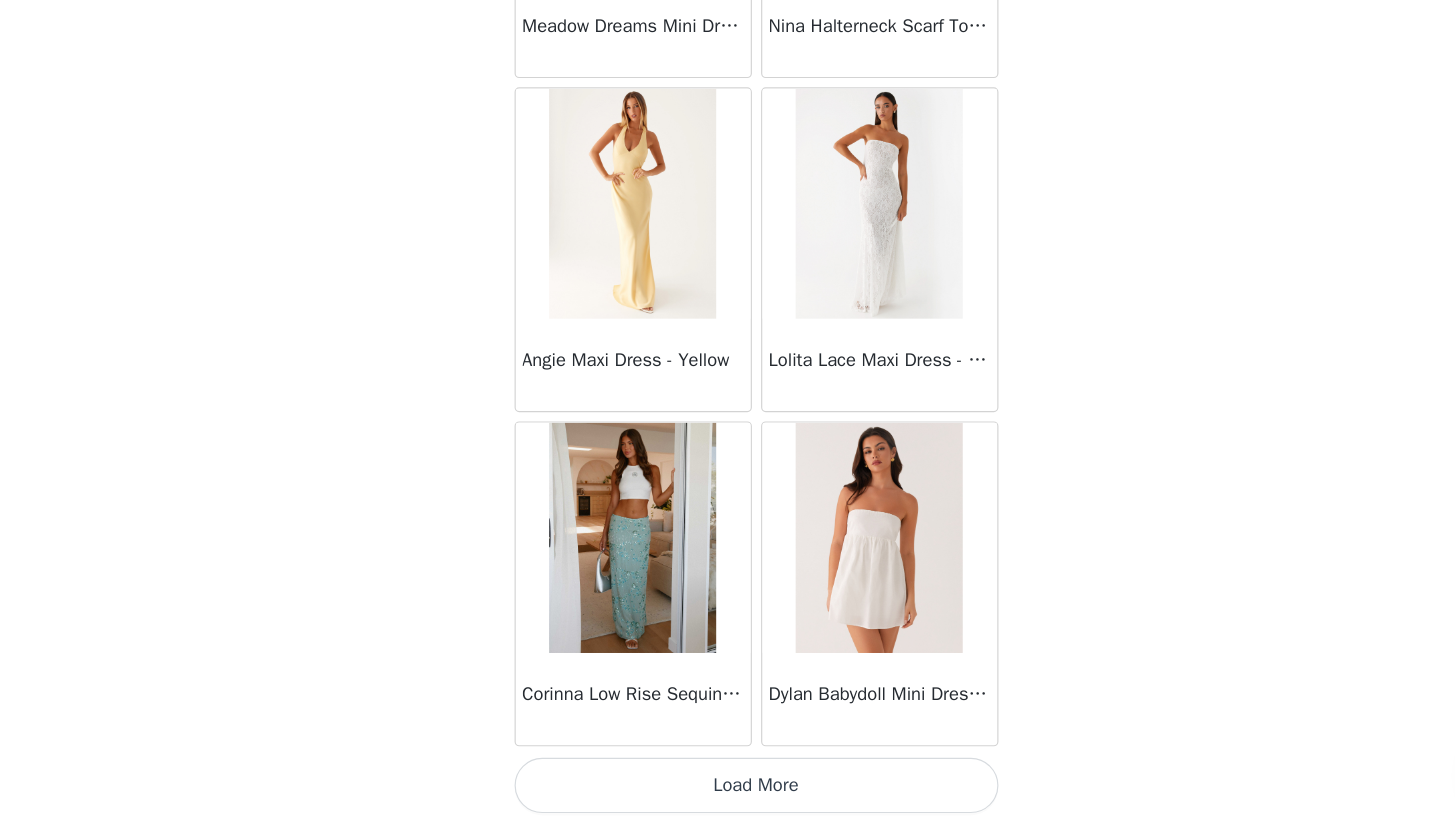 click on "Load More" at bounding box center (728, 791) 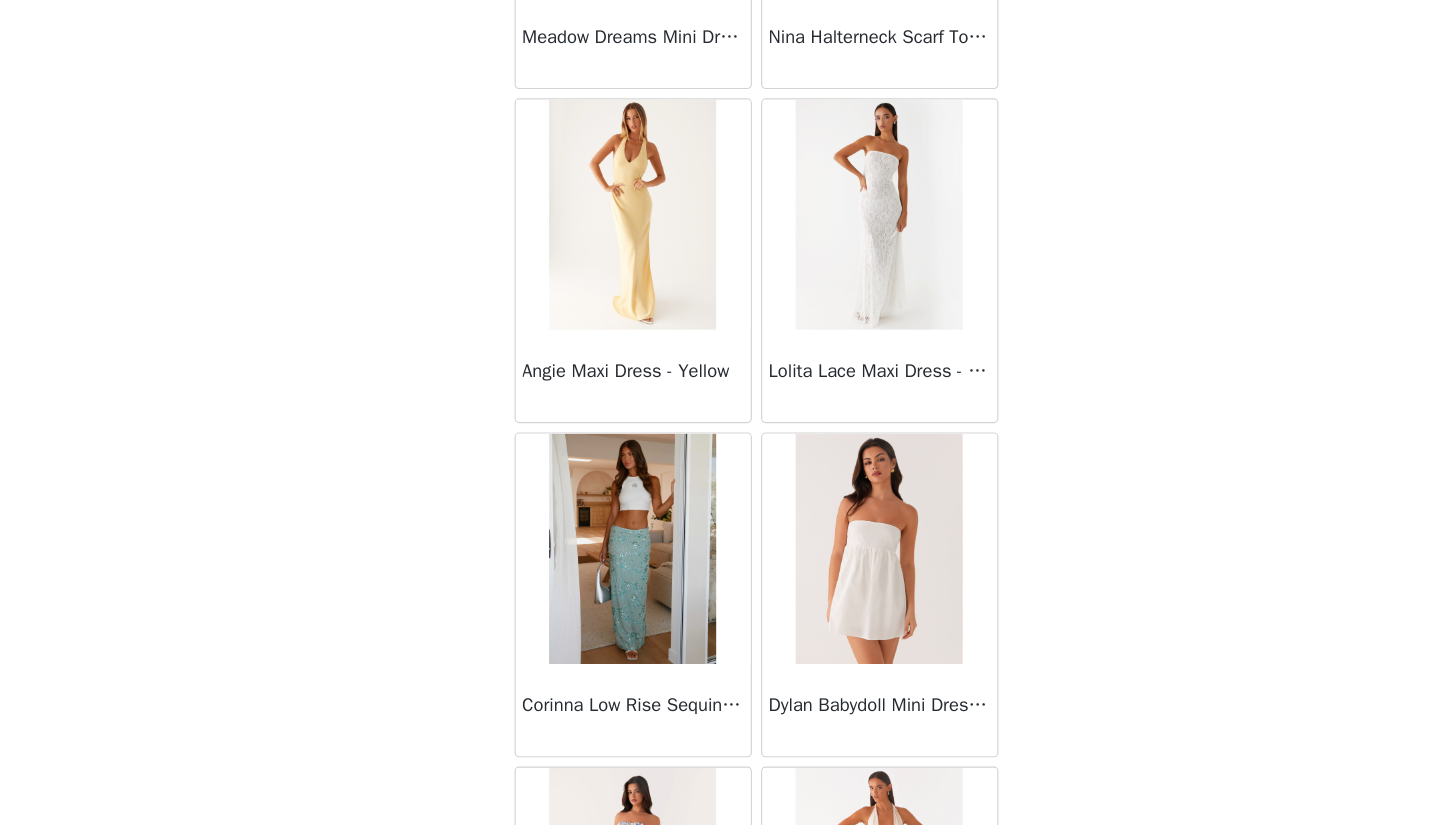 scroll, scrollTop: 224, scrollLeft: 0, axis: vertical 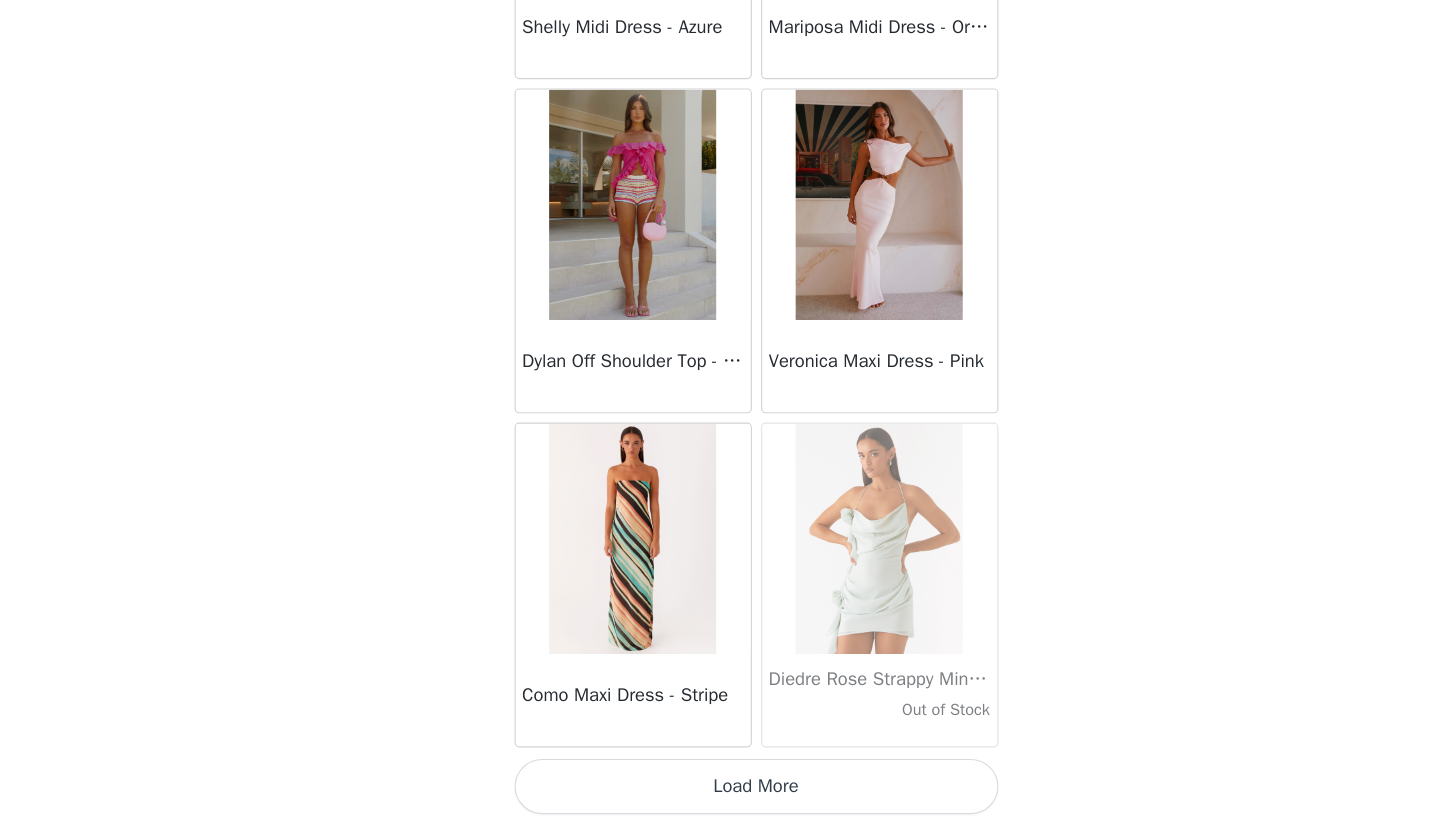 click on "Load More" at bounding box center [728, 791] 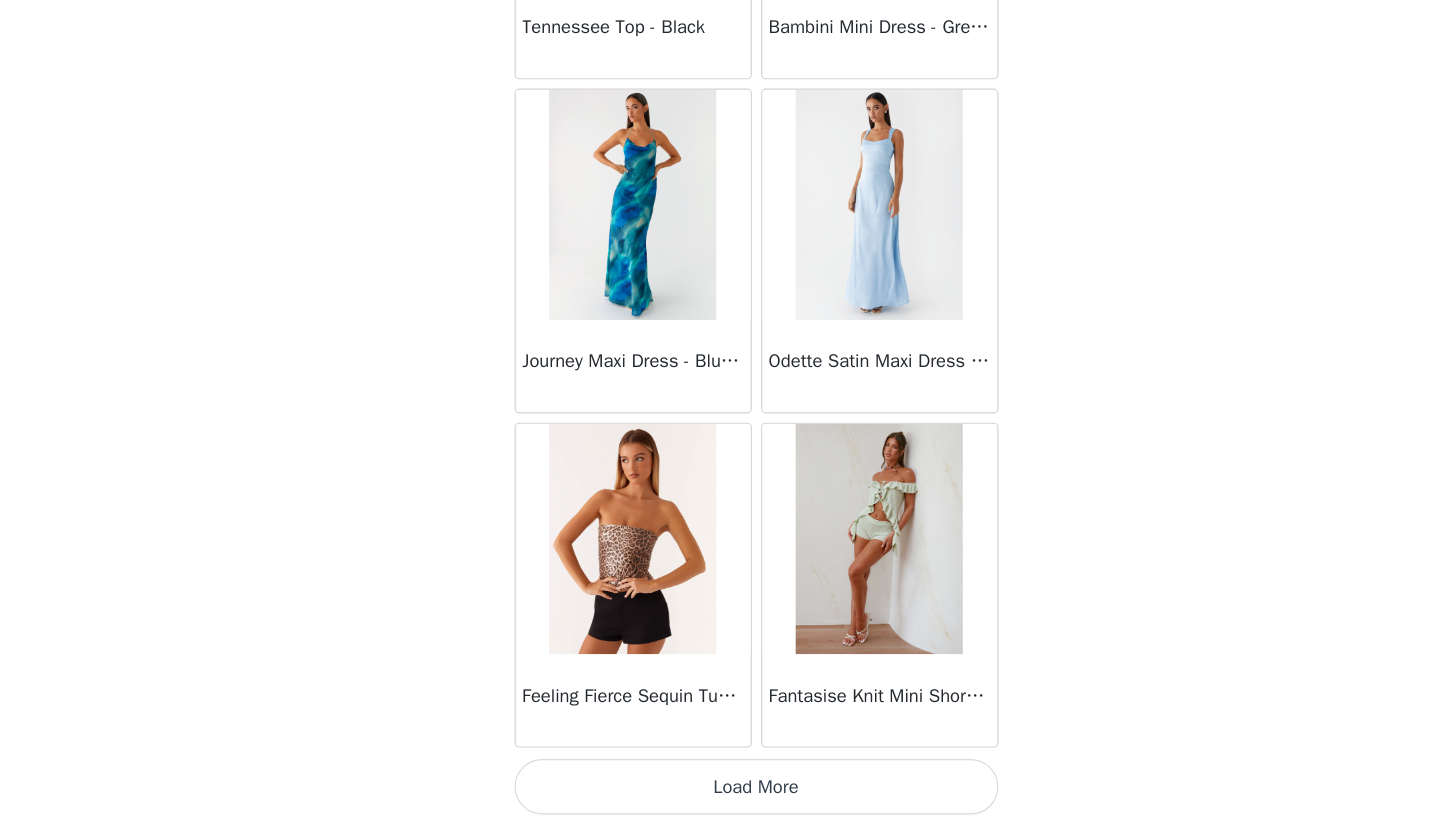 scroll, scrollTop: 31235, scrollLeft: 0, axis: vertical 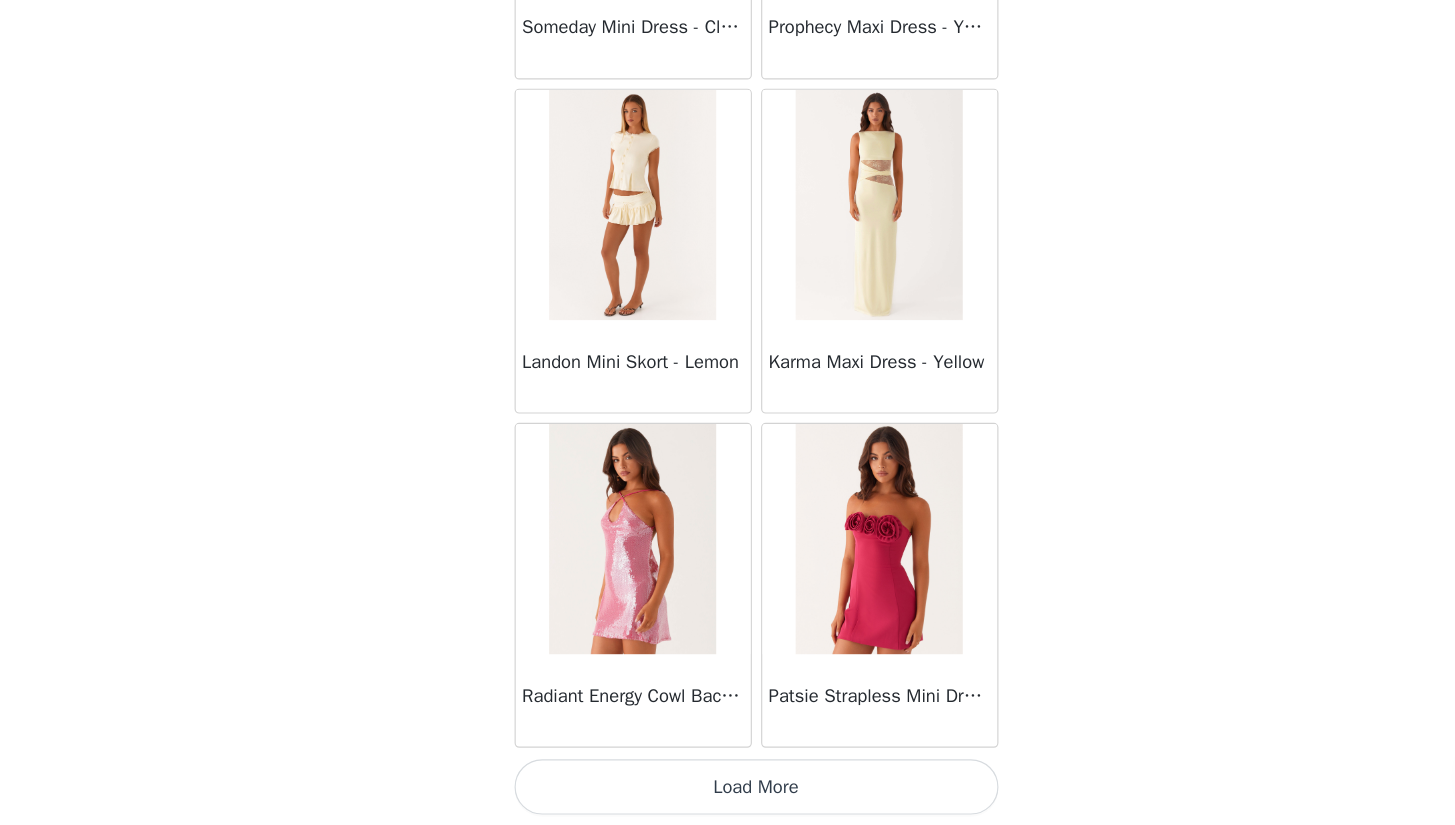 click on "Load More" at bounding box center (728, 791) 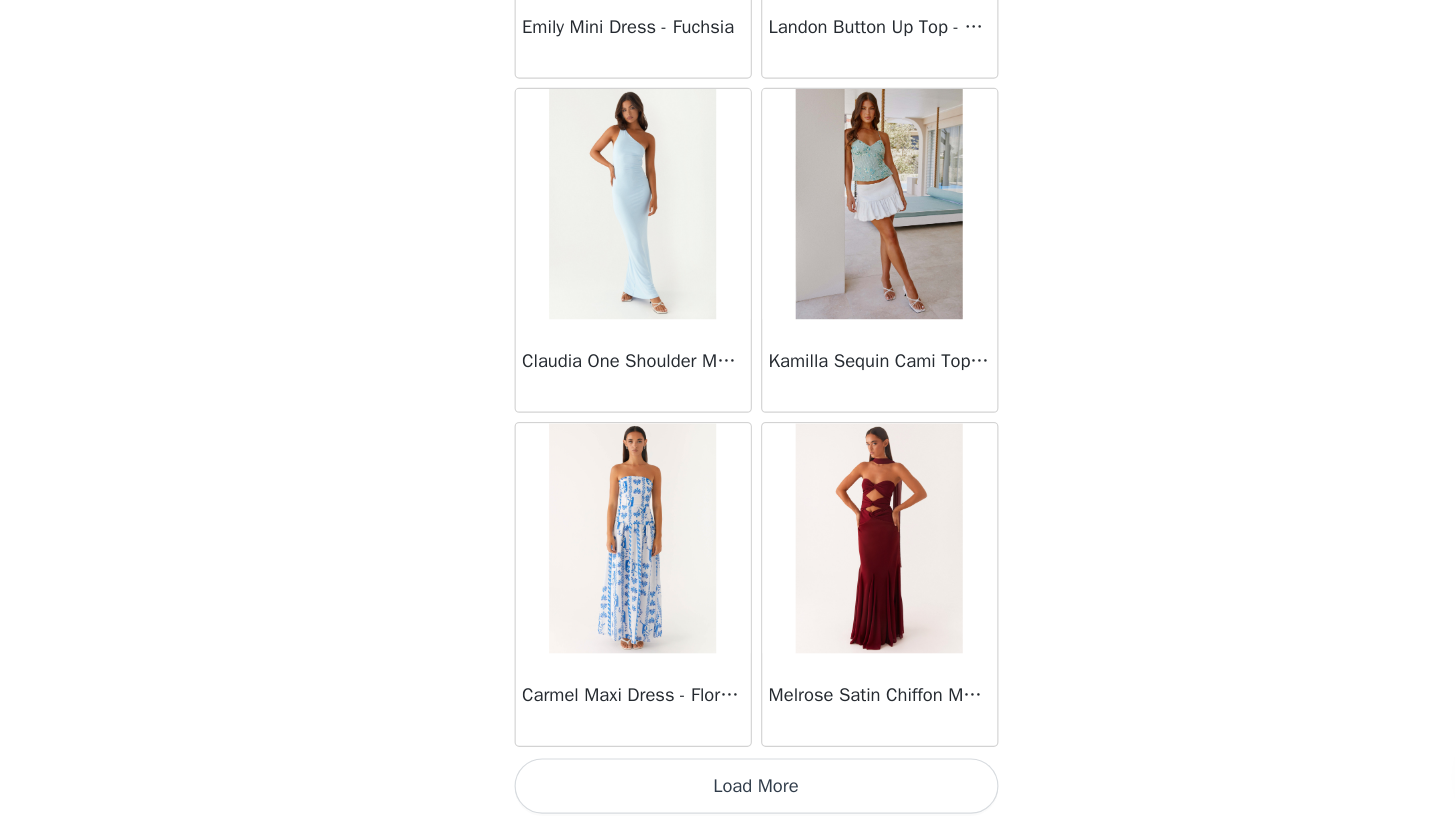 scroll, scrollTop: 37035, scrollLeft: 0, axis: vertical 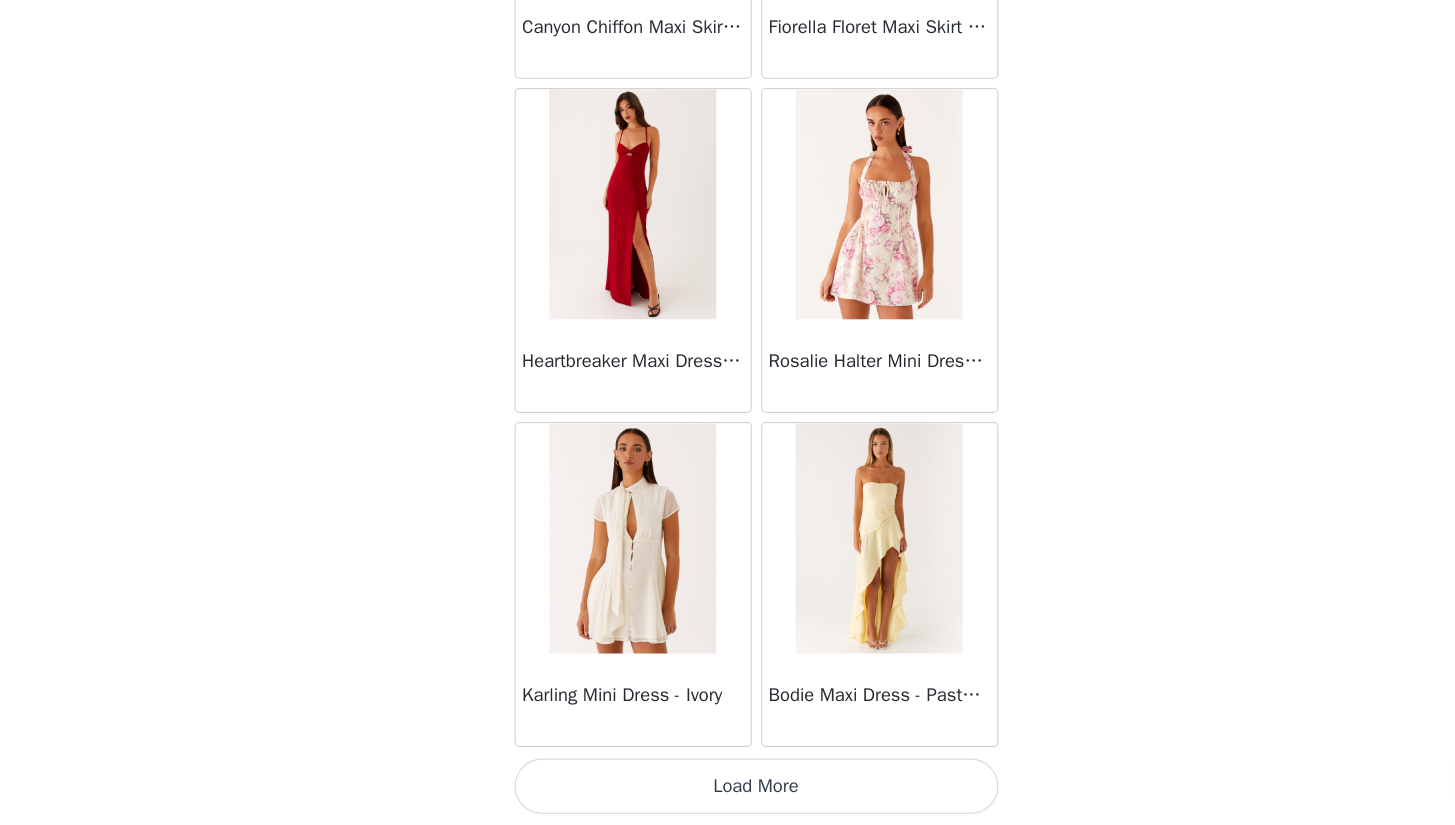 click on "Load More" at bounding box center (728, 791) 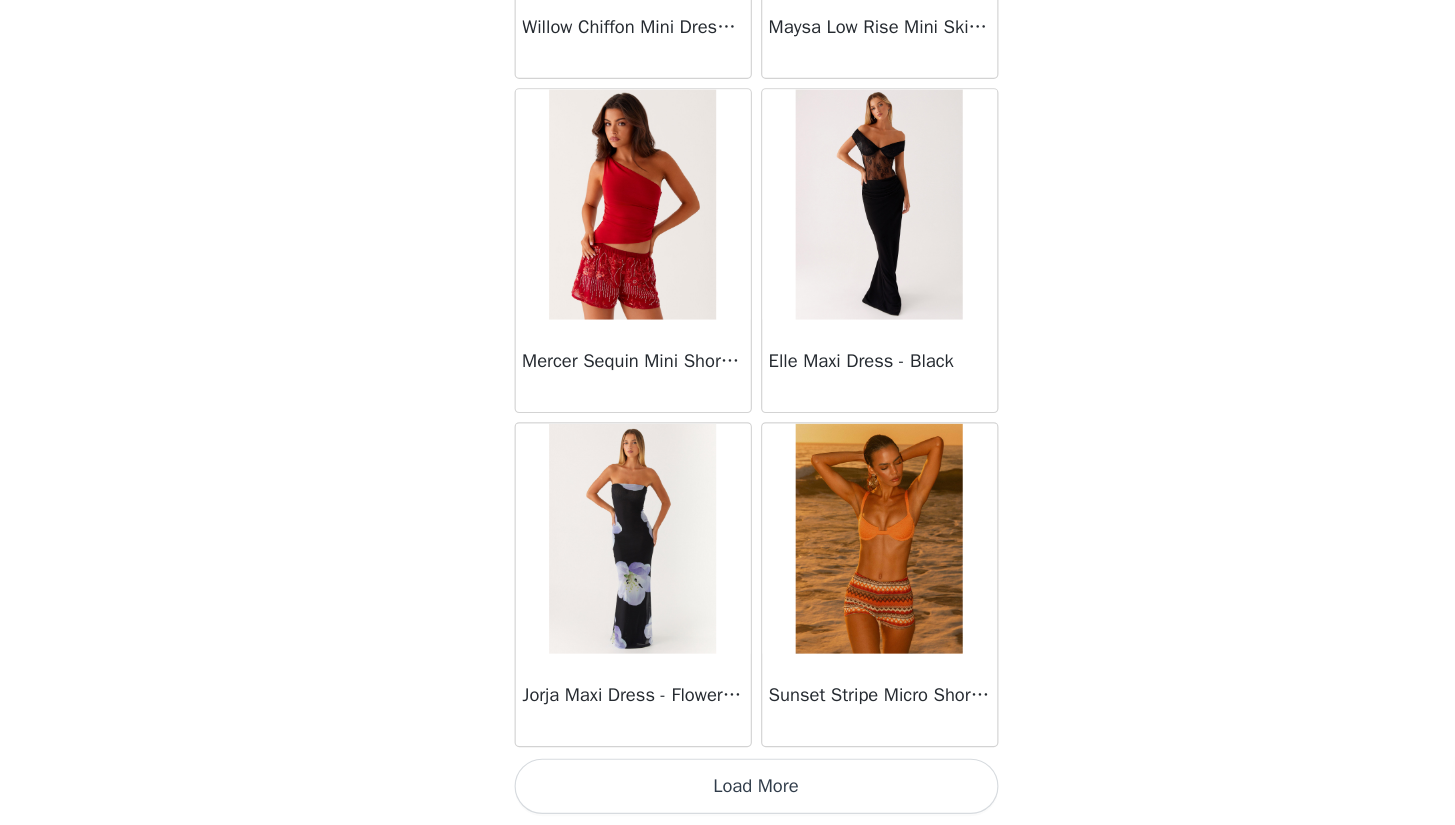 click on "Load More" at bounding box center [728, 791] 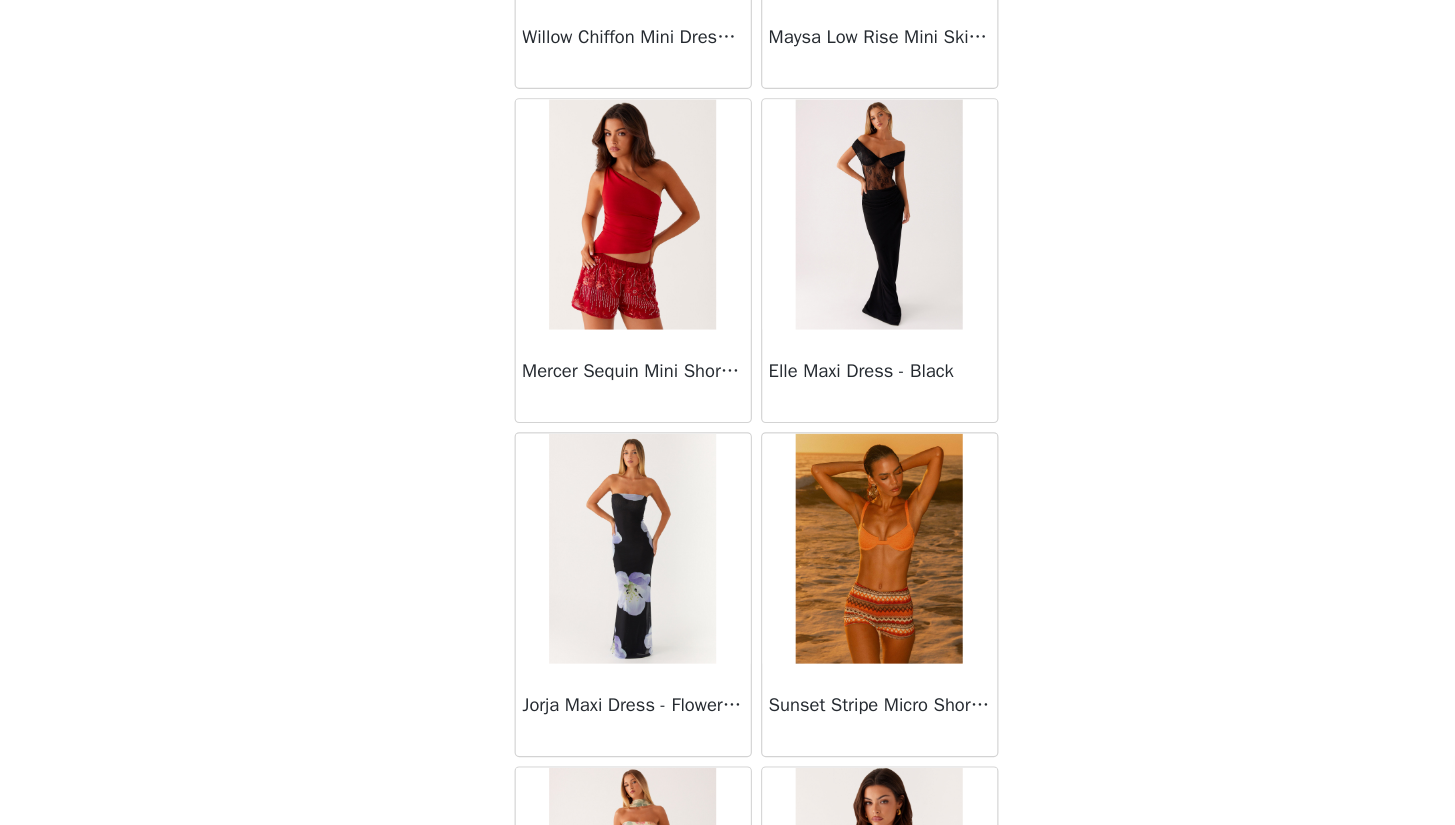 scroll, scrollTop: 224, scrollLeft: 0, axis: vertical 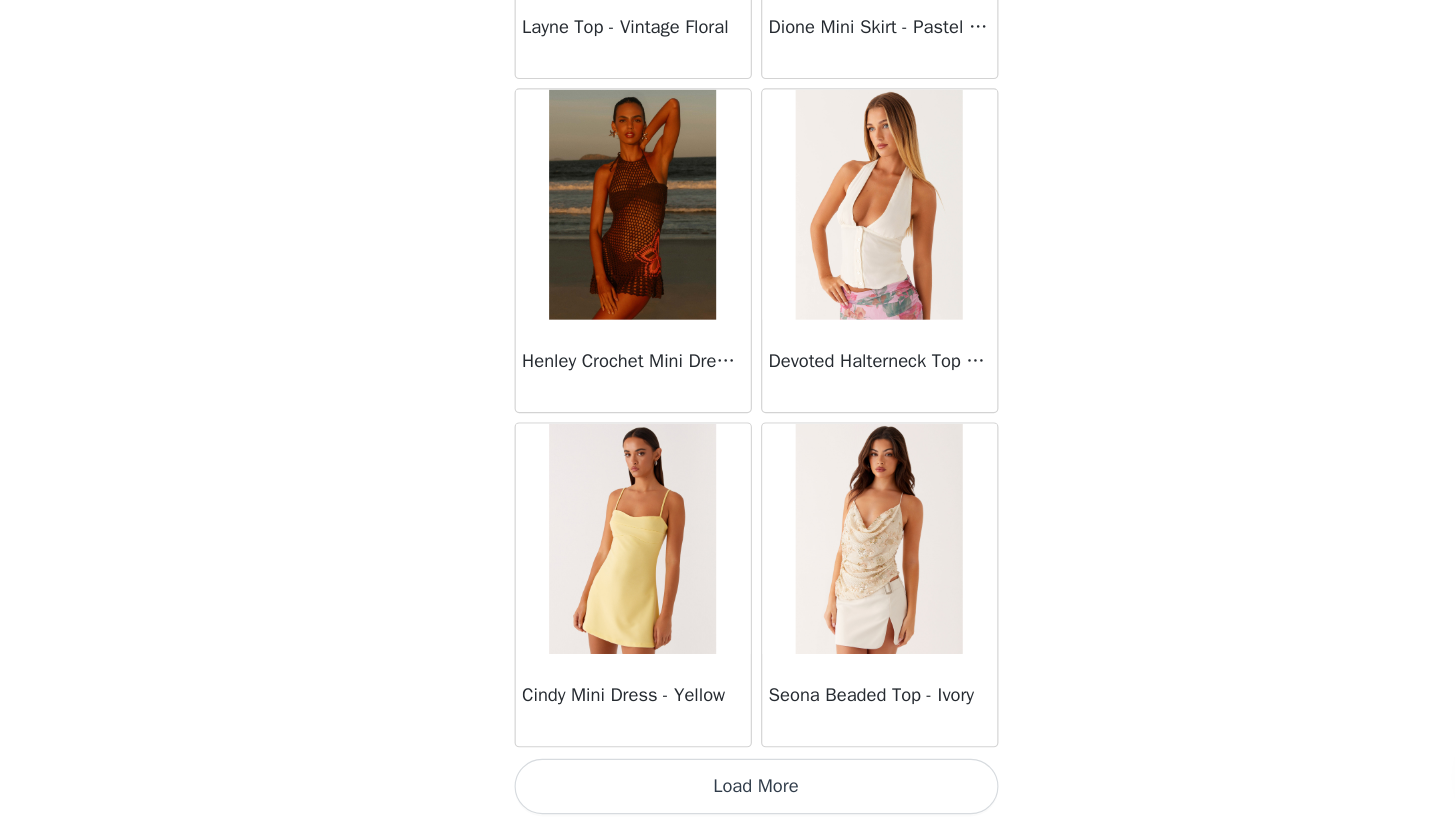 click on "Load More" at bounding box center [728, 791] 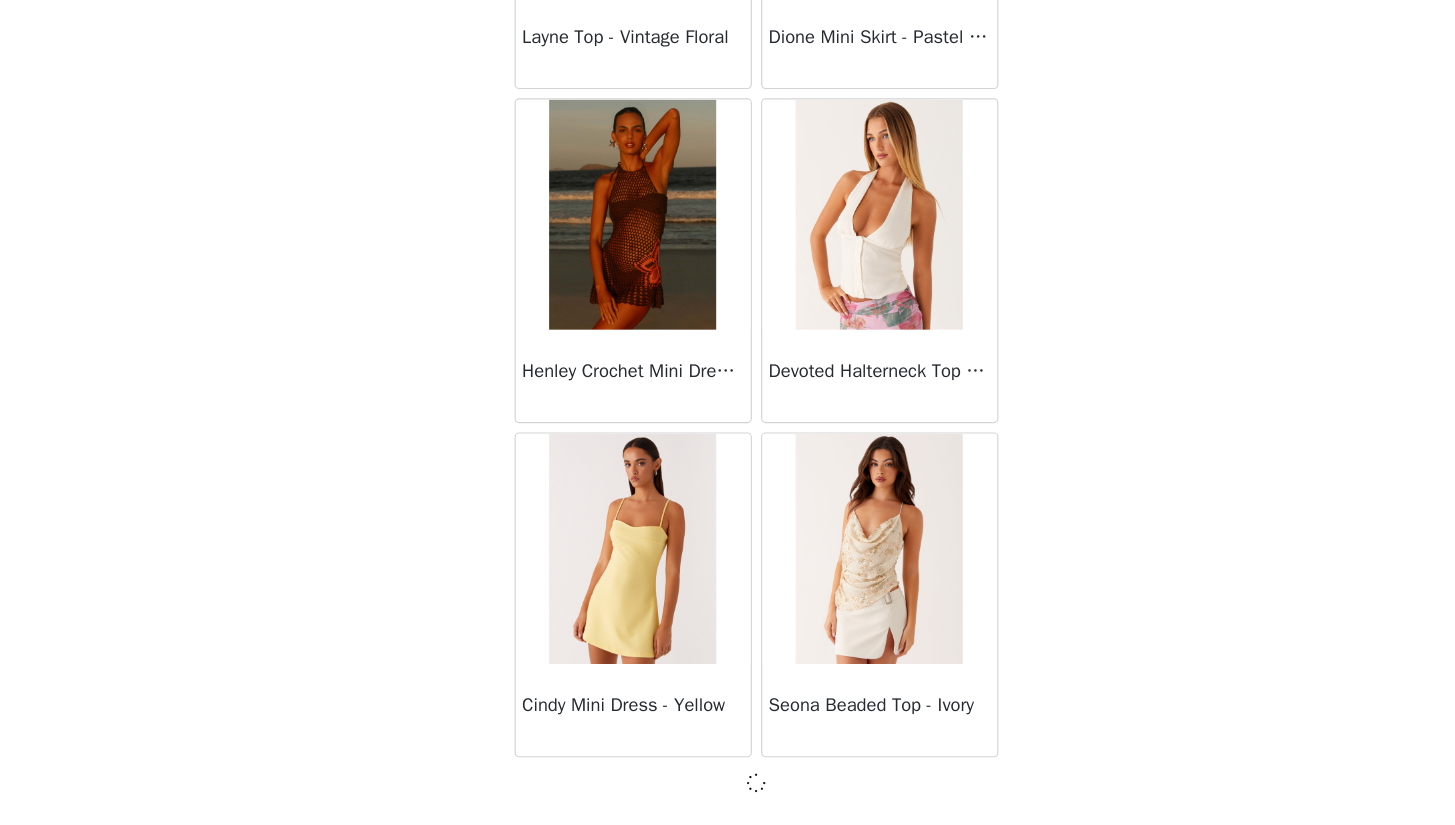 scroll, scrollTop: 45726, scrollLeft: 0, axis: vertical 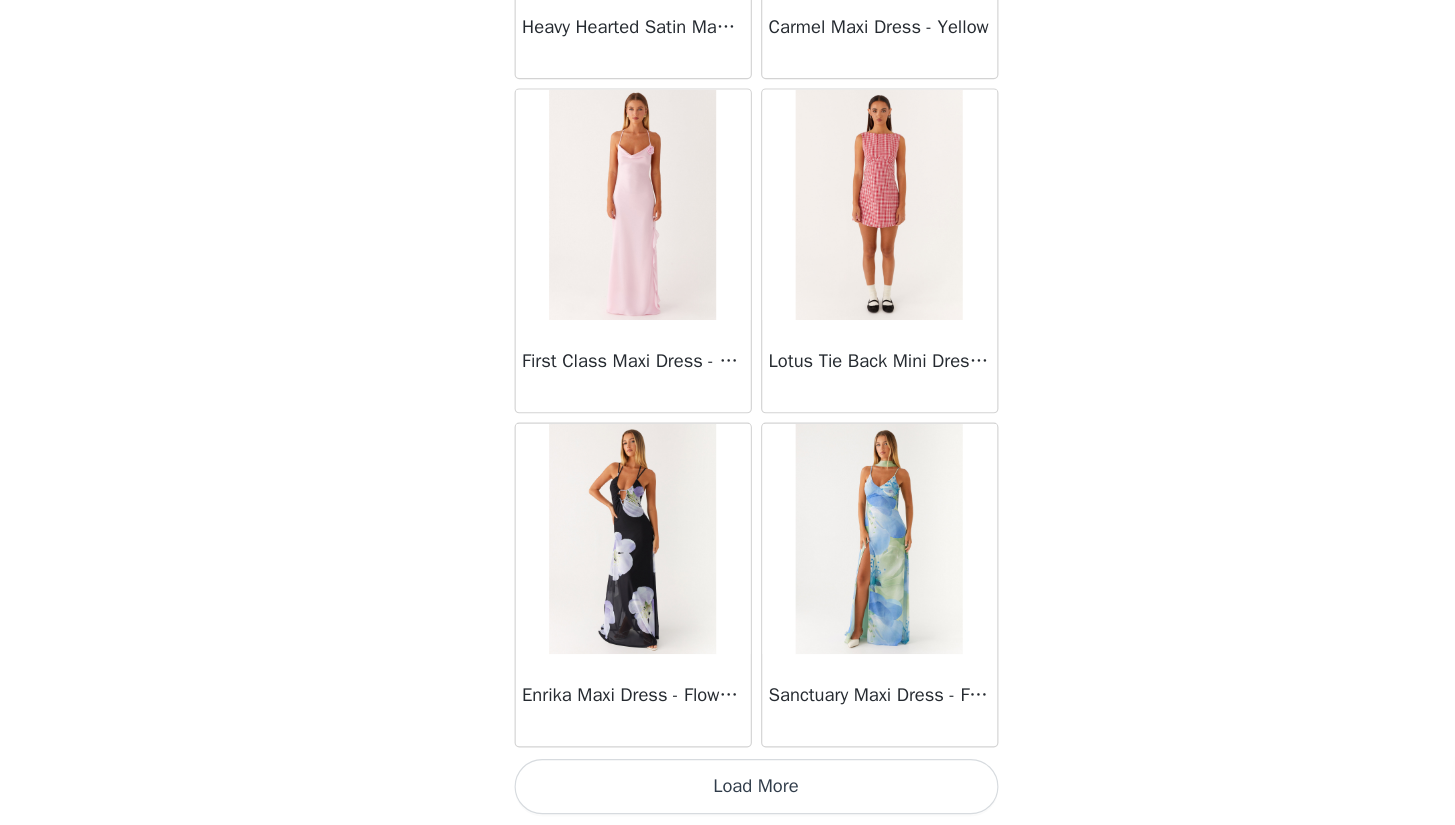 click on "Load More" at bounding box center [728, 791] 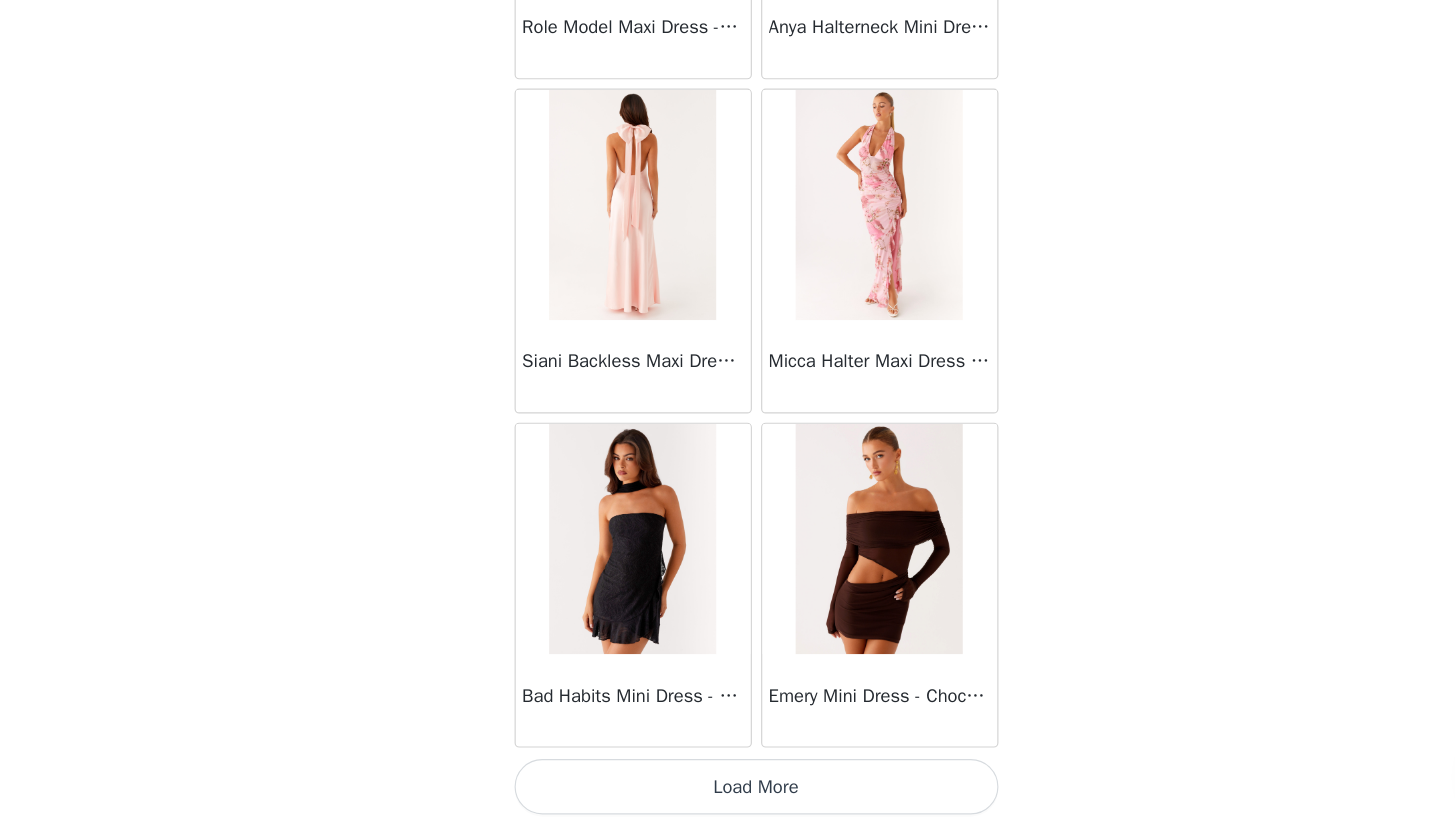 scroll, scrollTop: 51535, scrollLeft: 0, axis: vertical 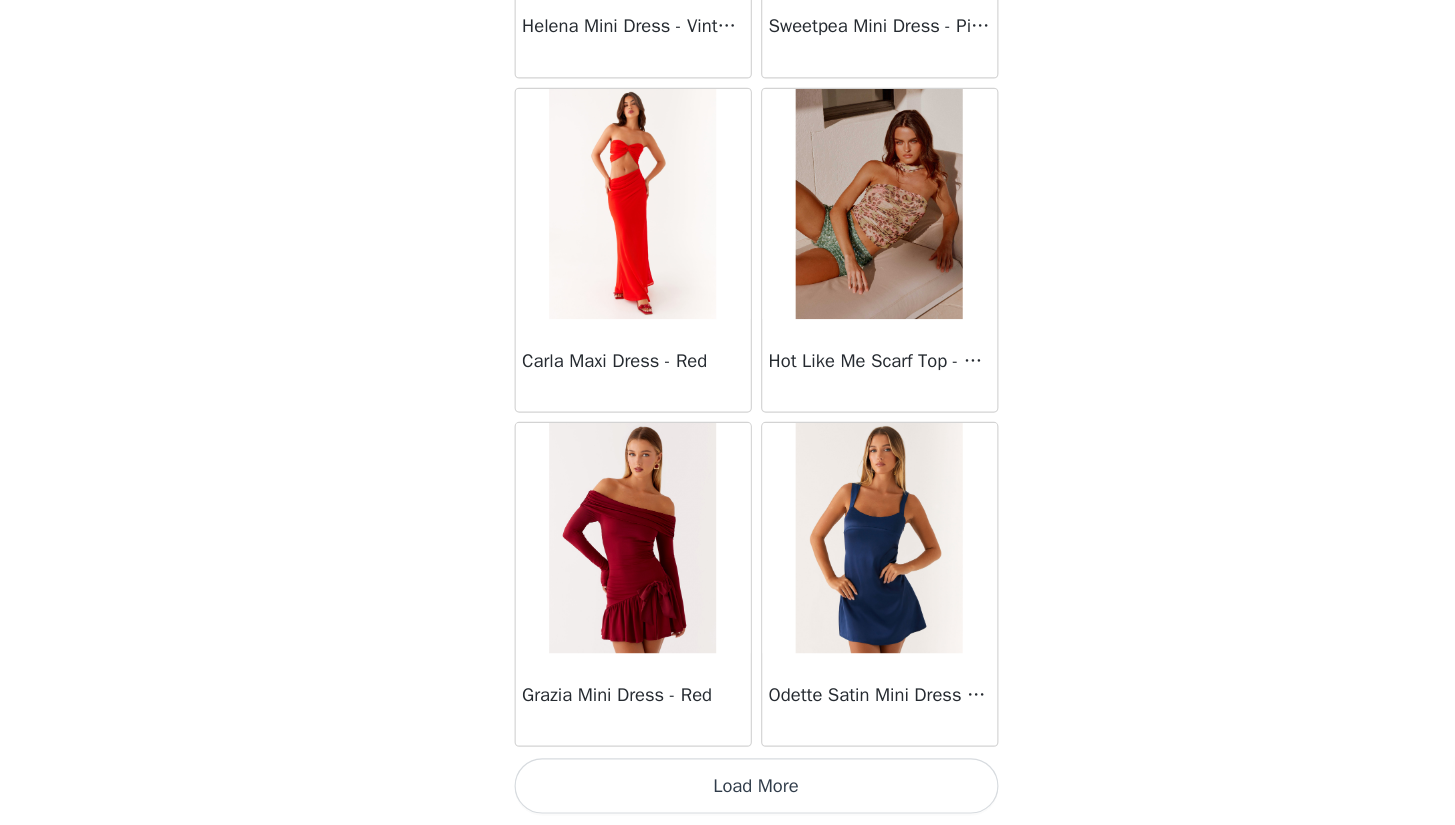 click on "Load More" at bounding box center (728, 791) 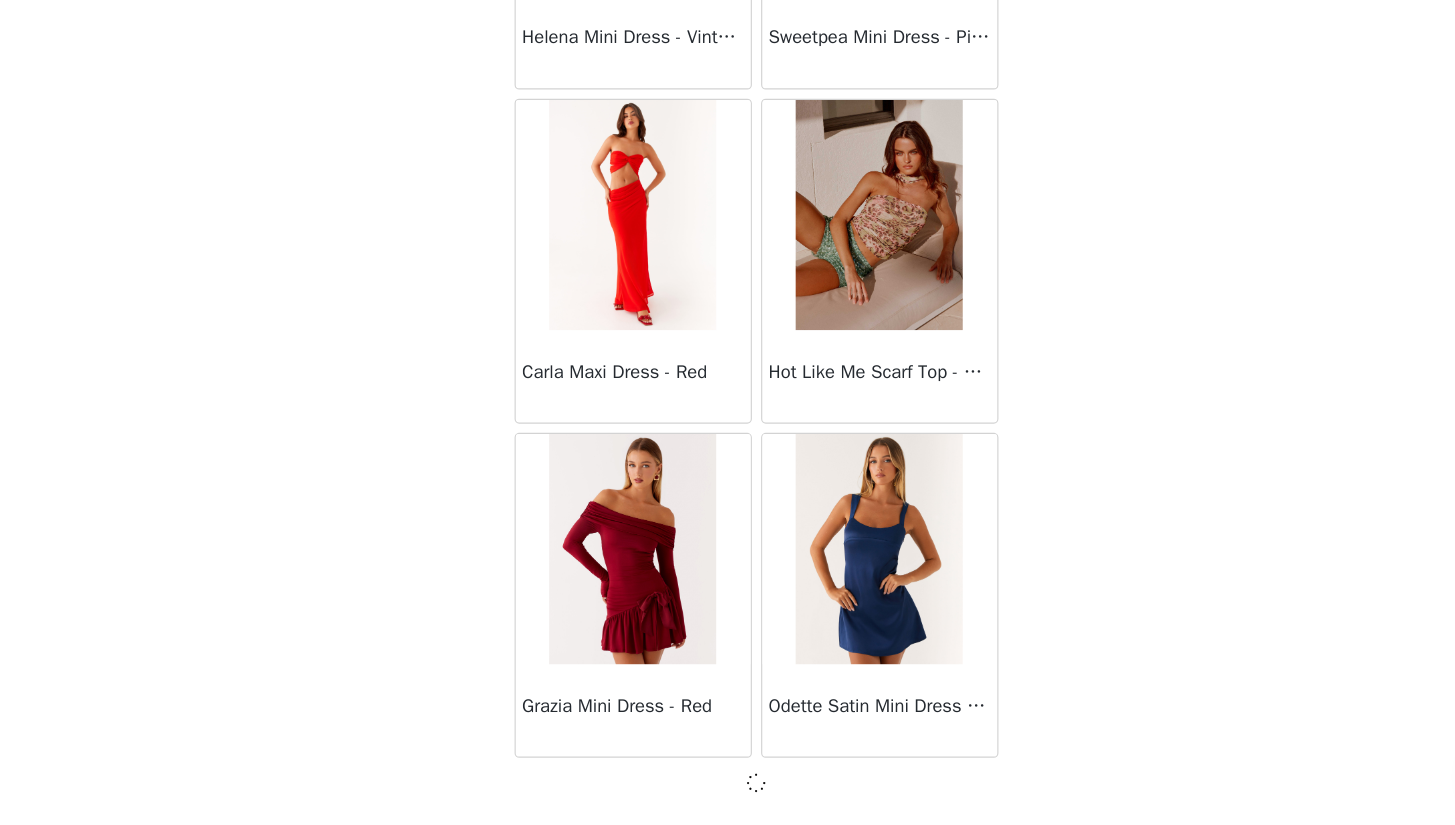 scroll, scrollTop: 54426, scrollLeft: 0, axis: vertical 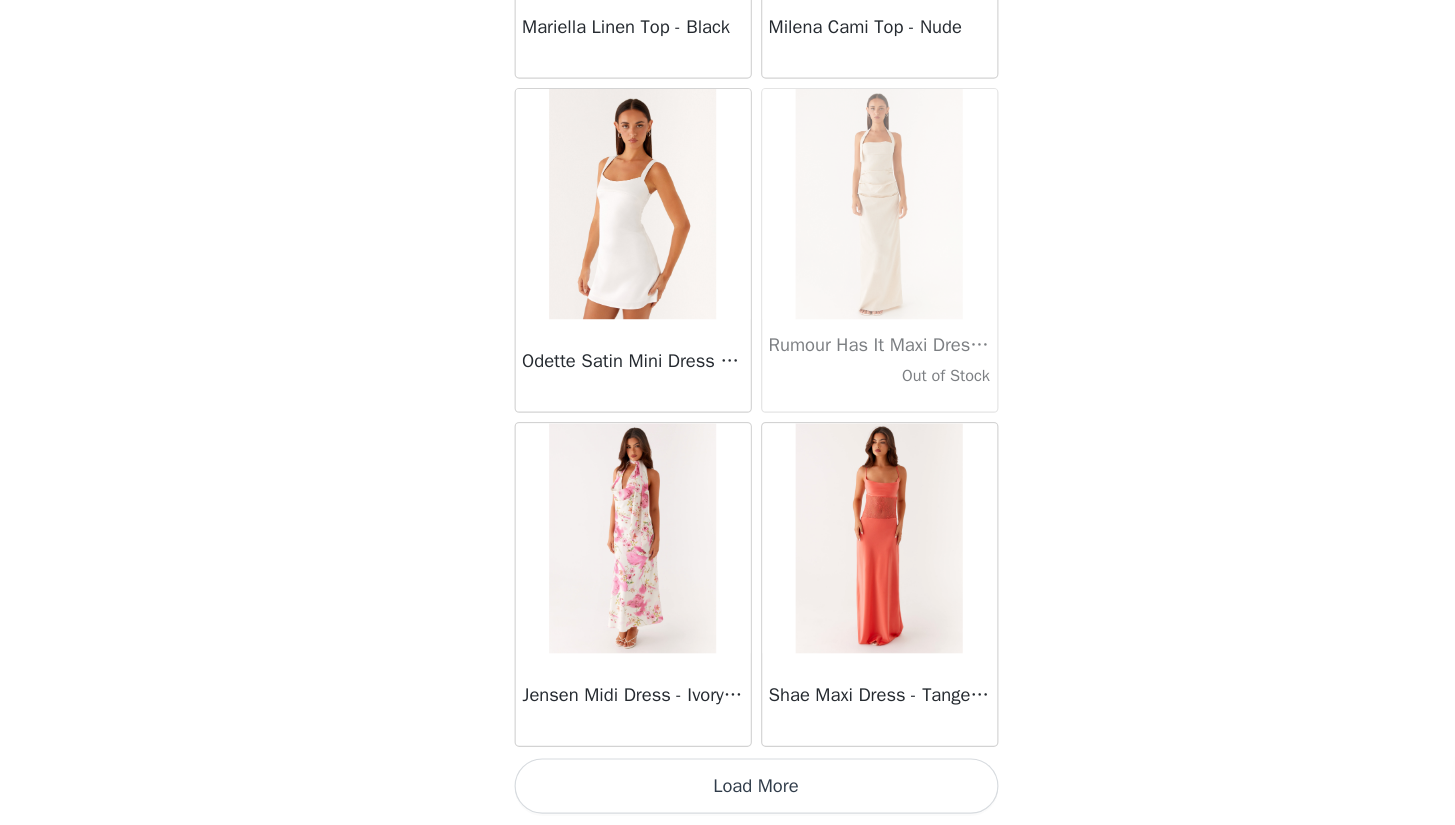 click on "Load More" at bounding box center [728, 791] 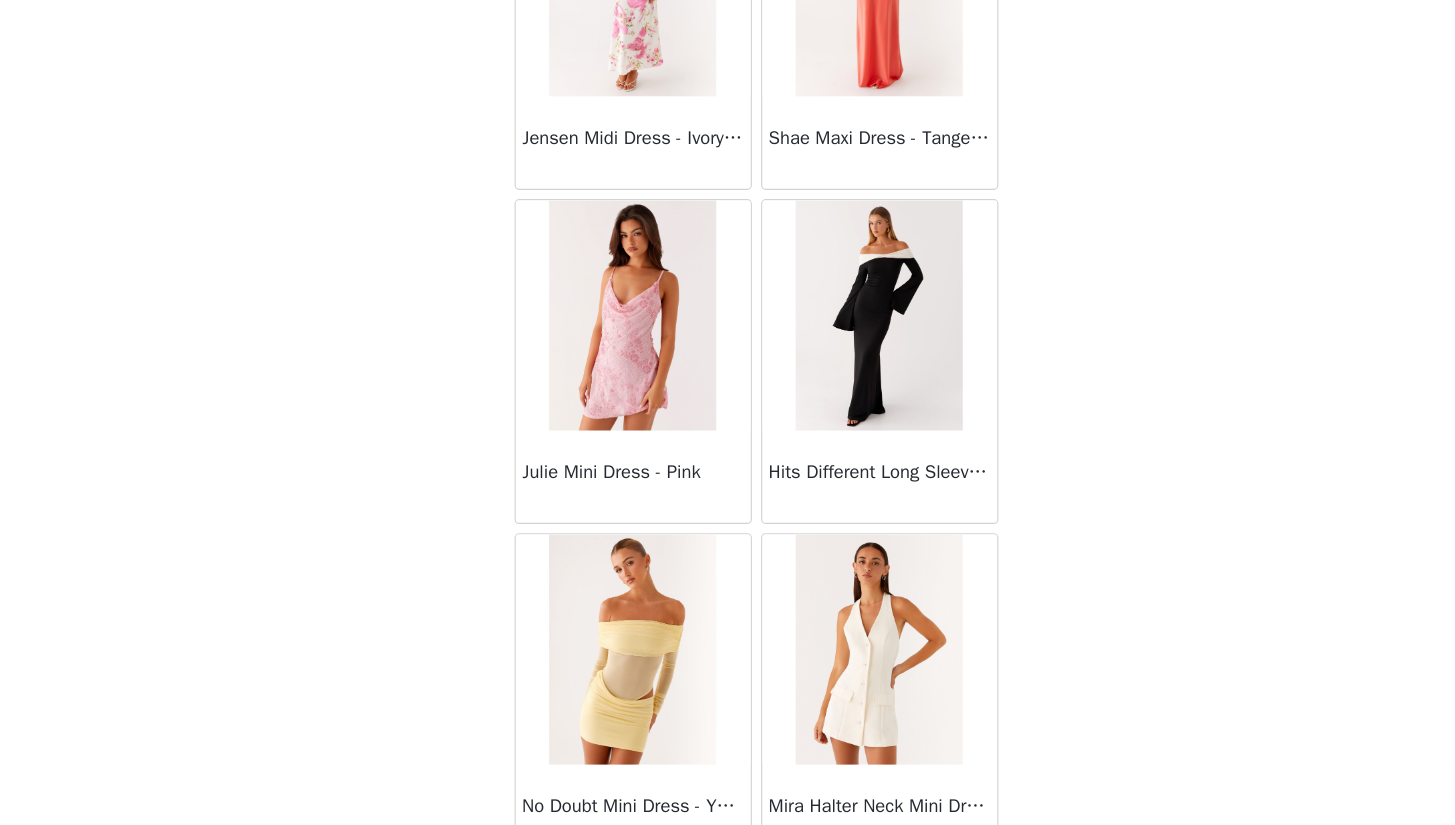 scroll, scrollTop: 57825, scrollLeft: 0, axis: vertical 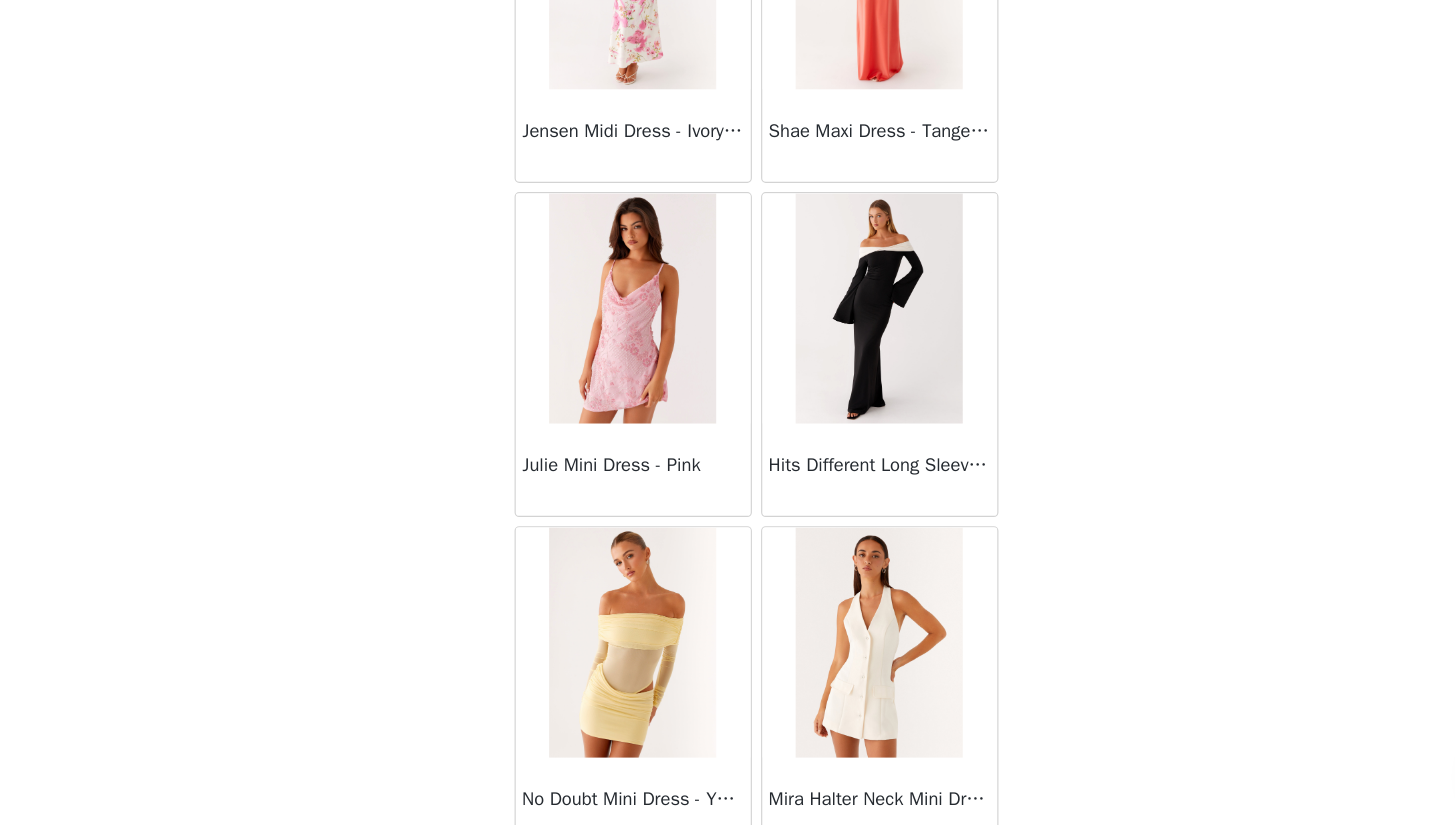 click on "Hits Different Long Sleeve Maxi Dress - Black" at bounding box center (835, 512) 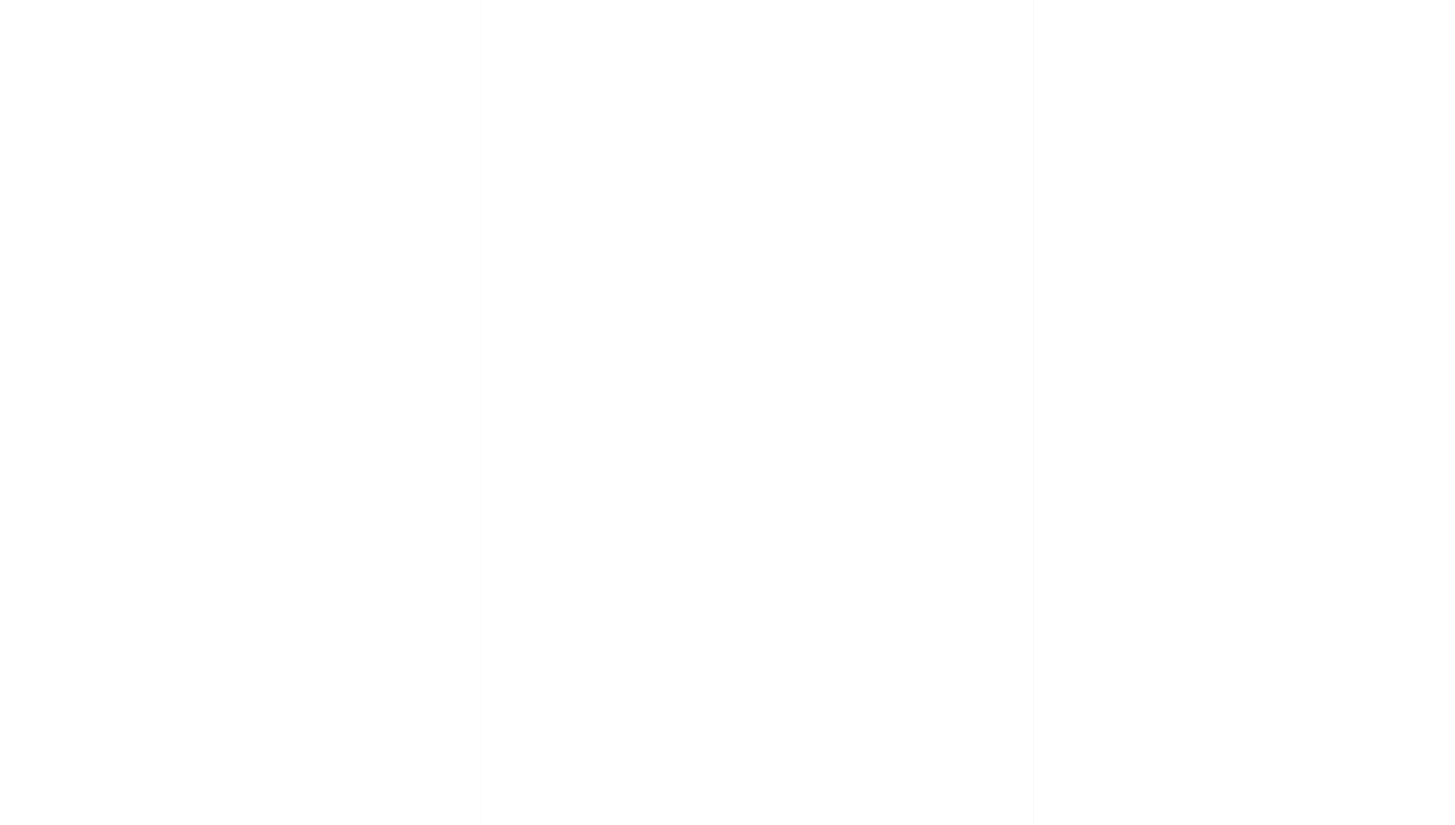 scroll, scrollTop: 0, scrollLeft: 0, axis: both 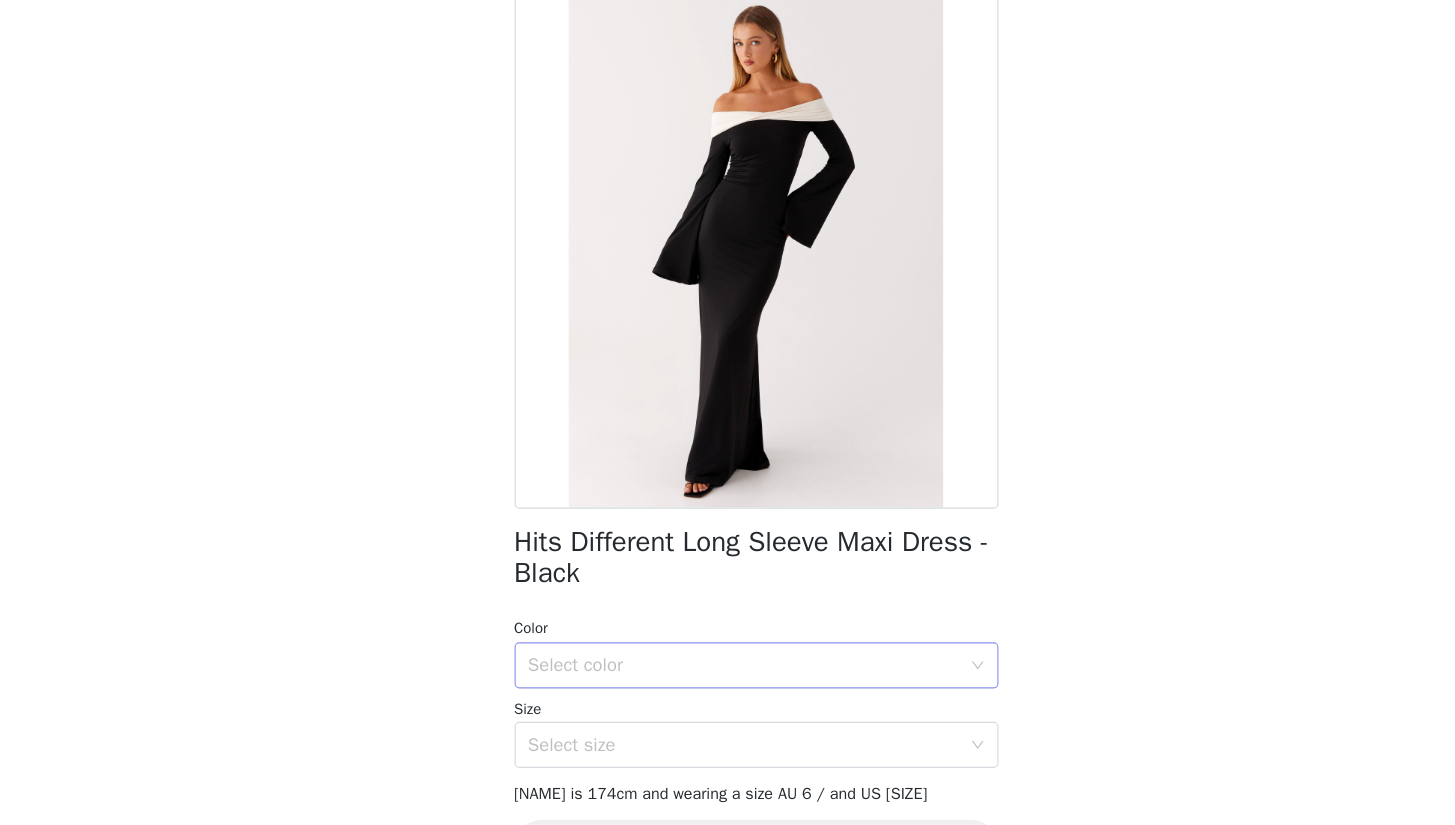 click on "Select color" at bounding box center (717, 686) 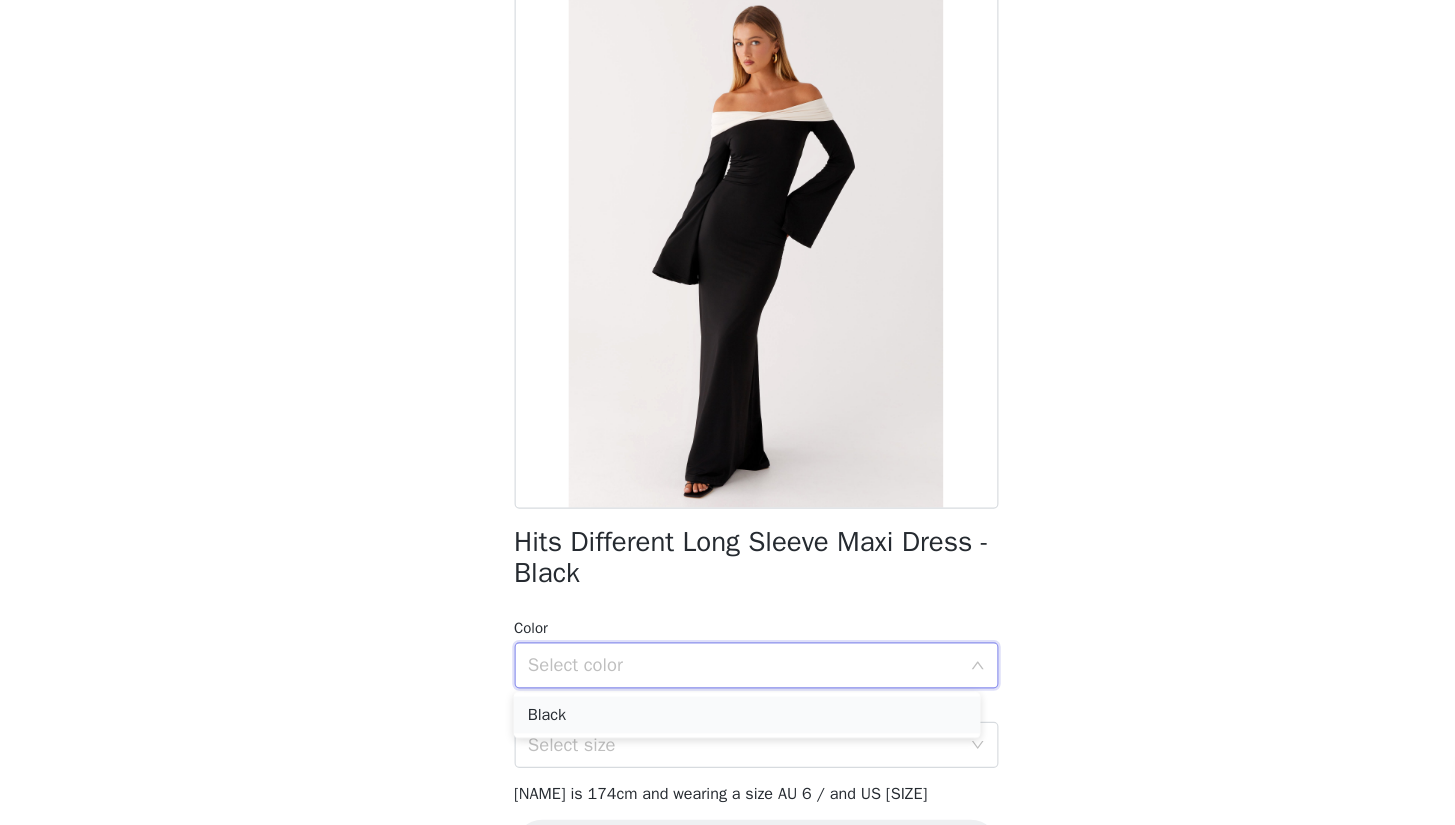 click on "Black" at bounding box center (719, 729) 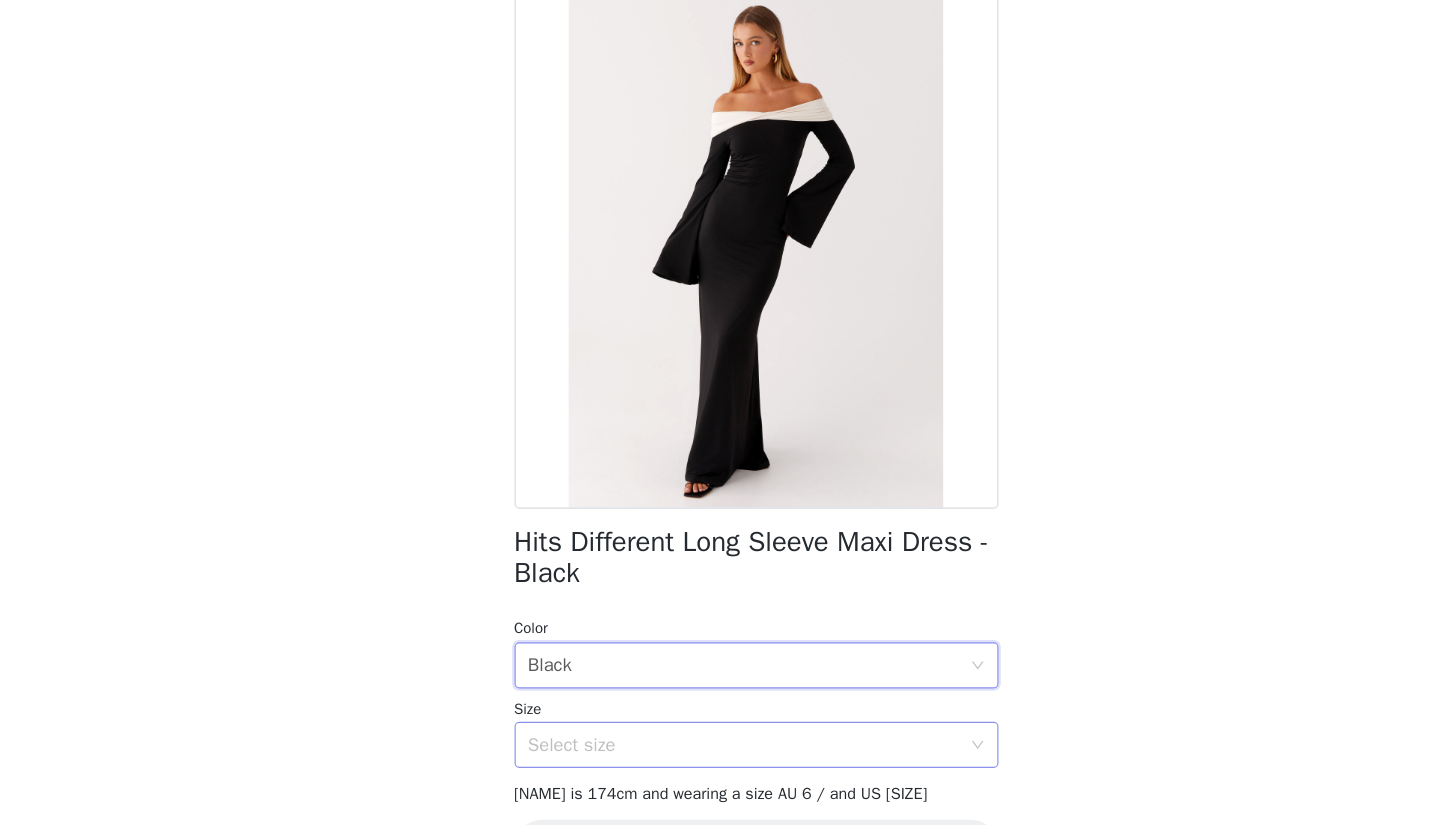 click on "Select size" at bounding box center (717, 755) 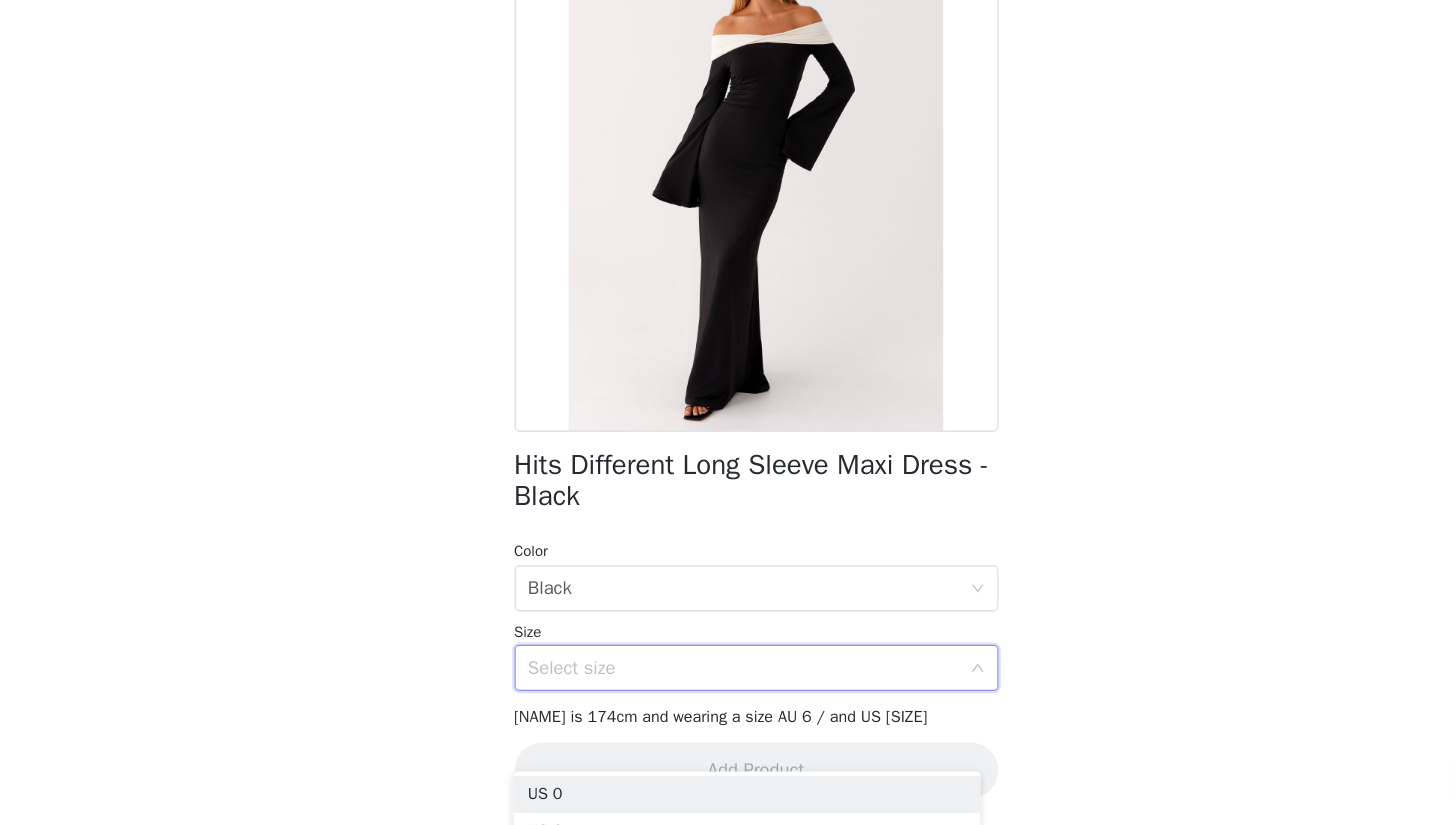 scroll, scrollTop: 159, scrollLeft: 0, axis: vertical 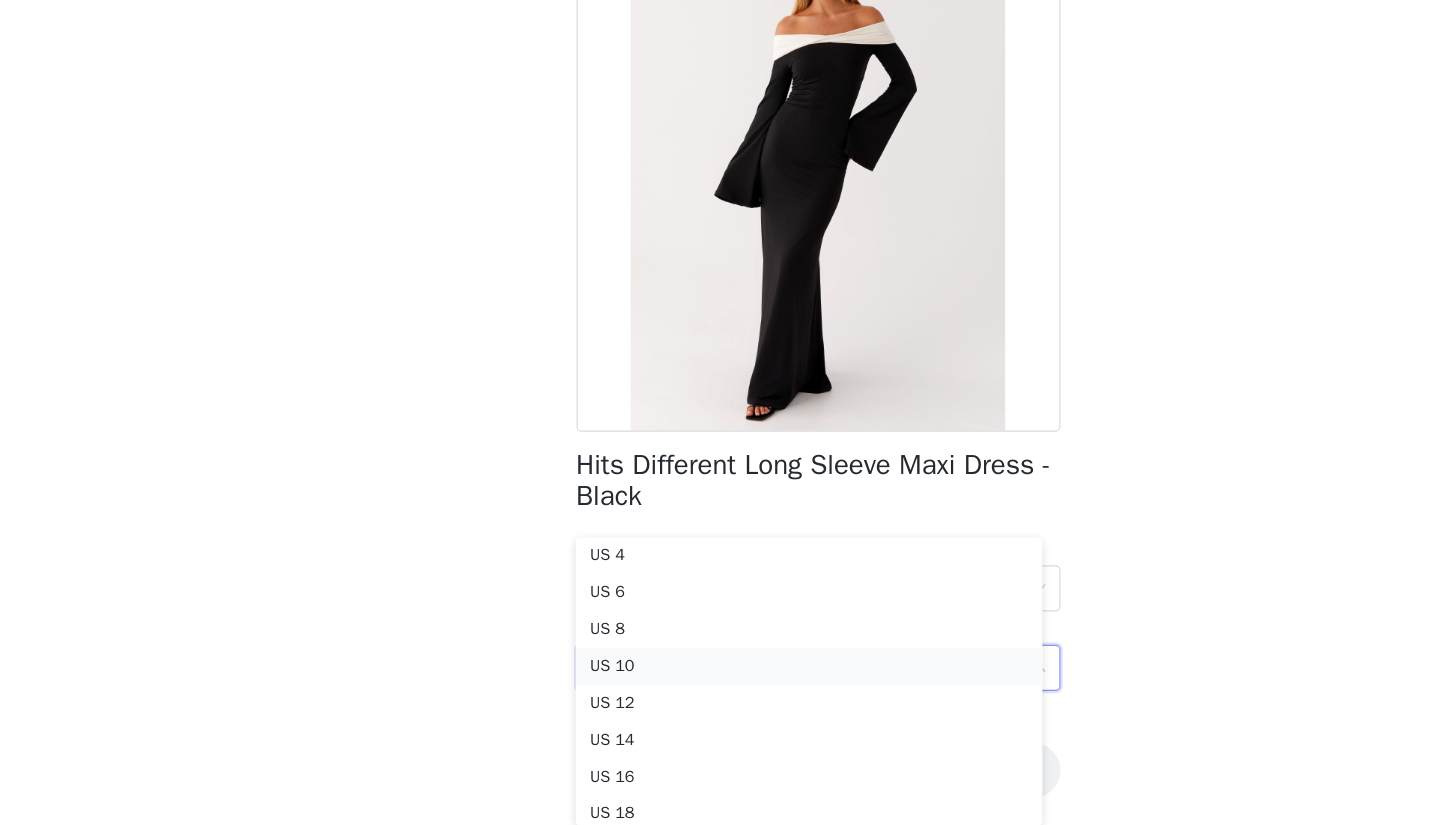 click on "US 10" at bounding box center (719, 687) 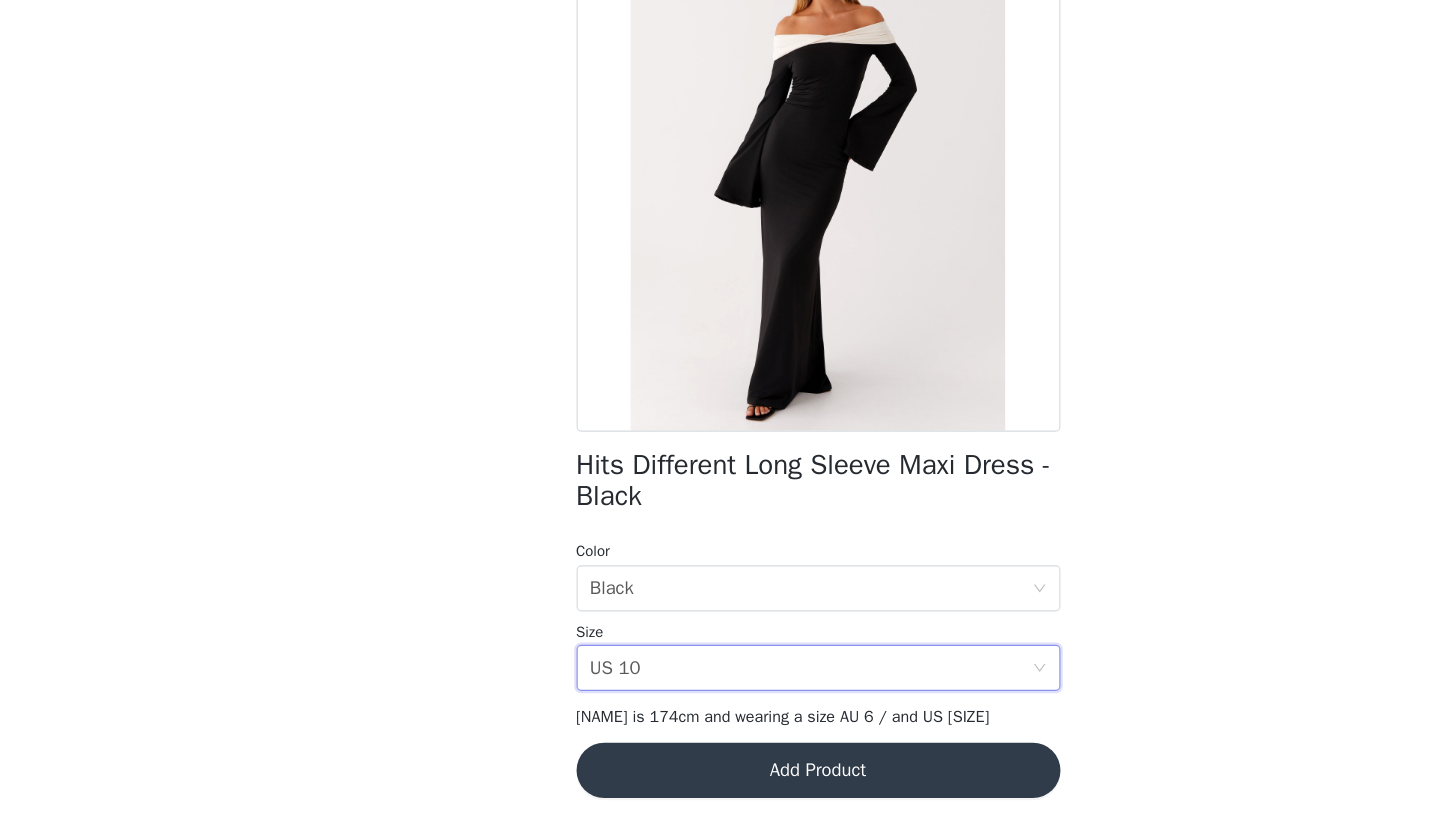 scroll, scrollTop: 224, scrollLeft: 0, axis: vertical 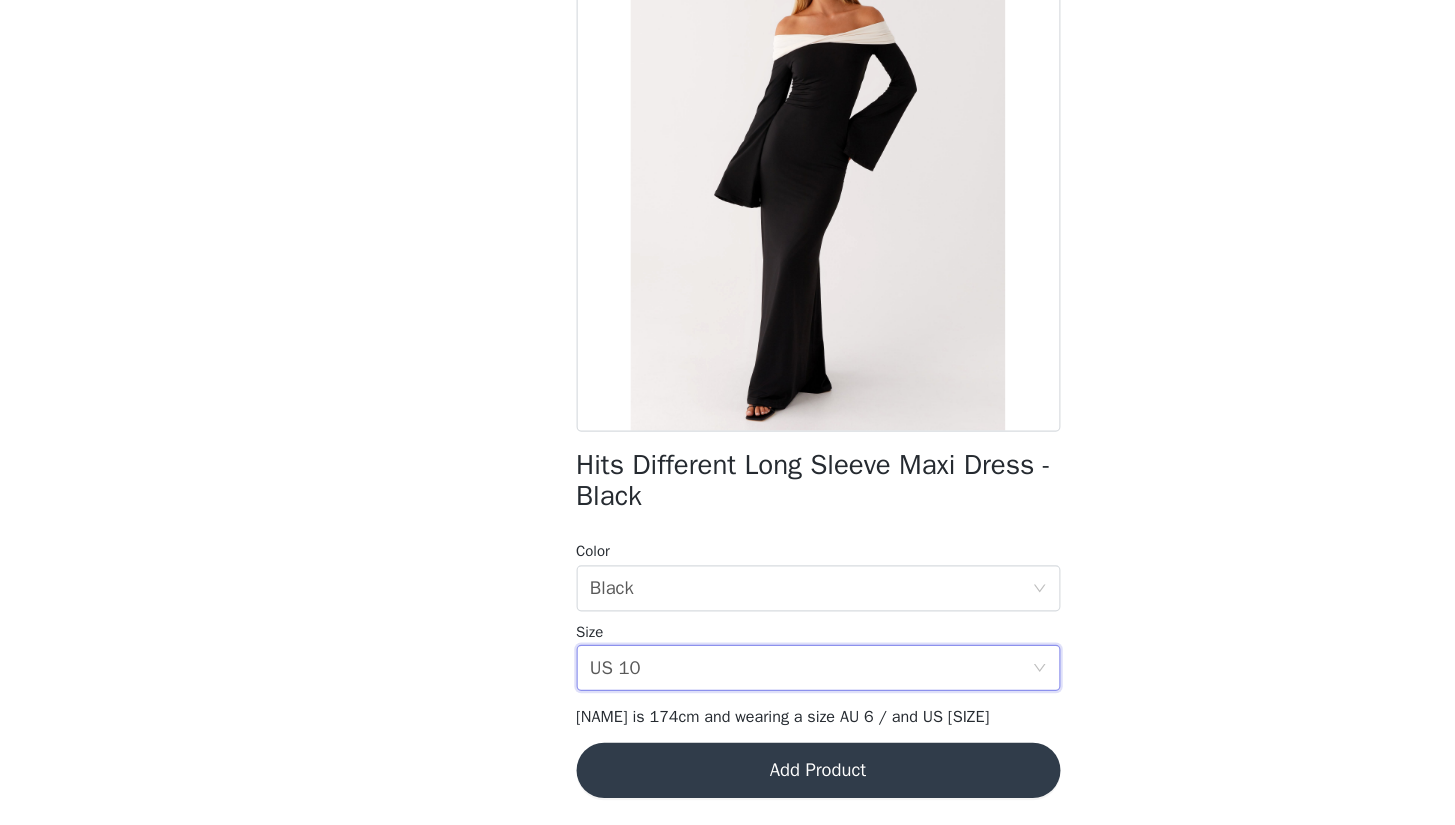 click on "Hits Different Long Sleeve Maxi Dress - Black" at bounding box center [728, 526] 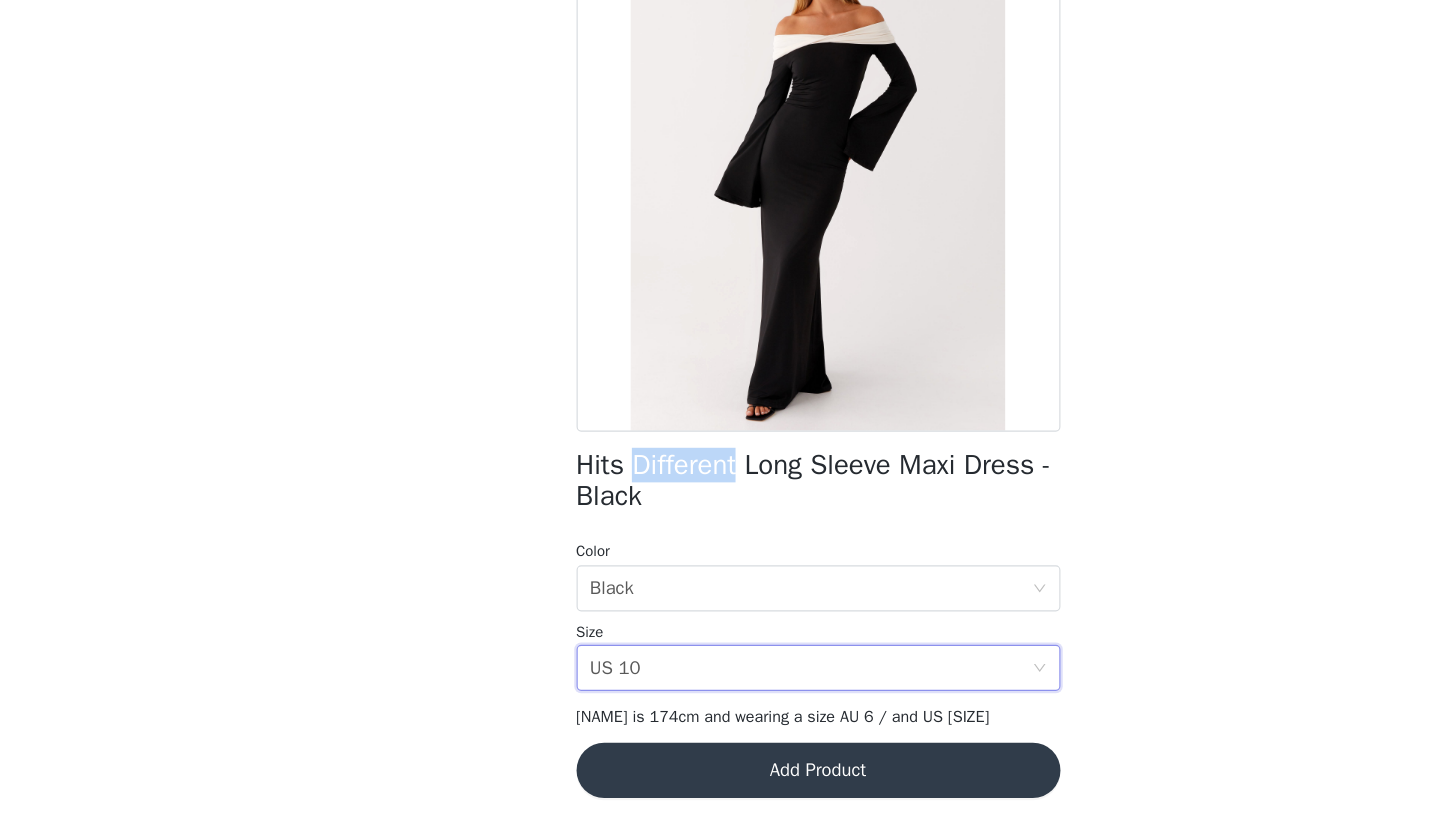 click on "Hits Different Long Sleeve Maxi Dress - Black" at bounding box center (728, 526) 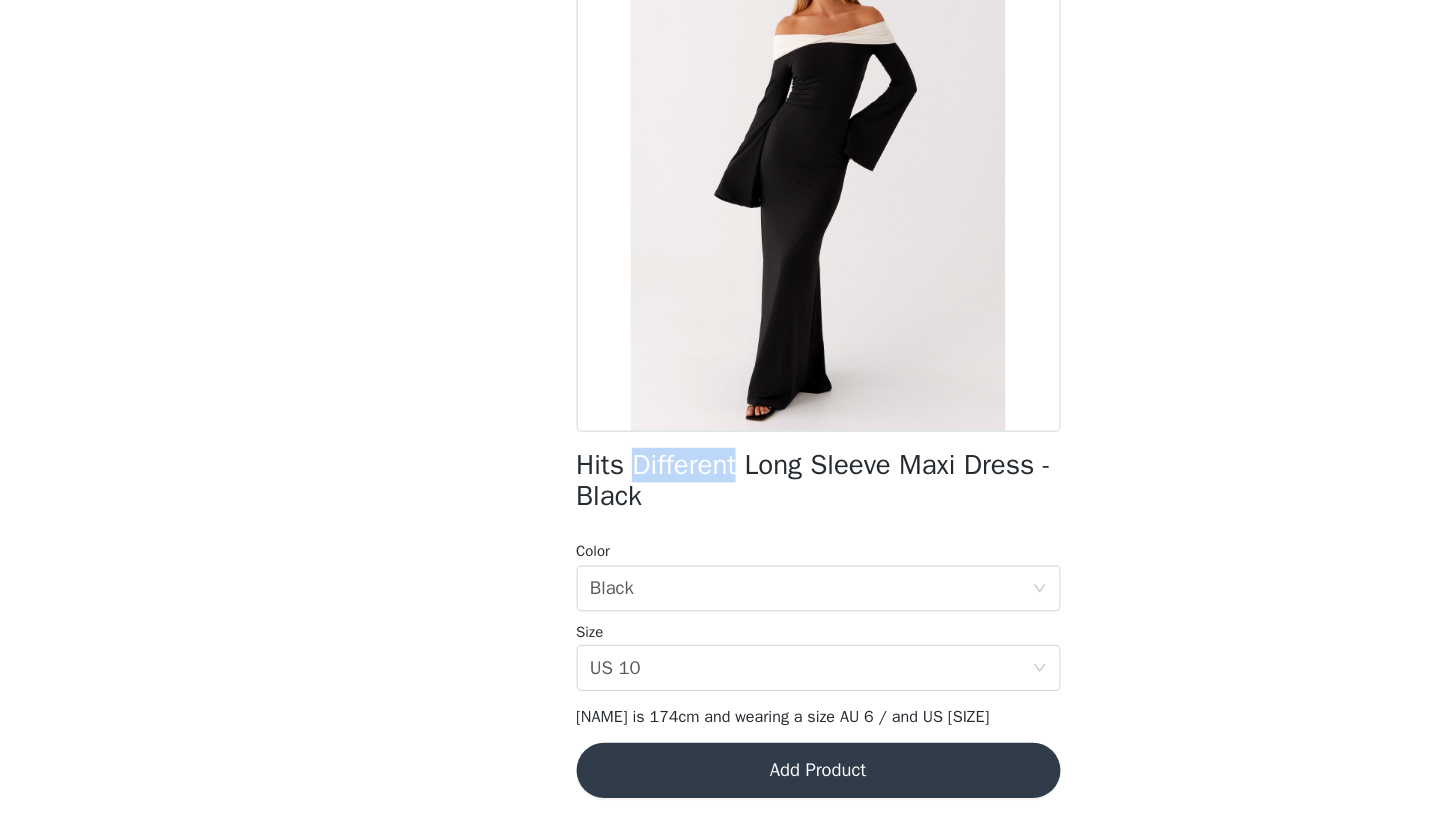 click on "Hits Different Long Sleeve Maxi Dress - Black" at bounding box center (728, 526) 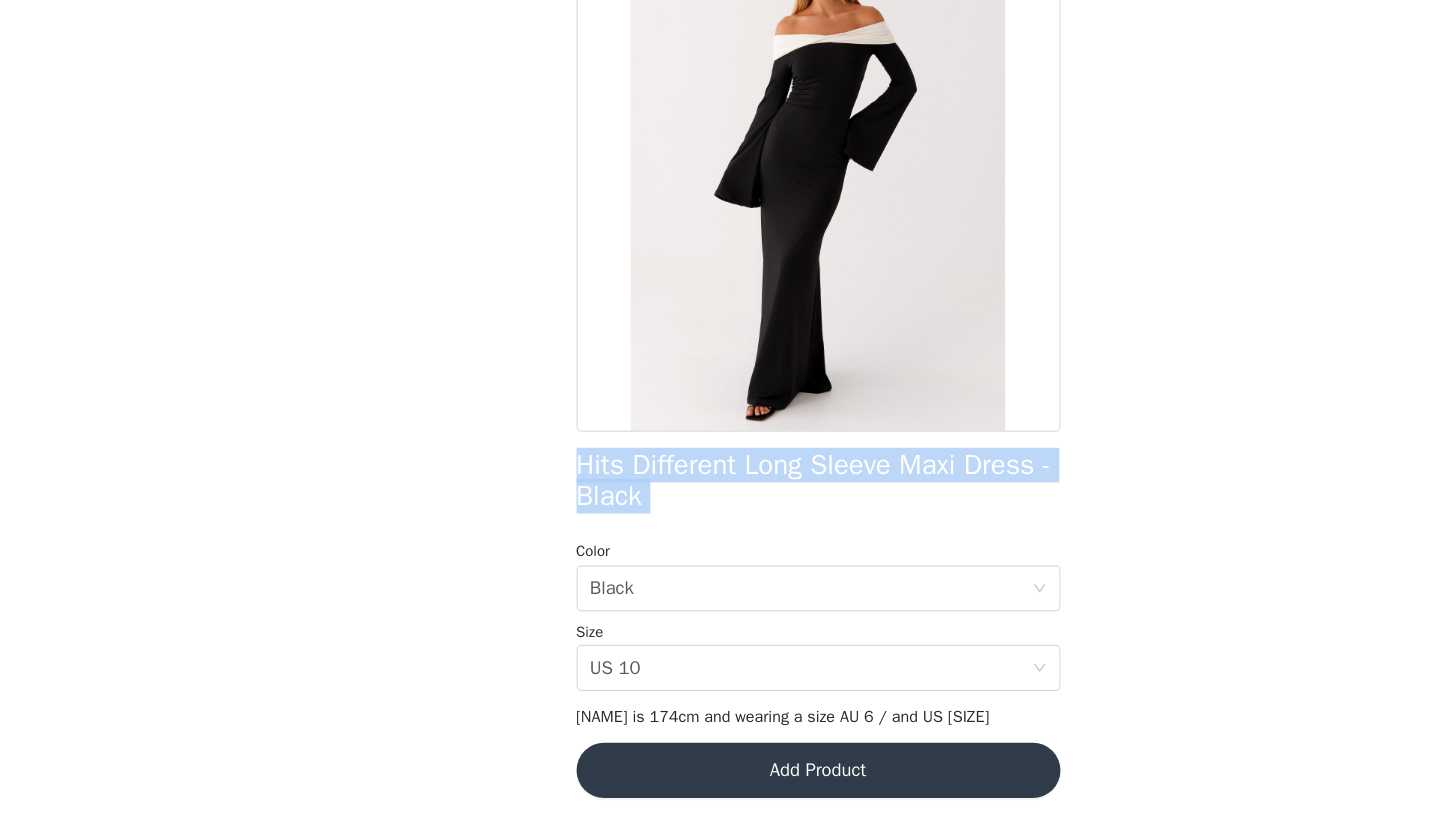 copy on "Hits Different Long Sleeve Maxi Dress - Black" 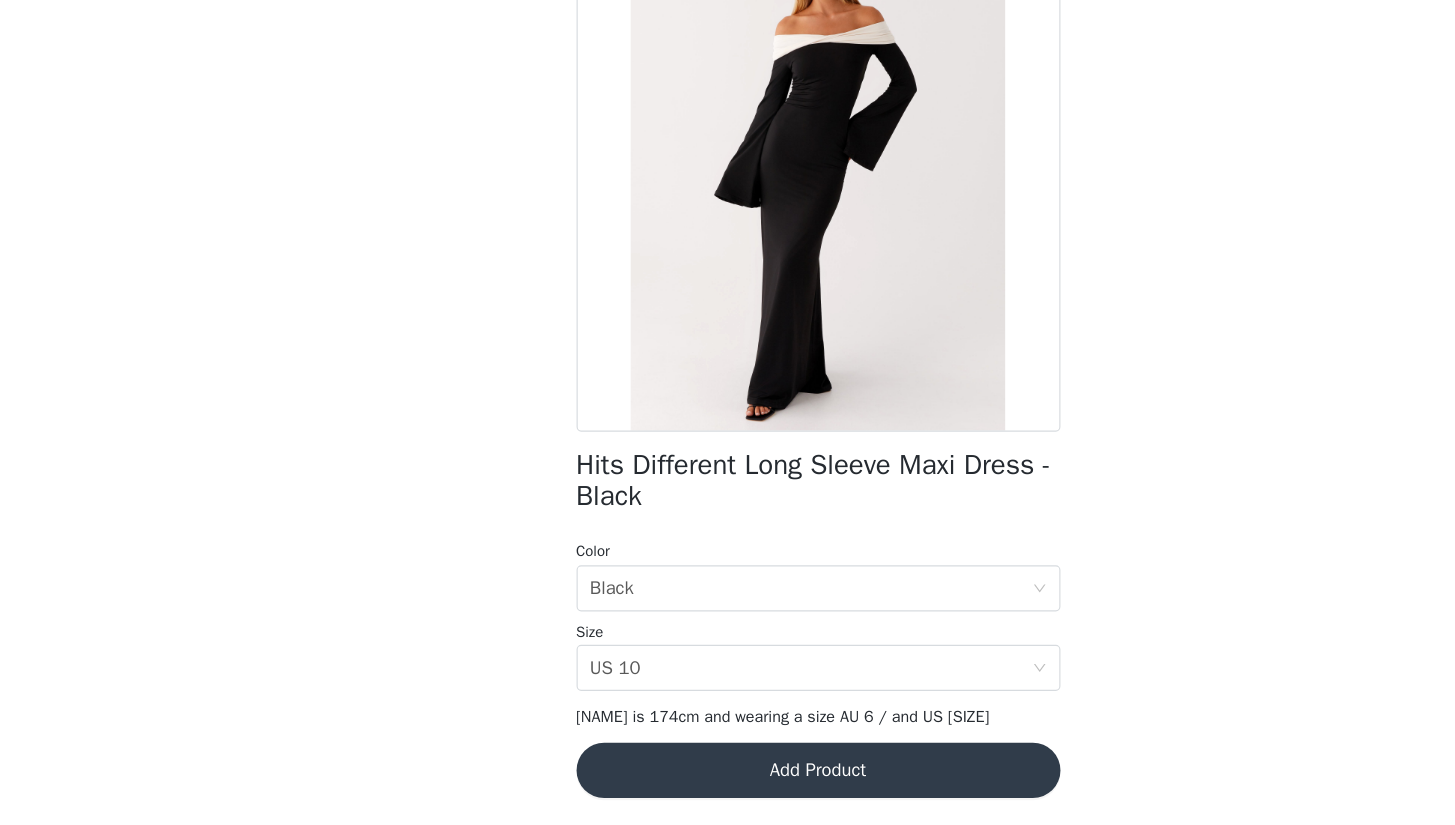 click on "Black, US [SIZE]" at bounding box center [727, 258] 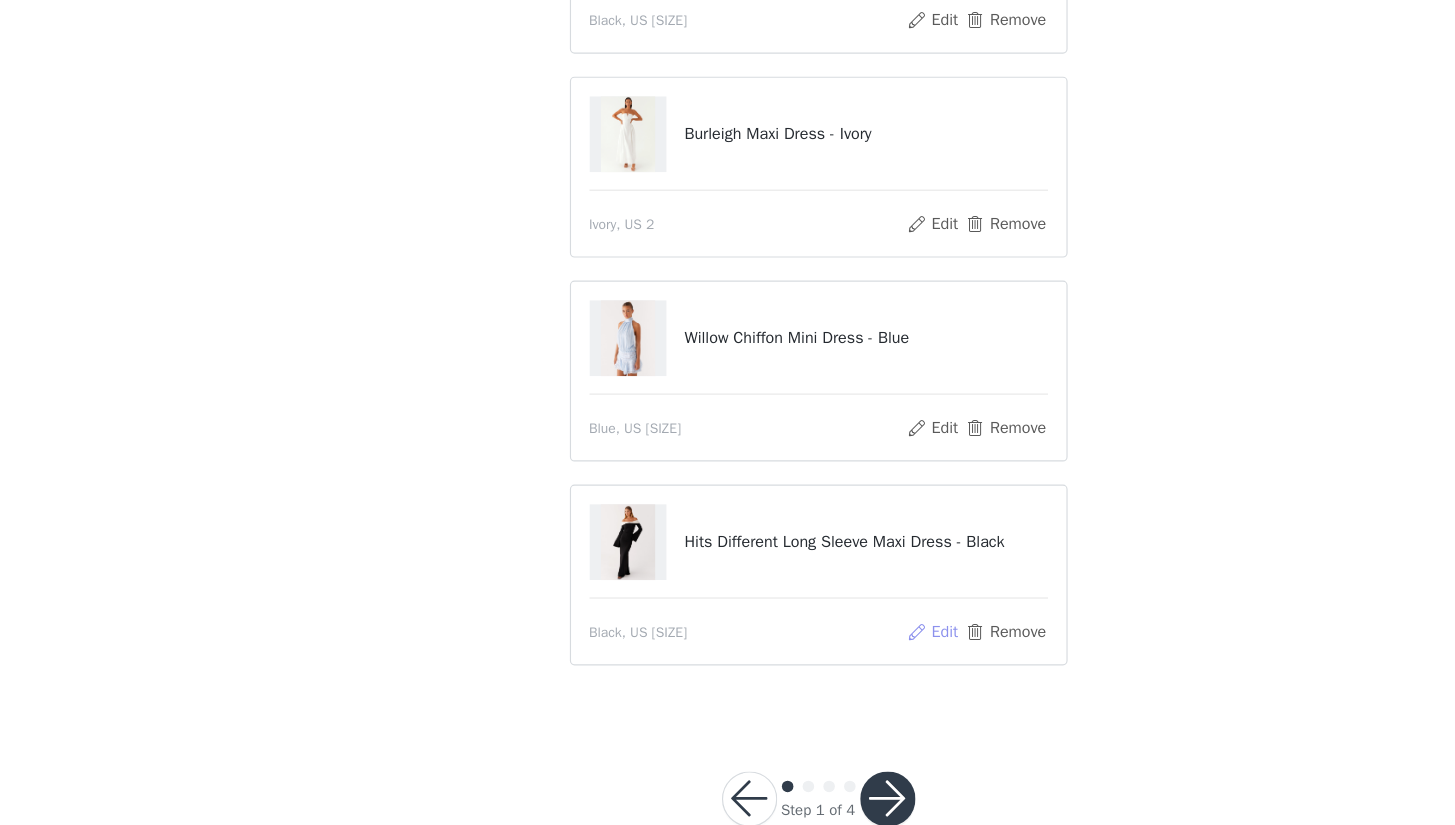 click on "Edit" at bounding box center [826, 657] 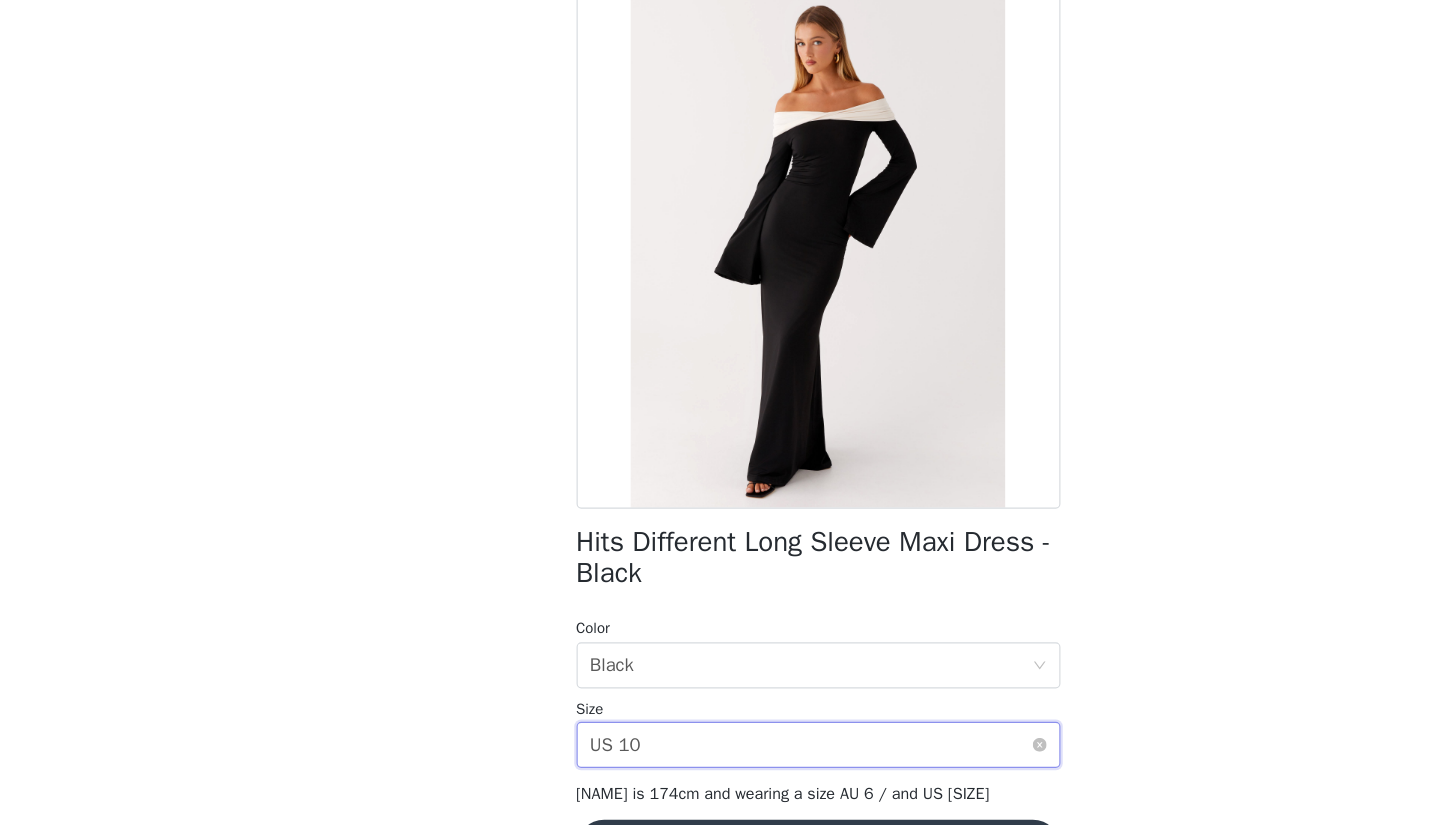 click on "Select size US [SIZE]" at bounding box center [721, 755] 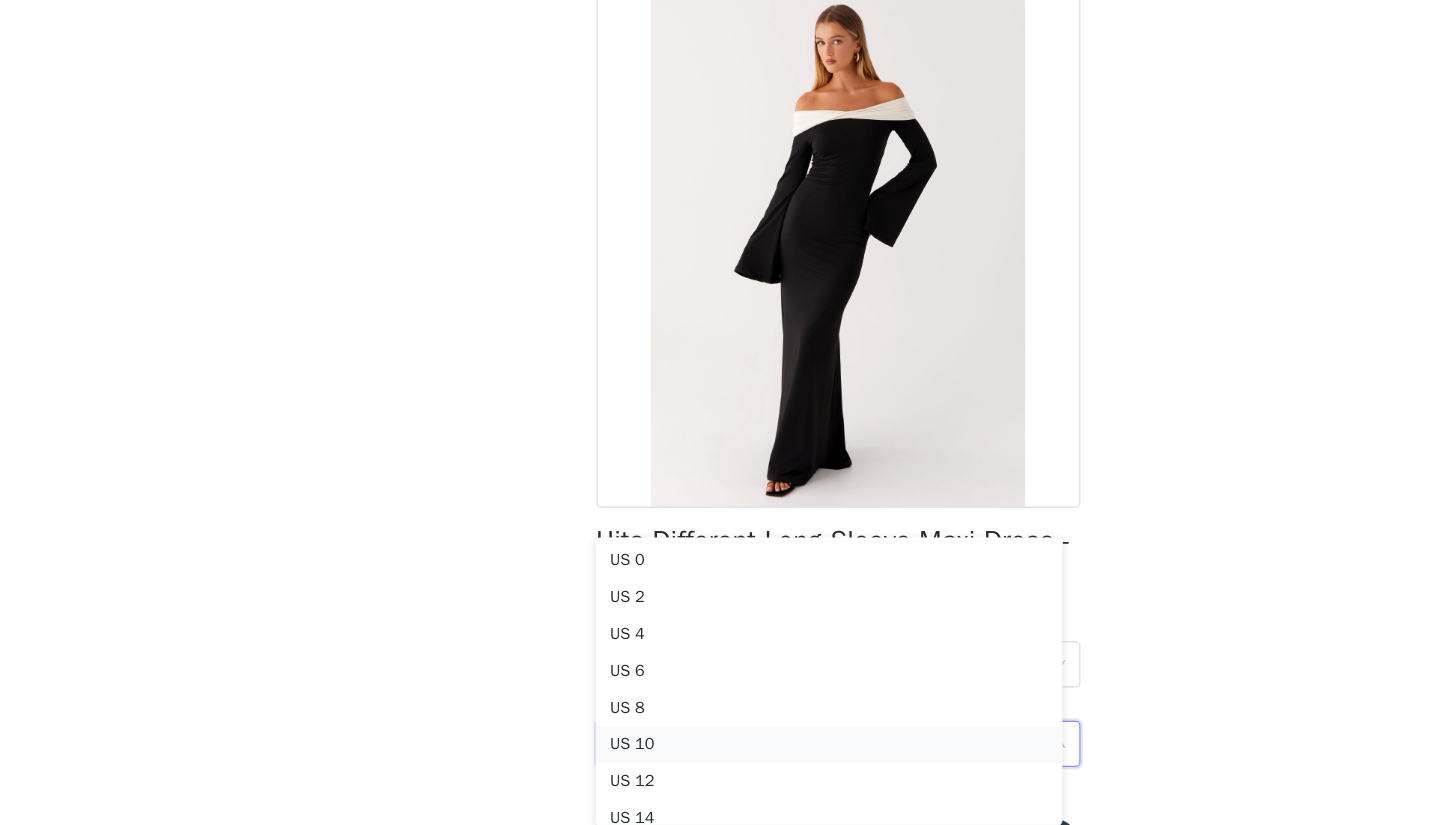 scroll, scrollTop: 427, scrollLeft: 0, axis: vertical 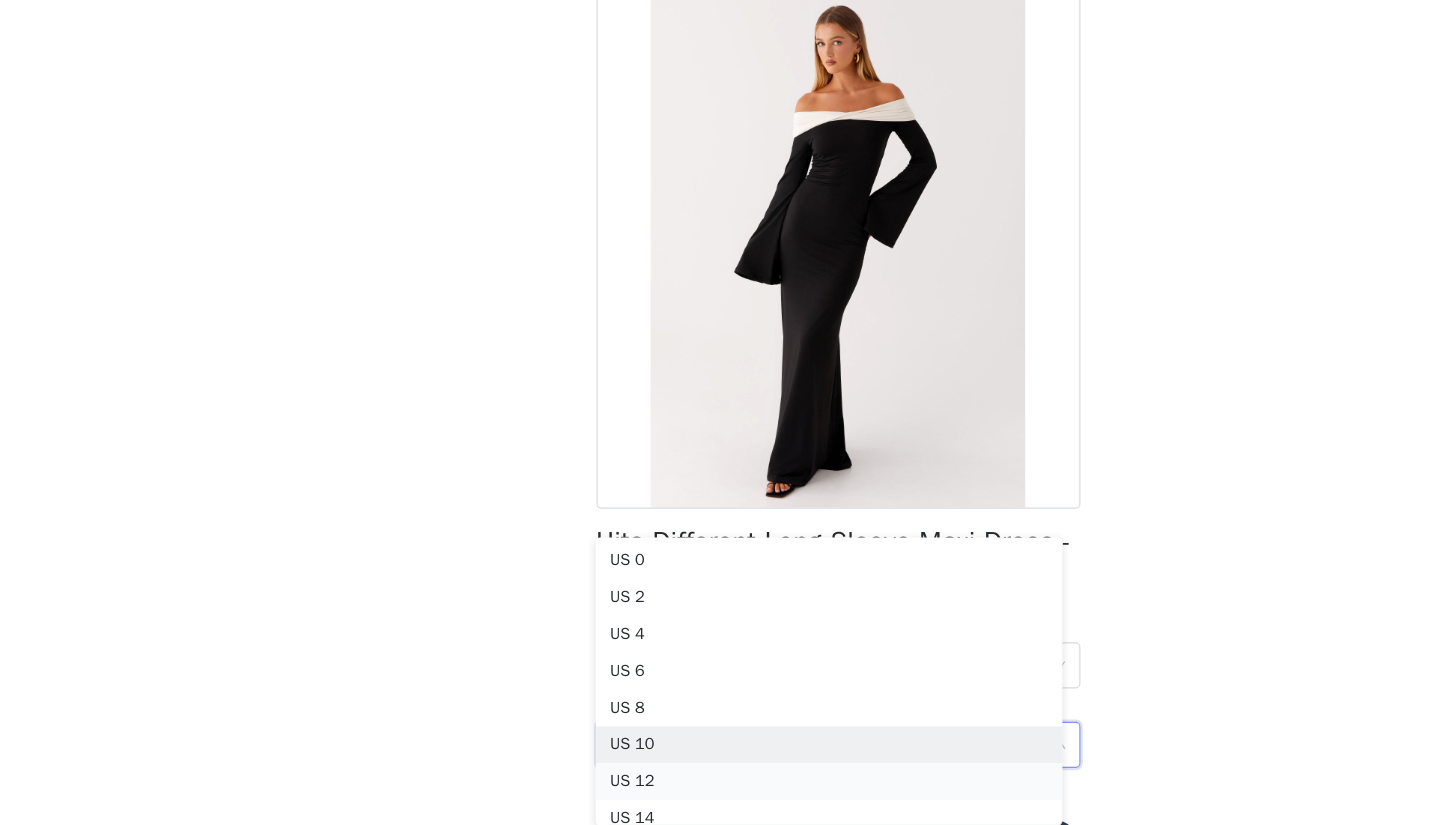 click on "US 12" at bounding box center [719, 787] 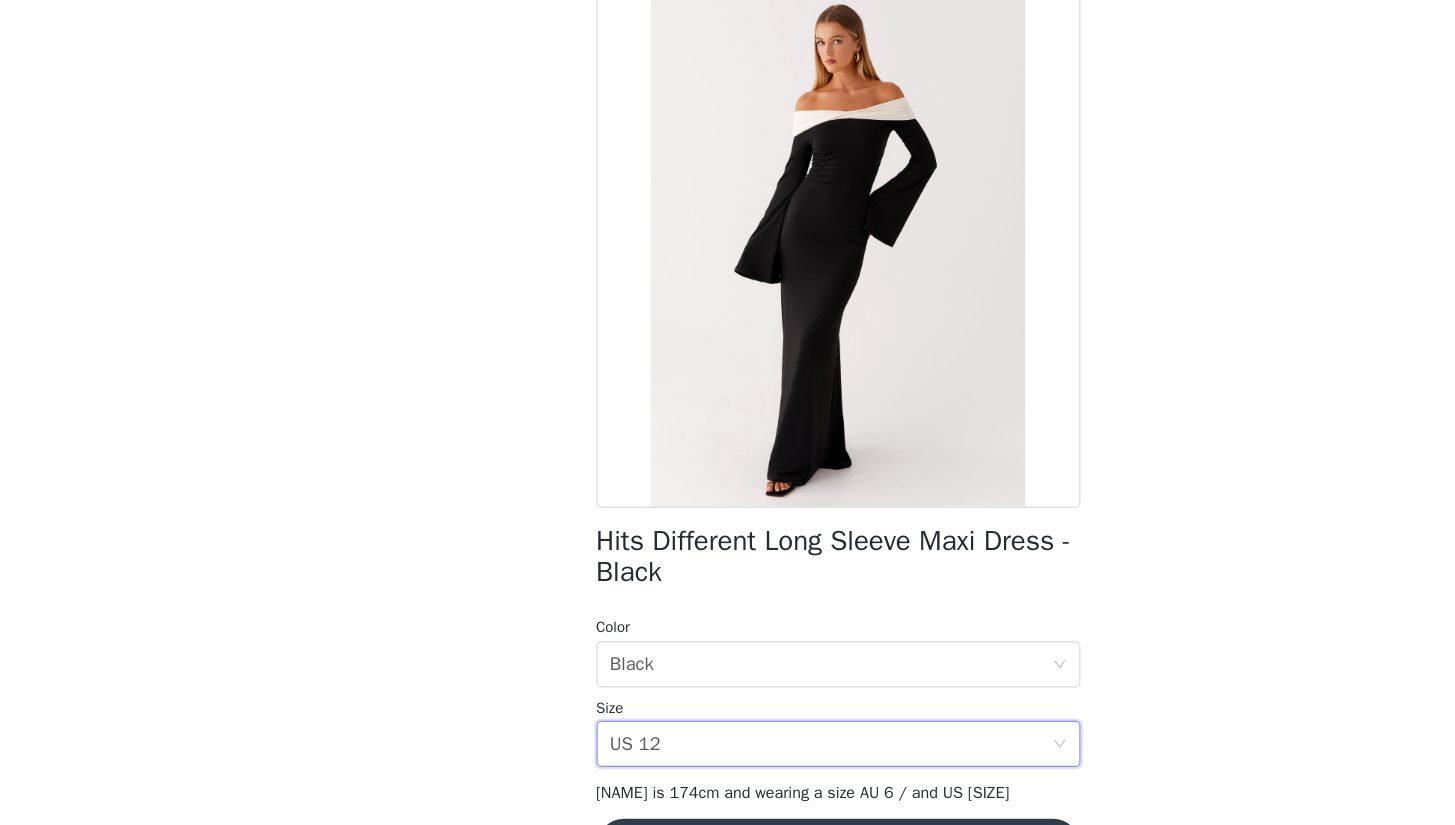 scroll, scrollTop: 272, scrollLeft: 0, axis: vertical 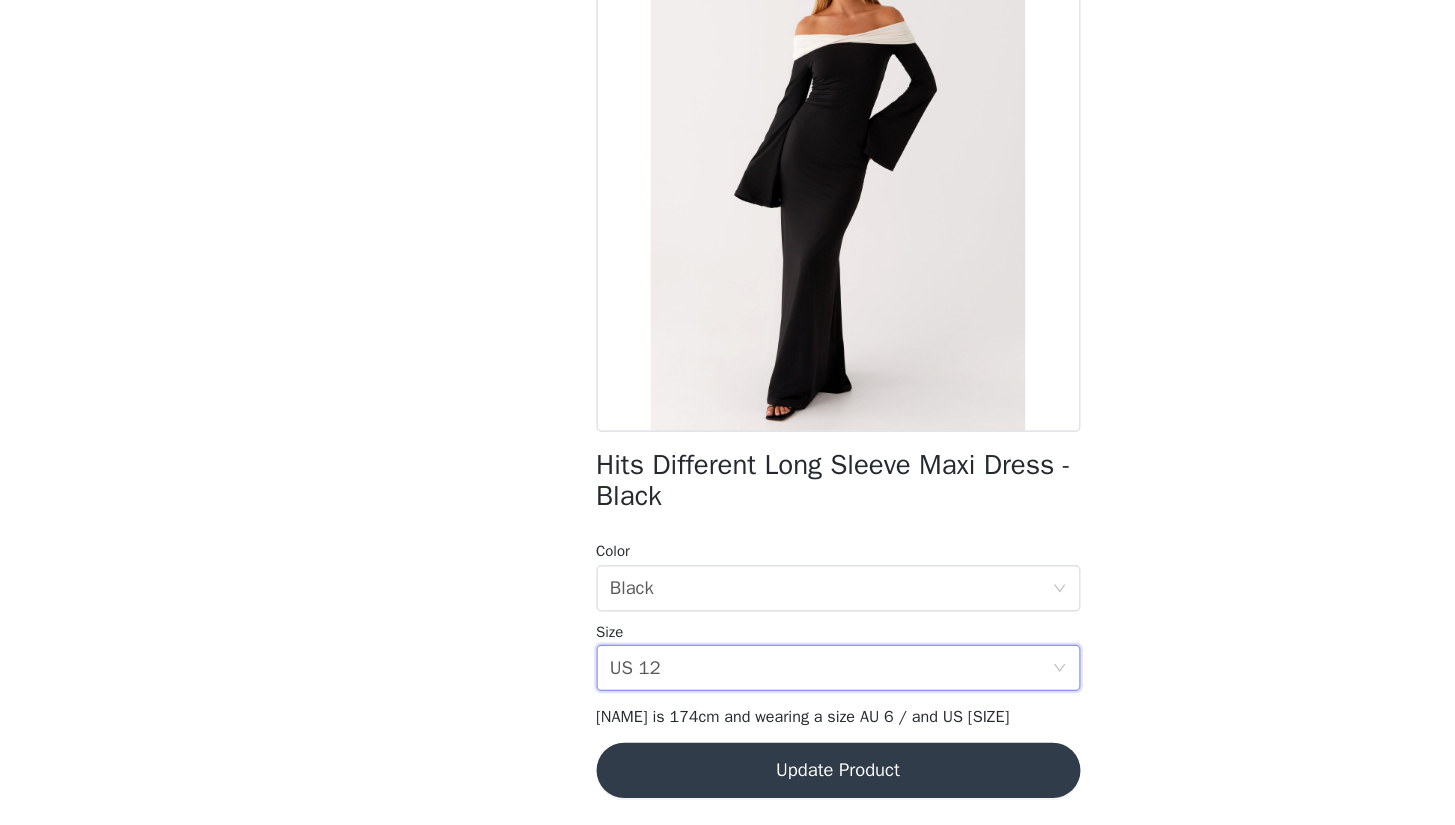click on "Update Product" at bounding box center (728, 777) 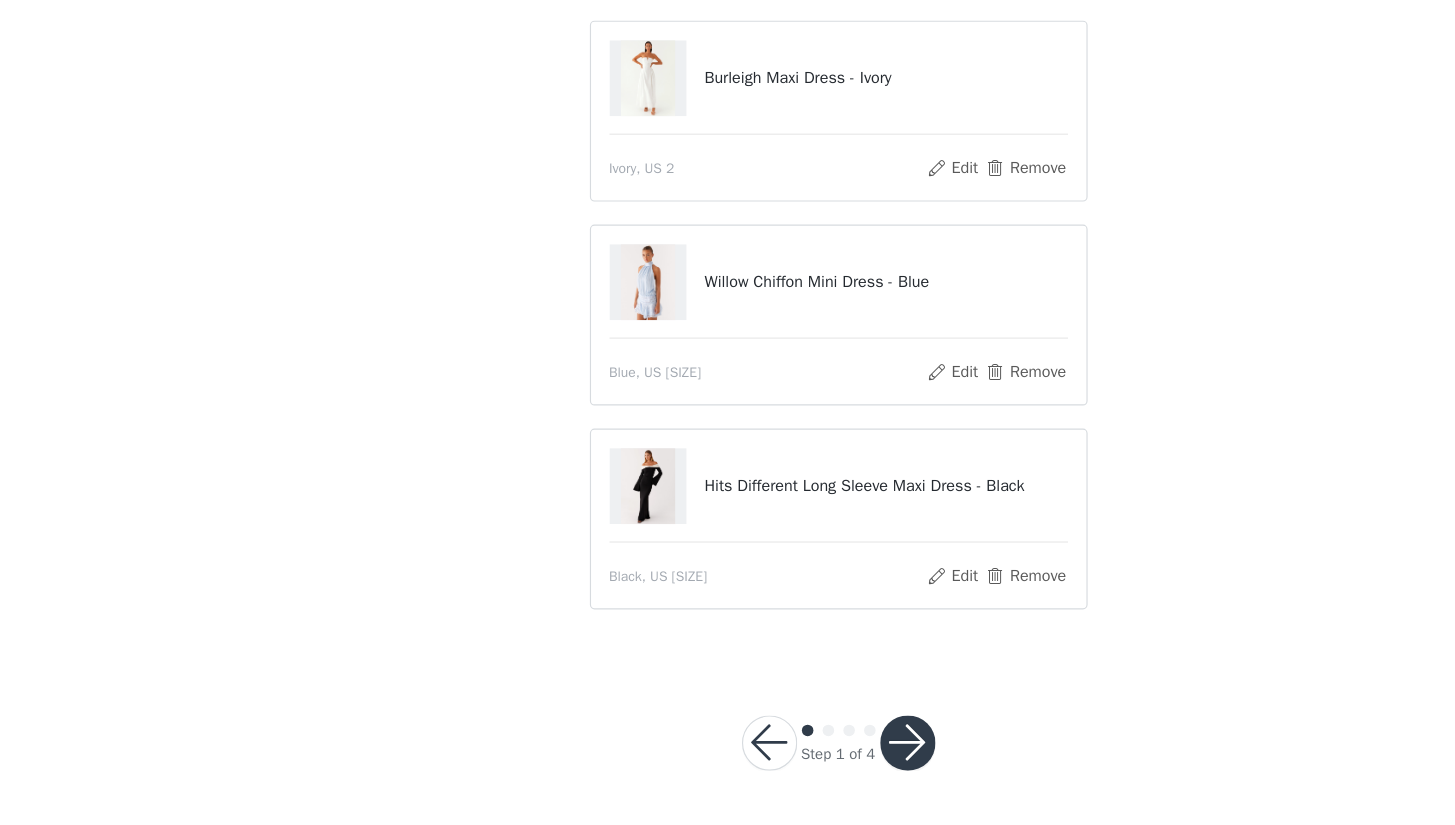 scroll, scrollTop: 272, scrollLeft: 0, axis: vertical 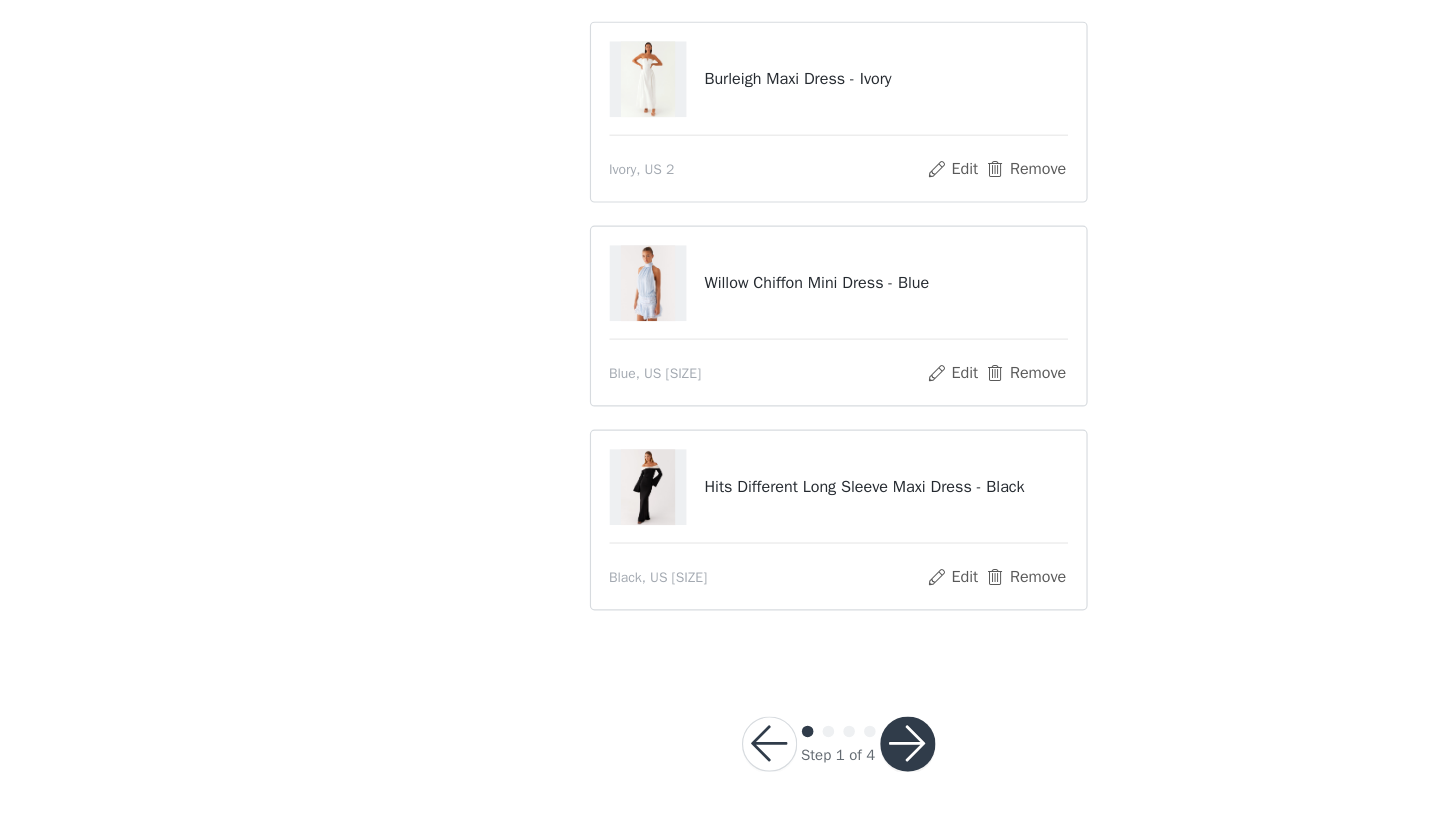 click at bounding box center [788, 754] 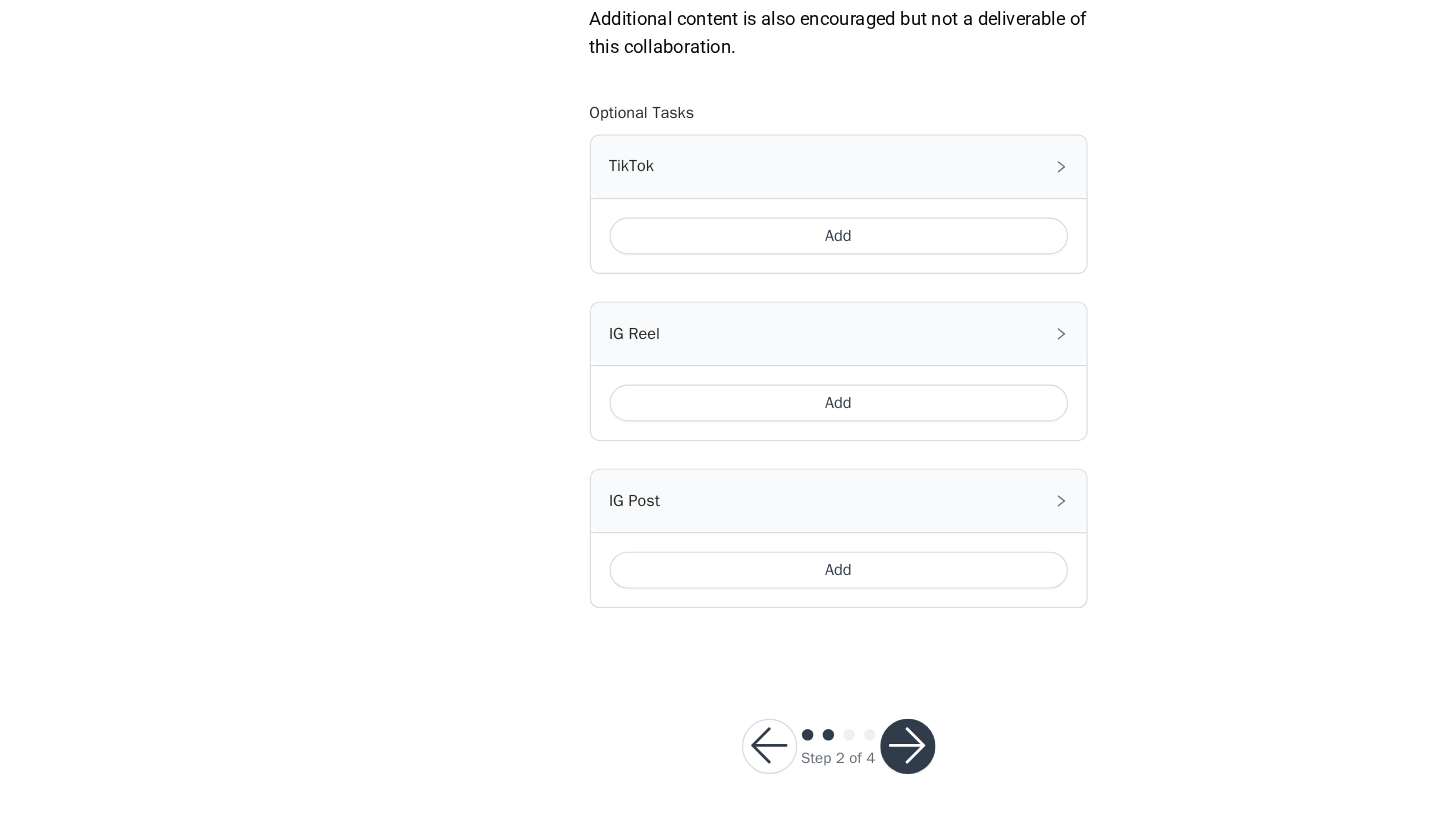 scroll, scrollTop: 1119, scrollLeft: 0, axis: vertical 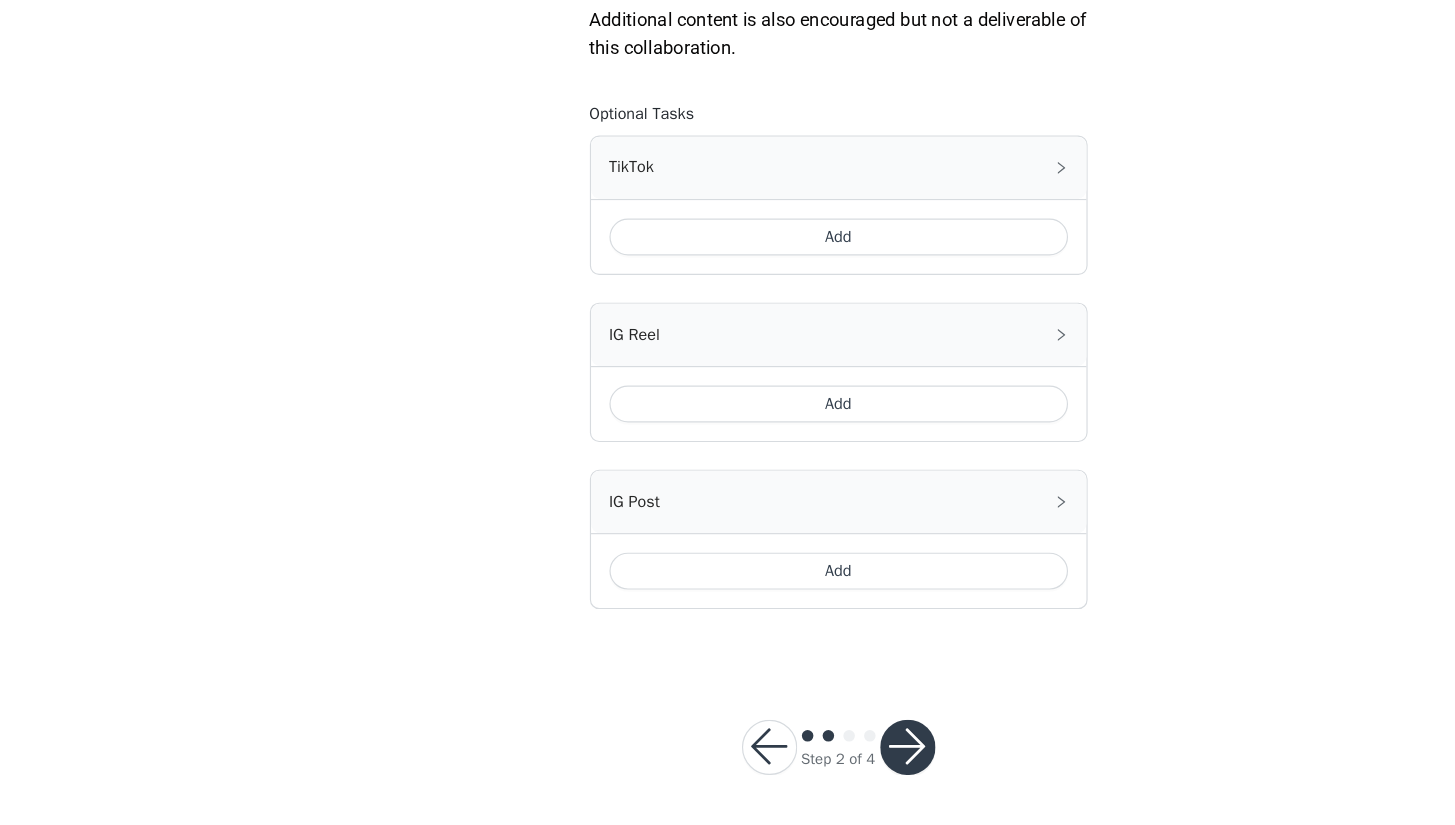 click at bounding box center (788, 757) 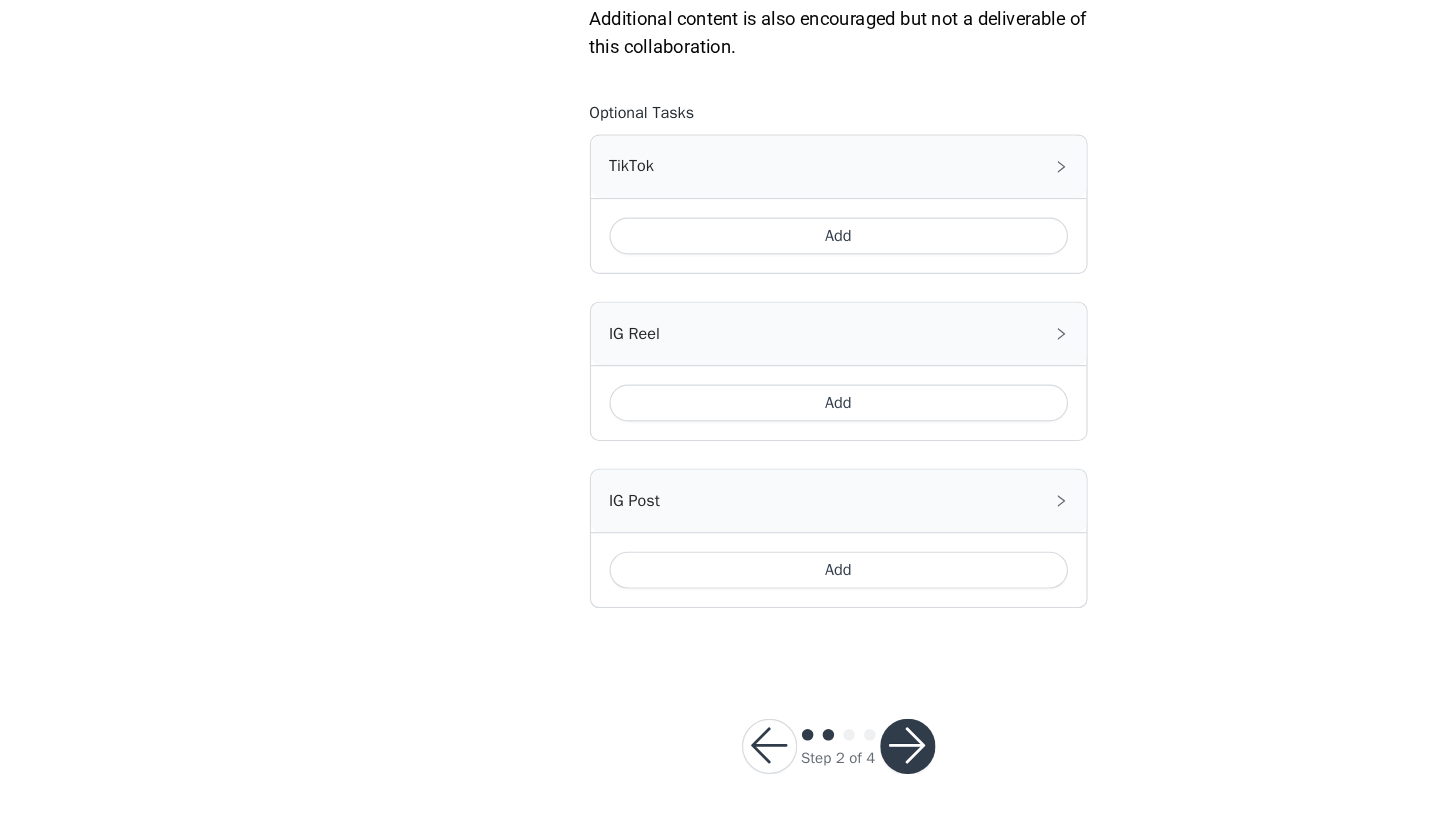 scroll, scrollTop: 1119, scrollLeft: 0, axis: vertical 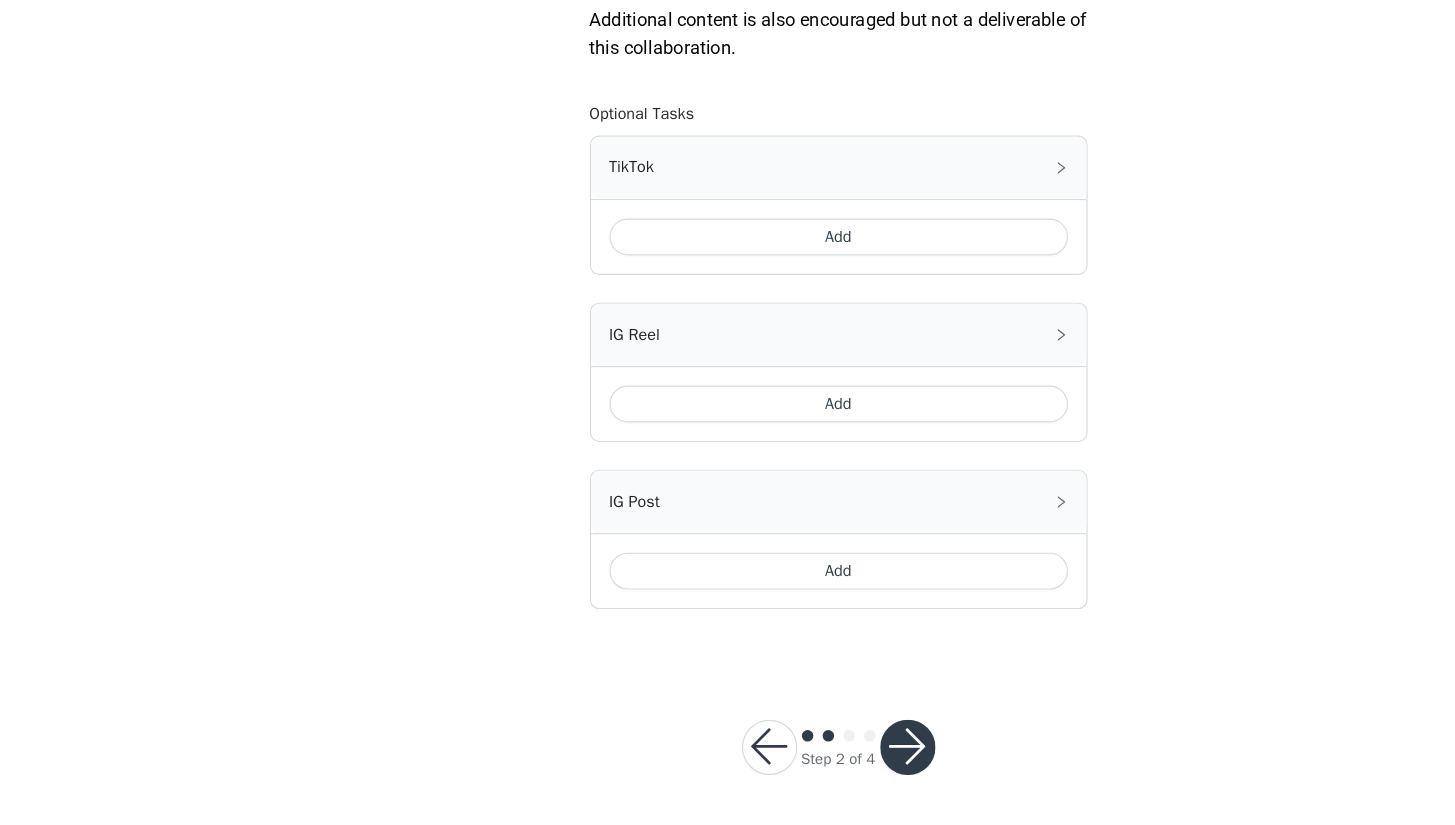 click on "Add" at bounding box center [728, 314] 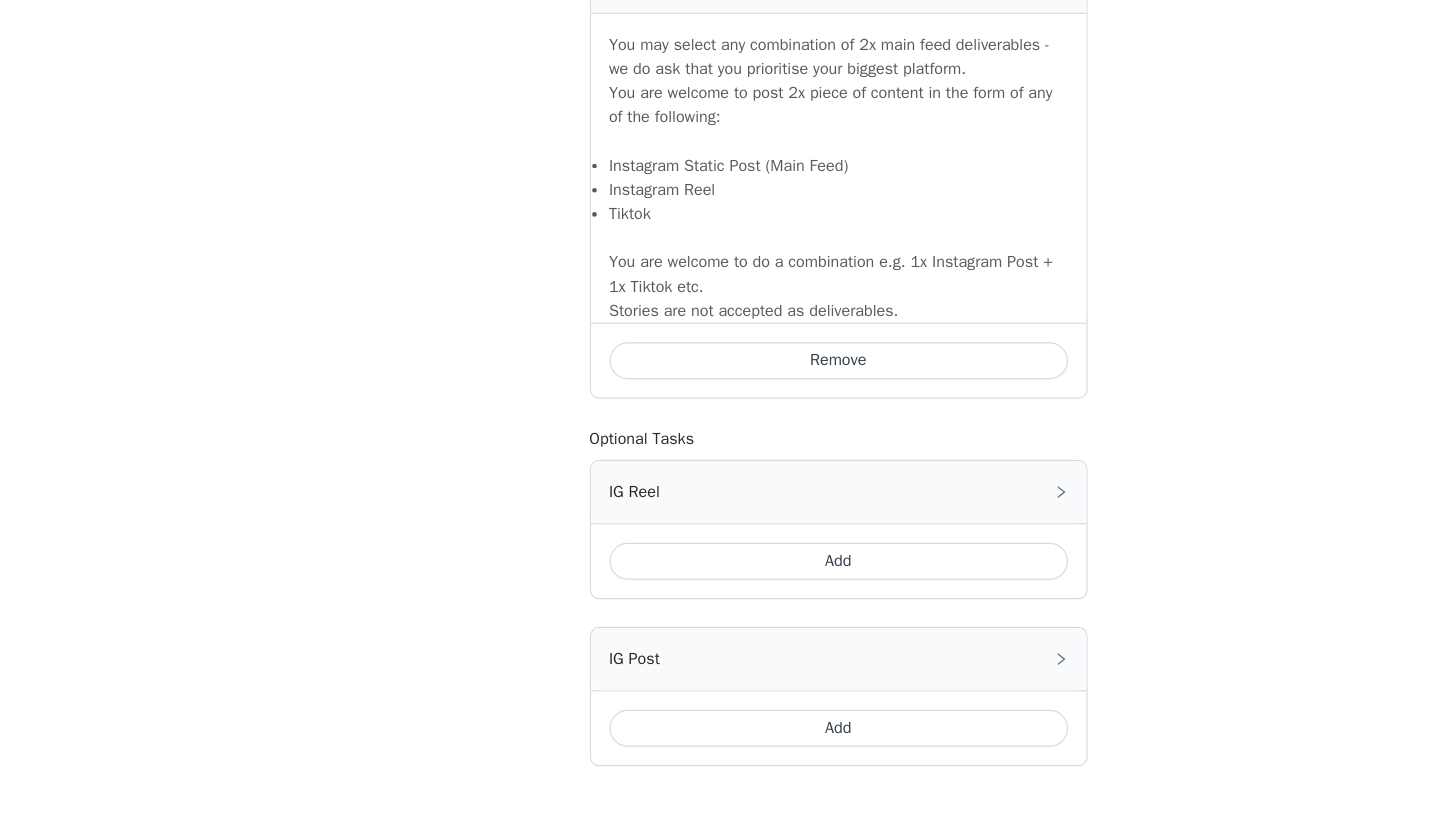 scroll, scrollTop: 1339, scrollLeft: 0, axis: vertical 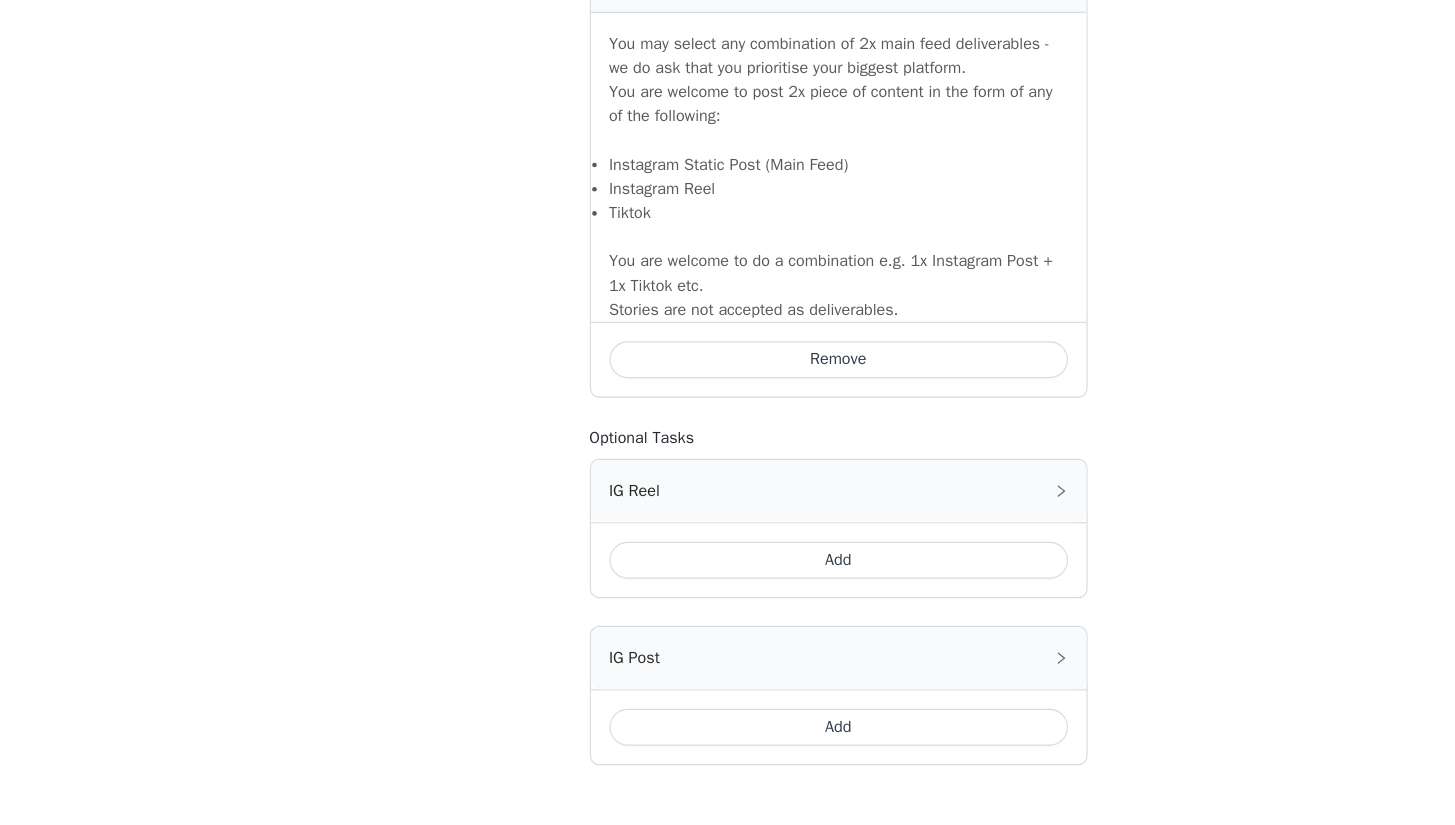 click on "Add" at bounding box center [728, 595] 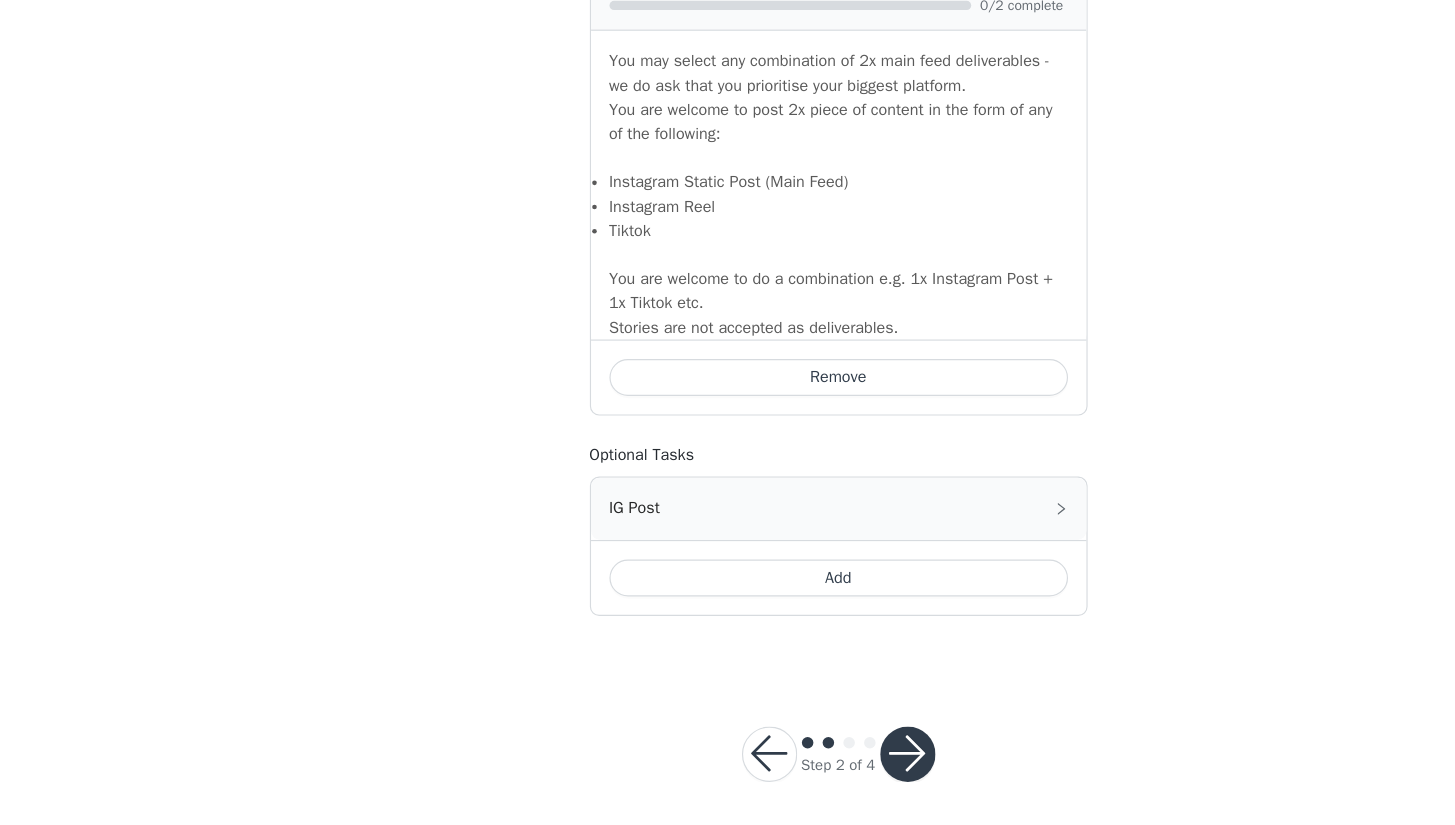 click on "Add" at bounding box center [728, 611] 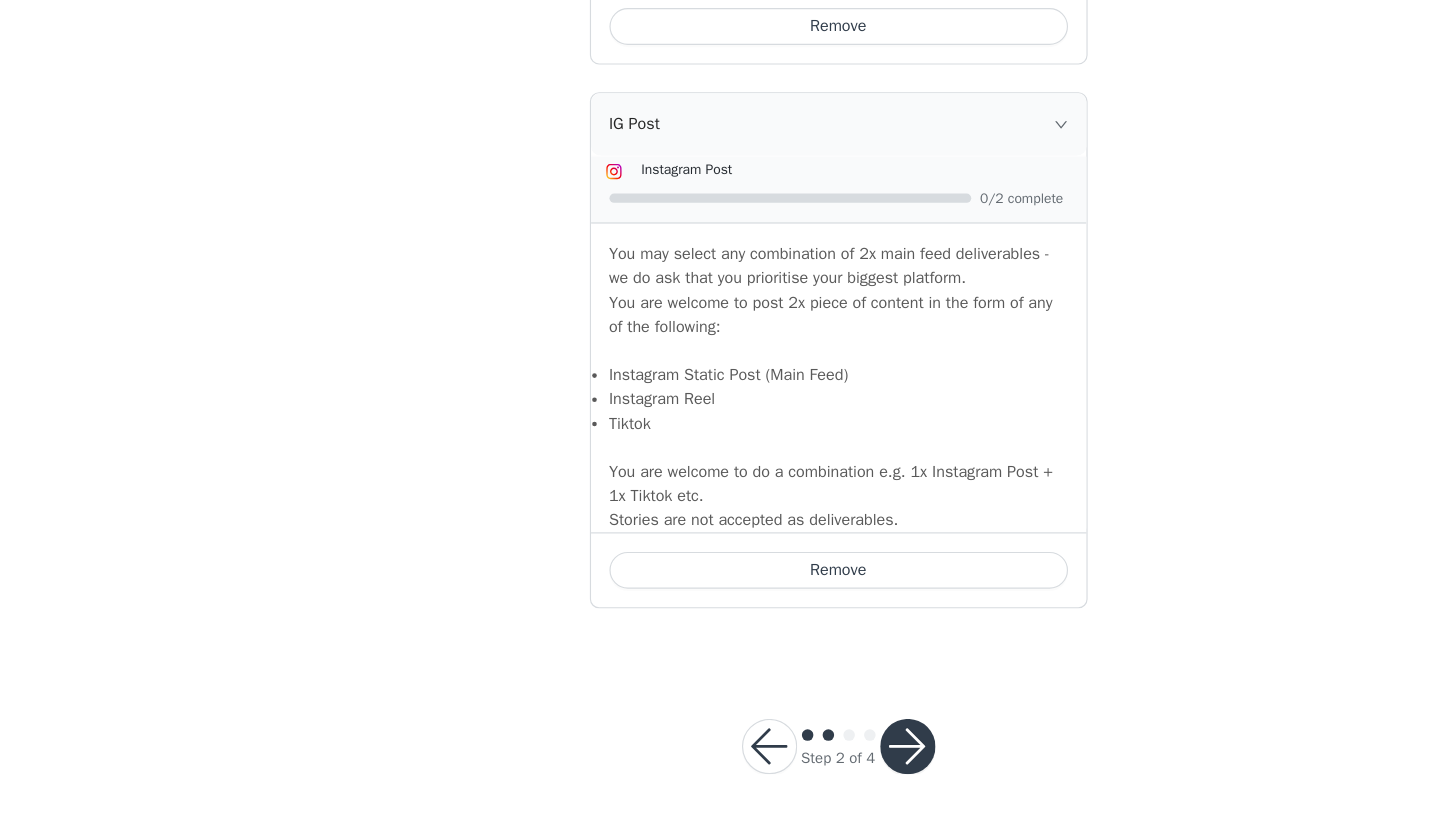 scroll, scrollTop: 2100, scrollLeft: 0, axis: vertical 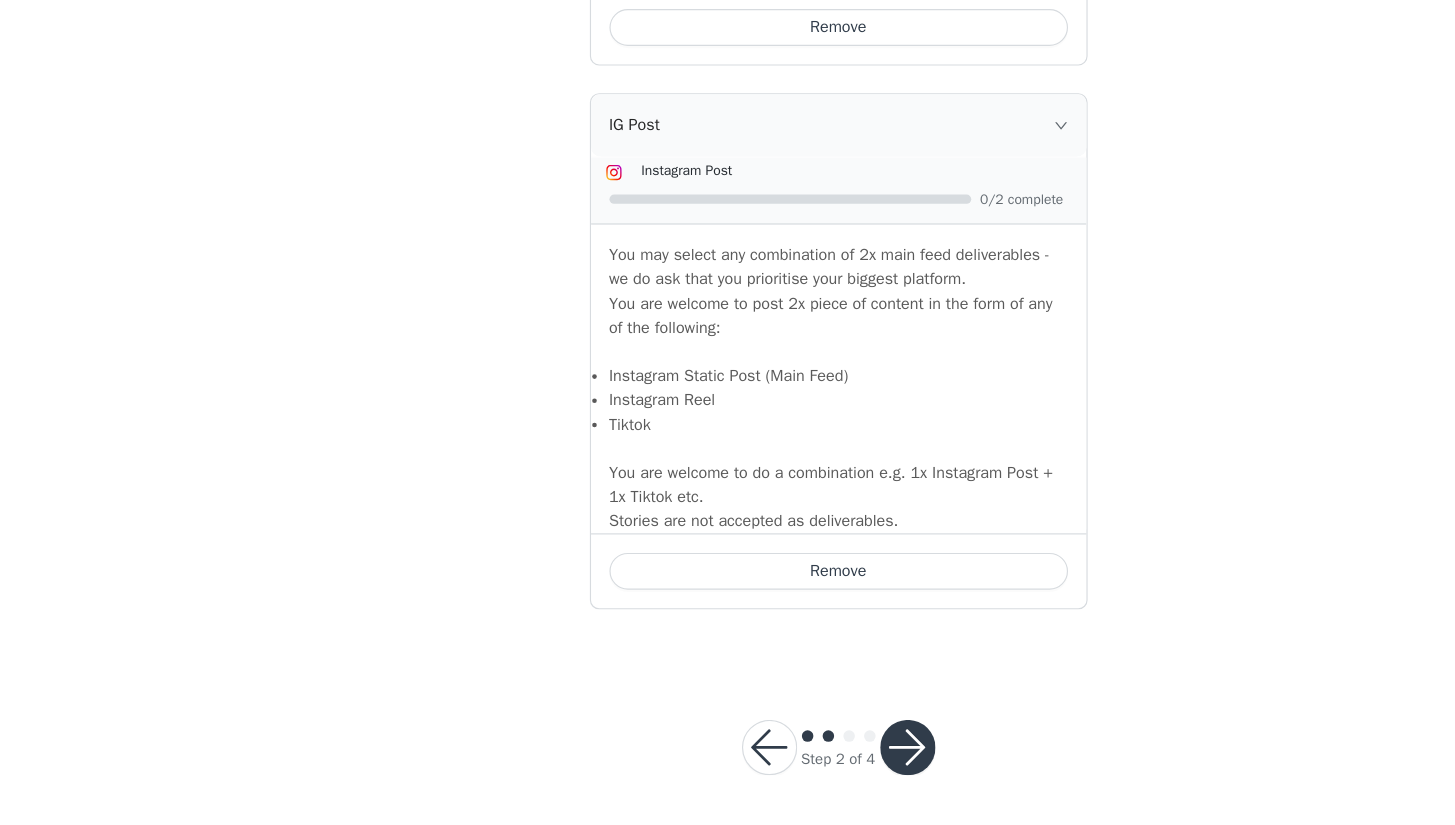 click at bounding box center [788, 757] 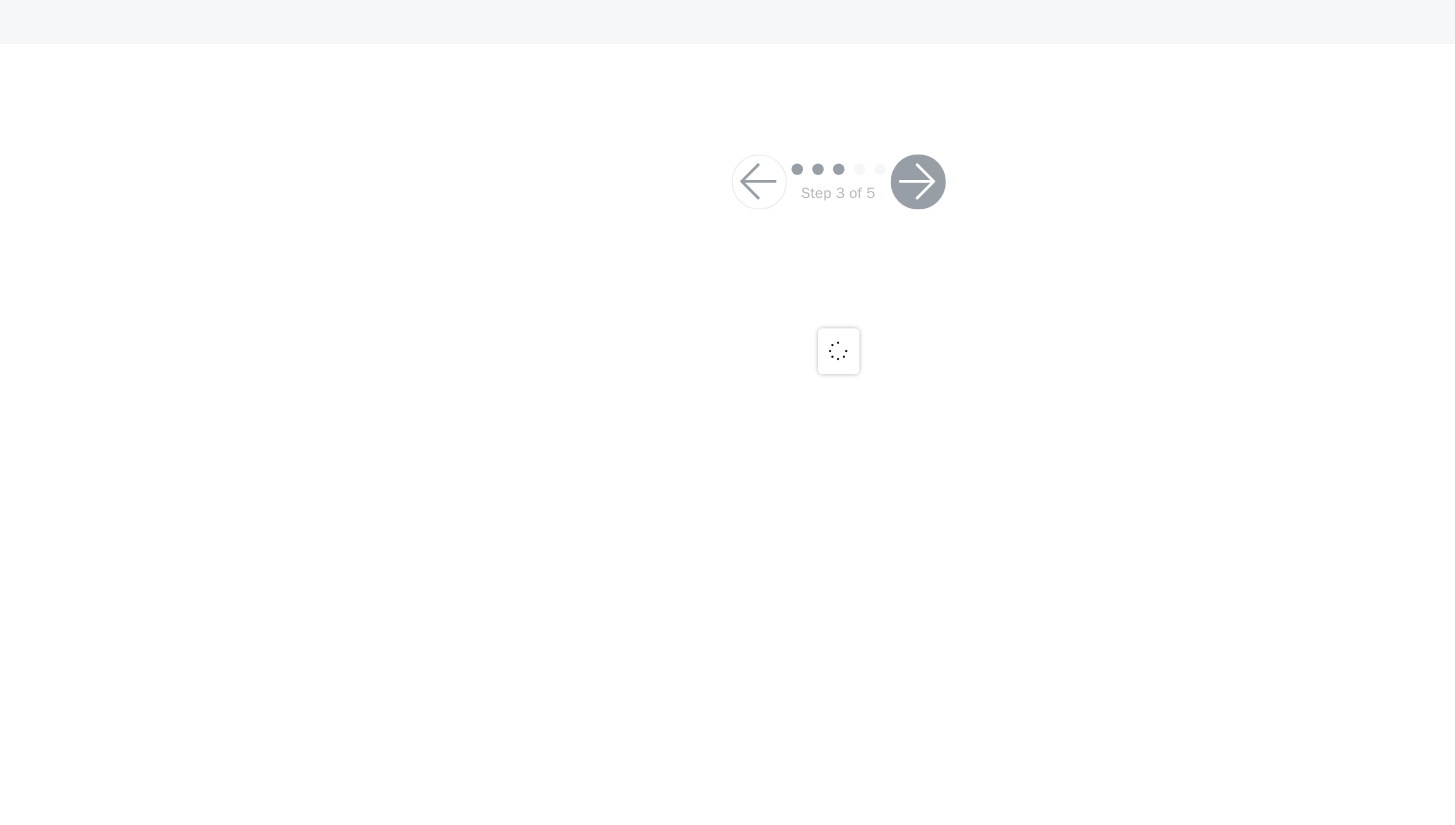 scroll, scrollTop: 0, scrollLeft: 0, axis: both 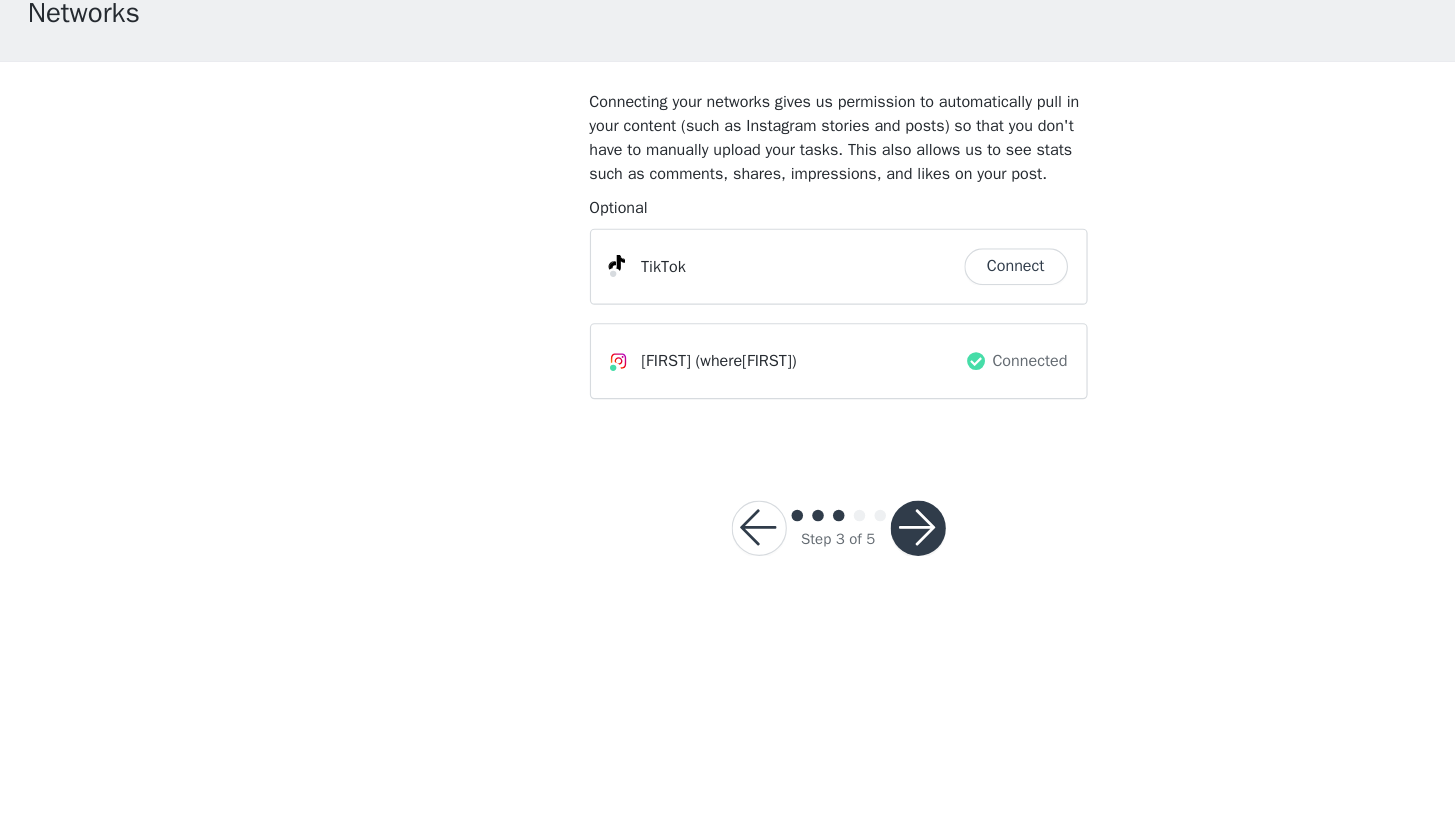 click at bounding box center (797, 567) 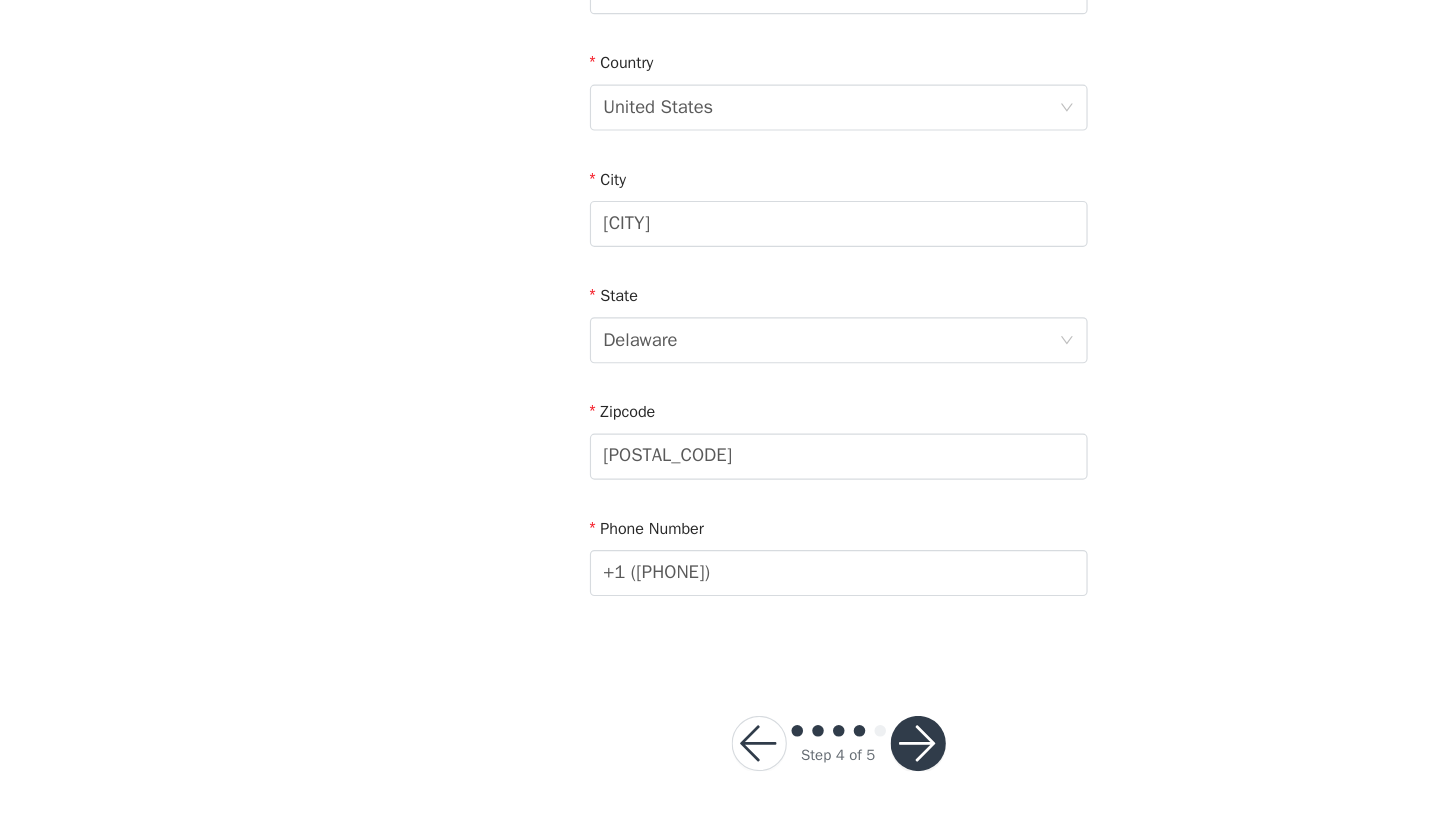scroll, scrollTop: 538, scrollLeft: 0, axis: vertical 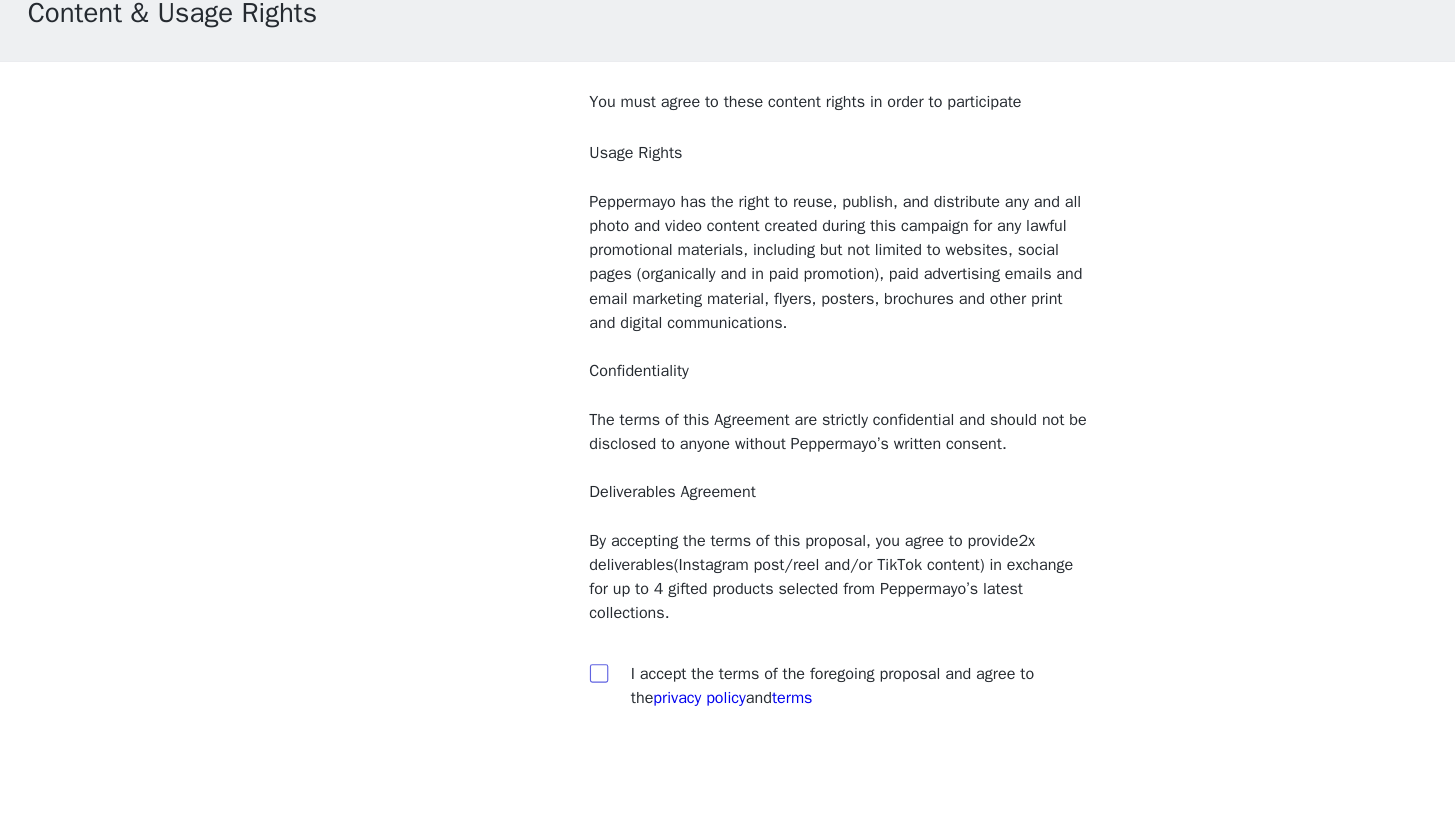 click at bounding box center (519, 692) 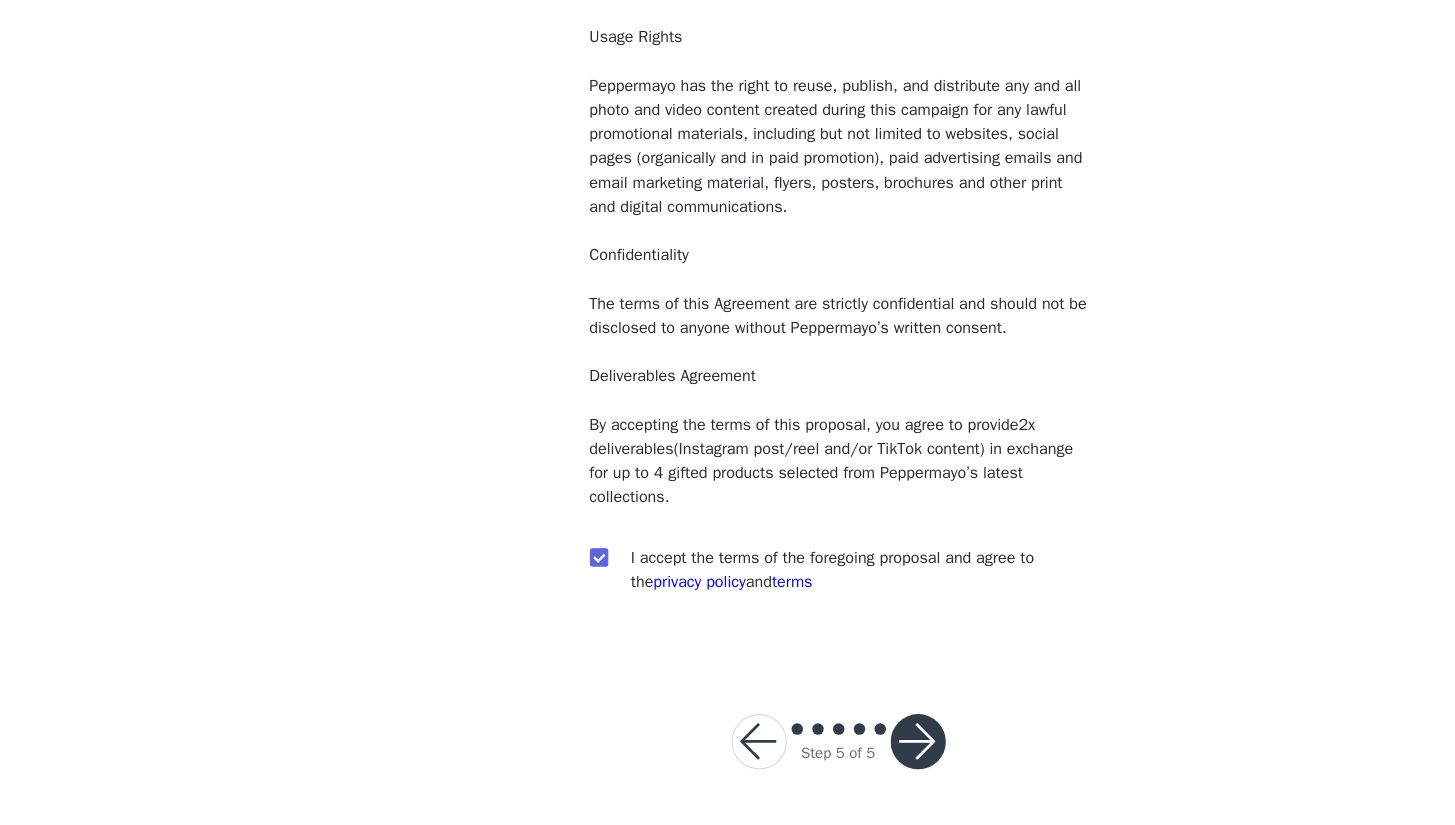 scroll, scrollTop: 99, scrollLeft: 0, axis: vertical 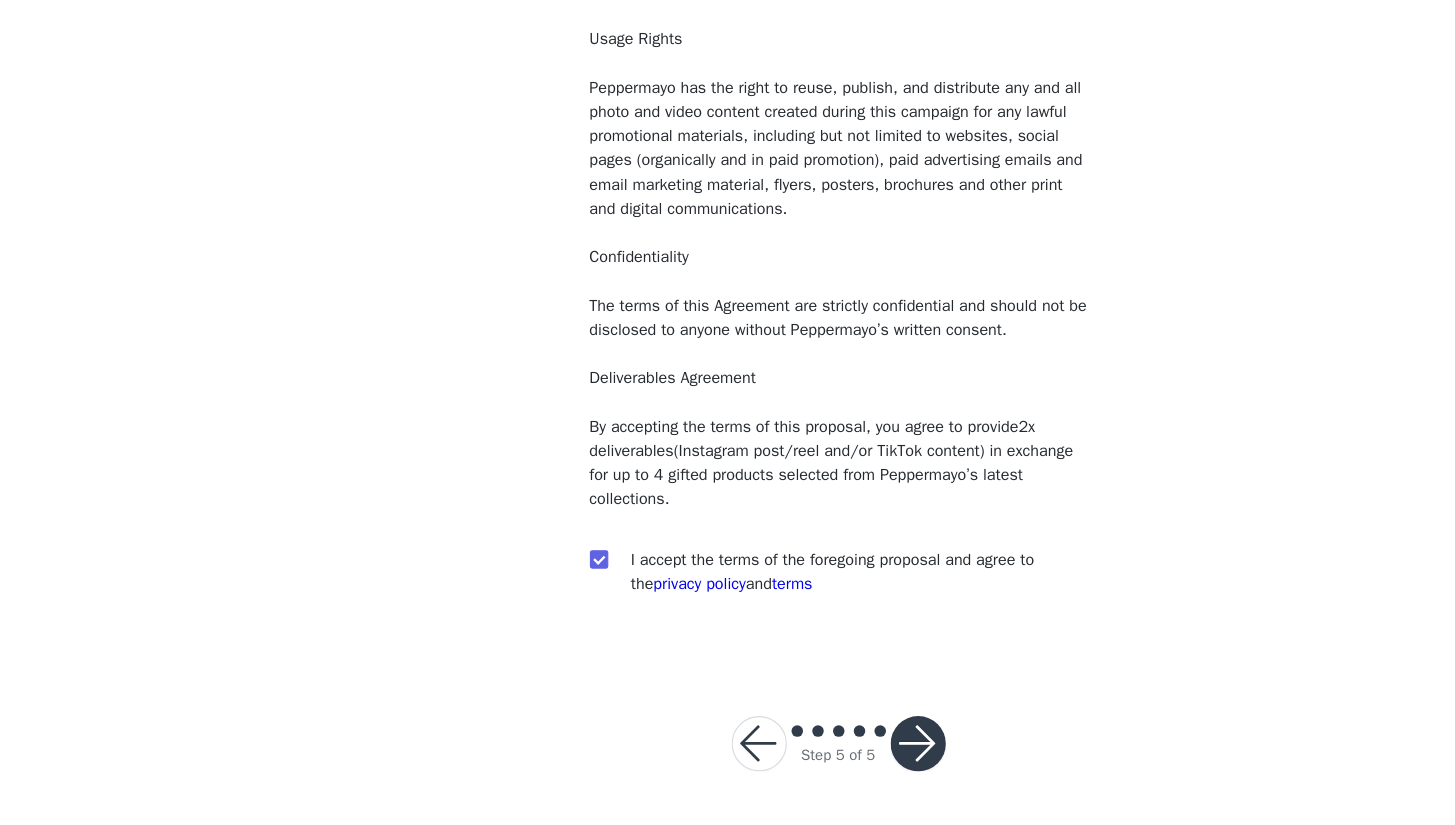 click at bounding box center [797, 754] 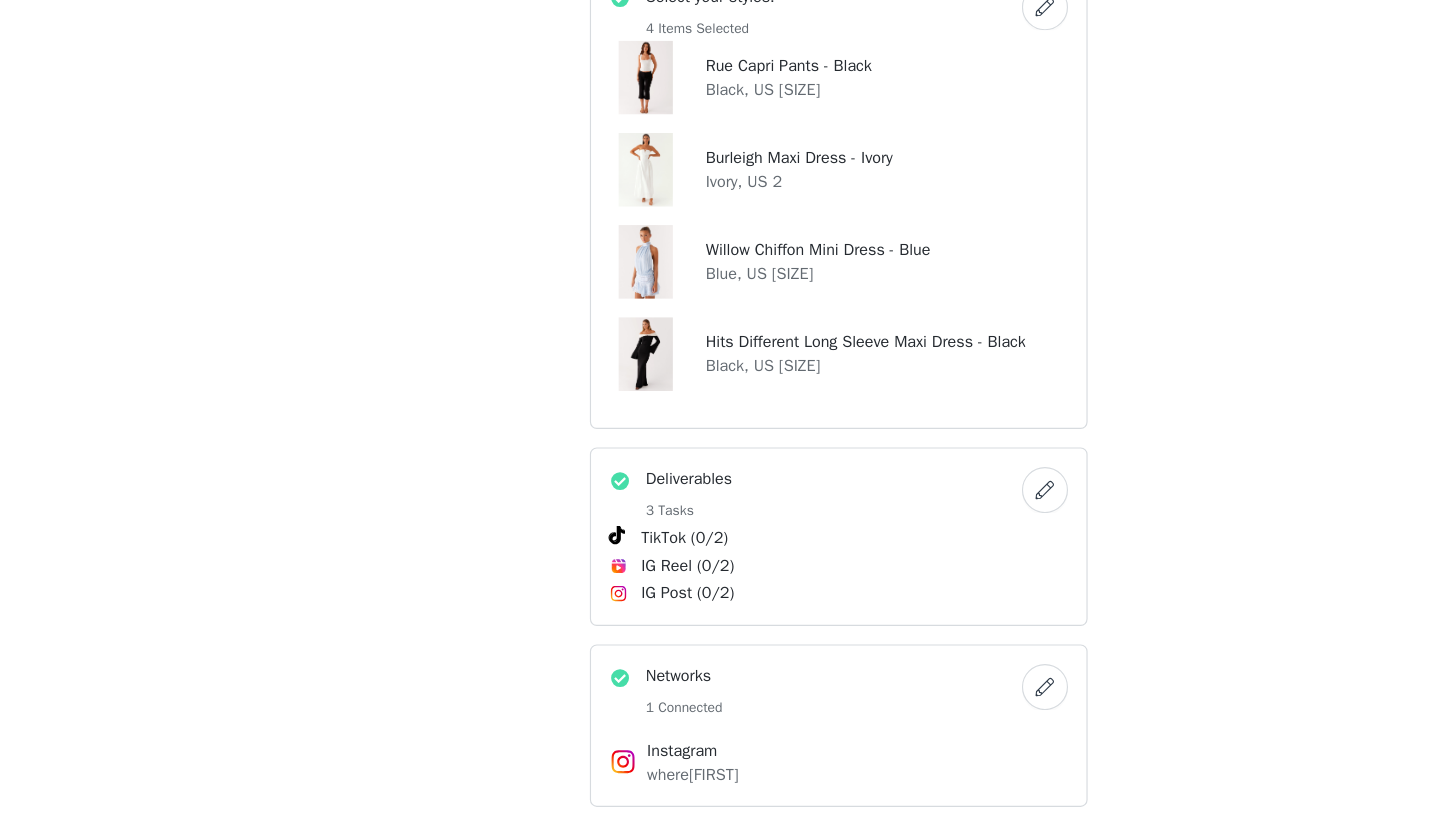 scroll, scrollTop: 775, scrollLeft: 0, axis: vertical 